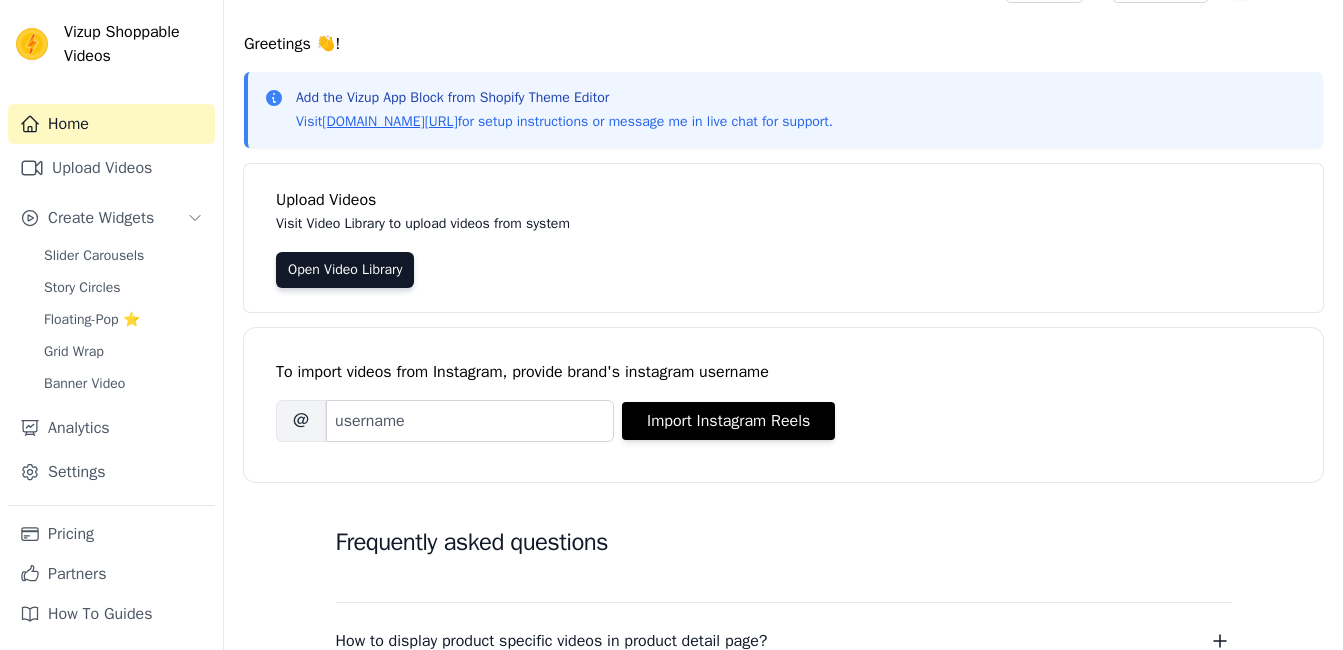 scroll, scrollTop: 0, scrollLeft: 0, axis: both 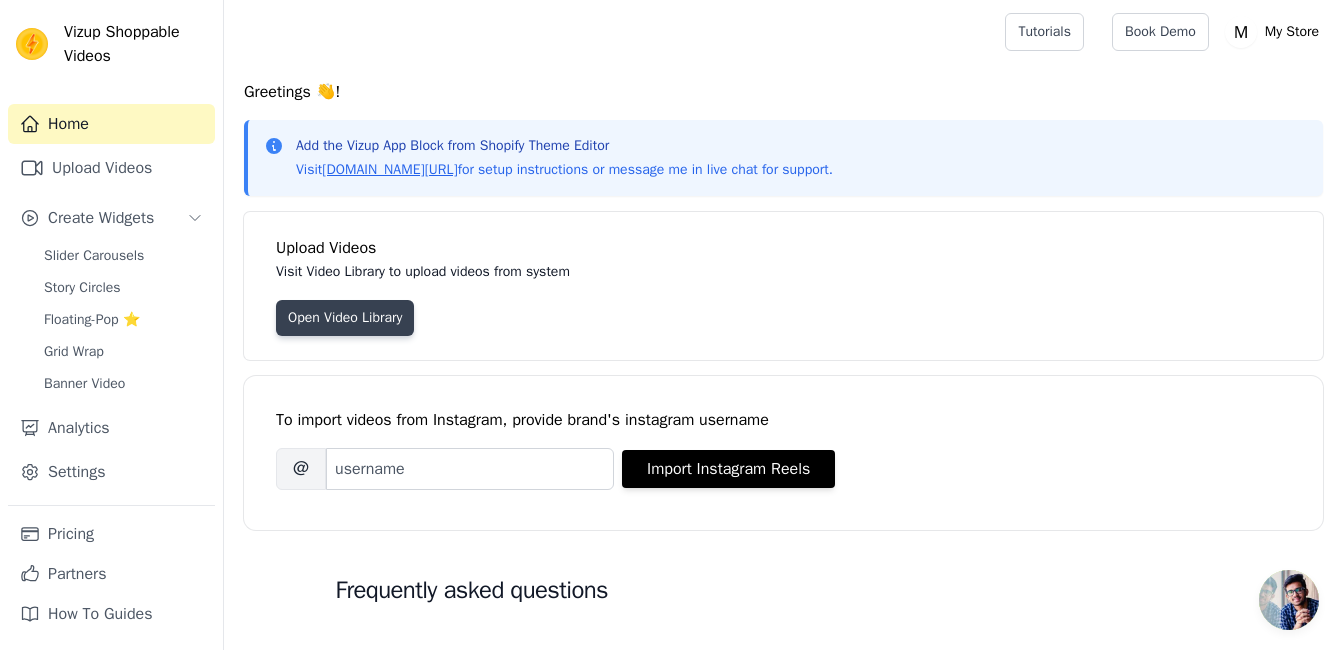 click on "Open Video Library" at bounding box center [345, 318] 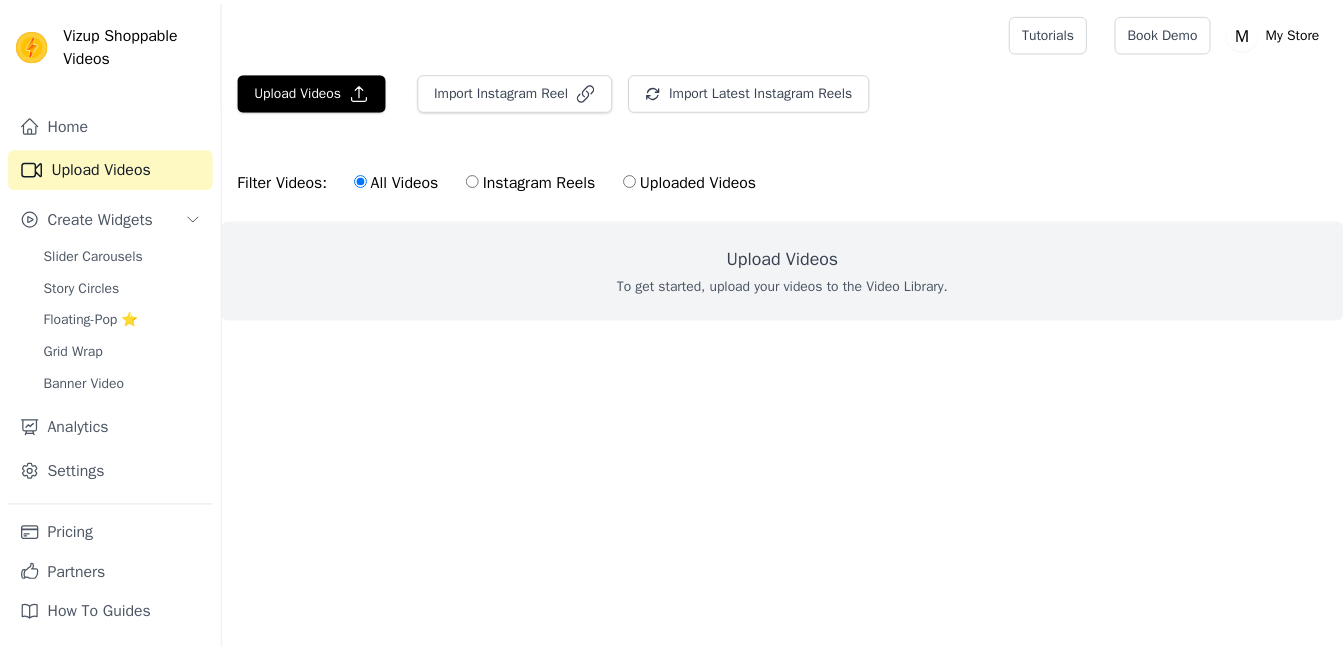 scroll, scrollTop: 0, scrollLeft: 0, axis: both 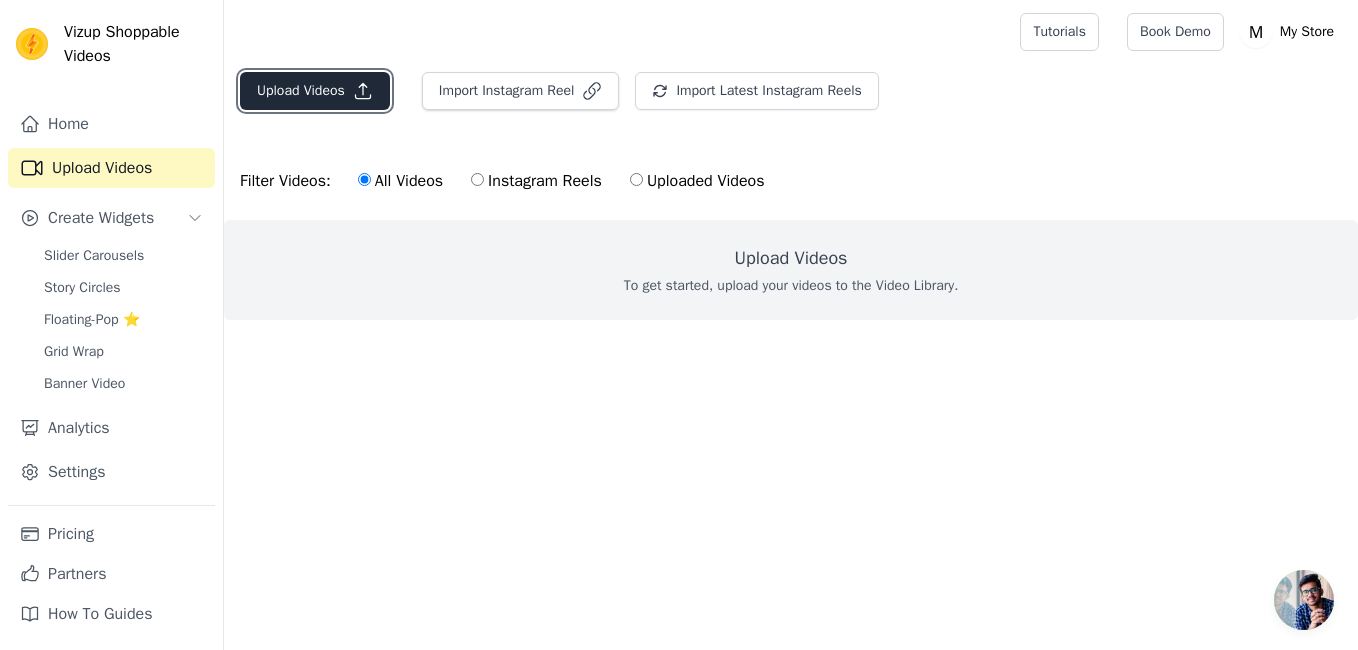 click on "Upload Videos" at bounding box center [315, 91] 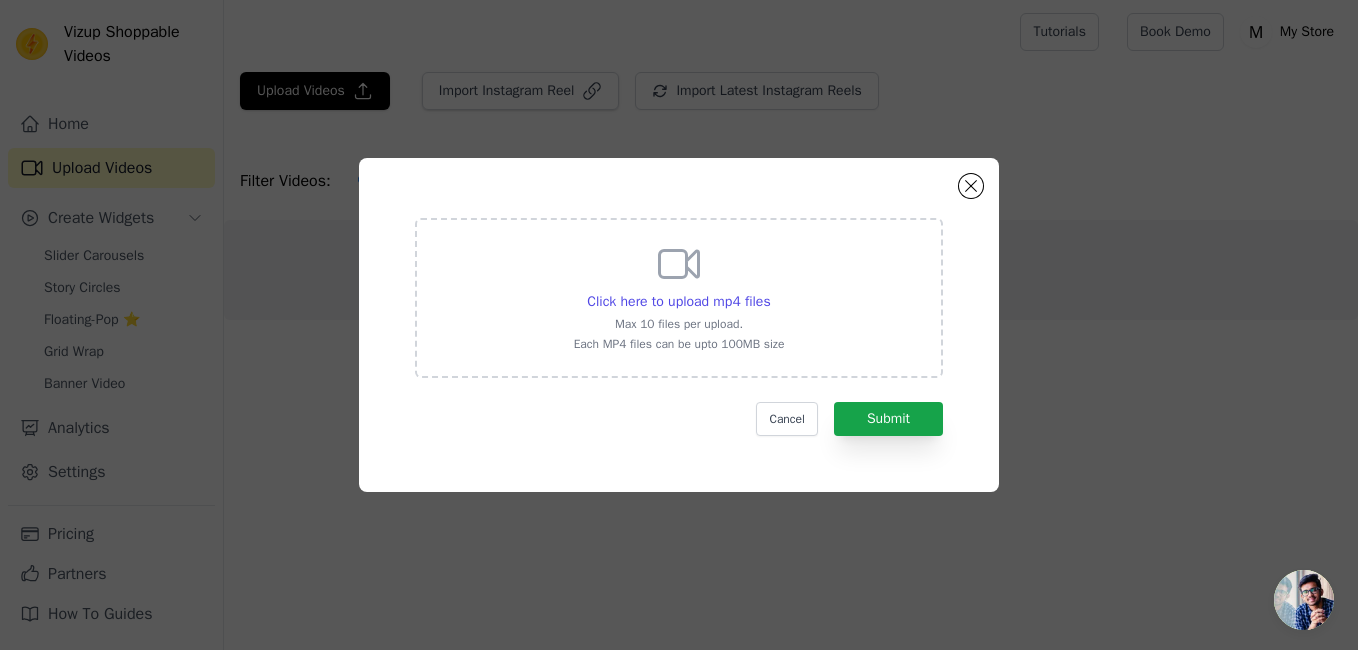 click on "Click here to upload mp4 files     Max 10 files per upload.   Each MP4 files can be upto 100MB size" at bounding box center (679, 296) 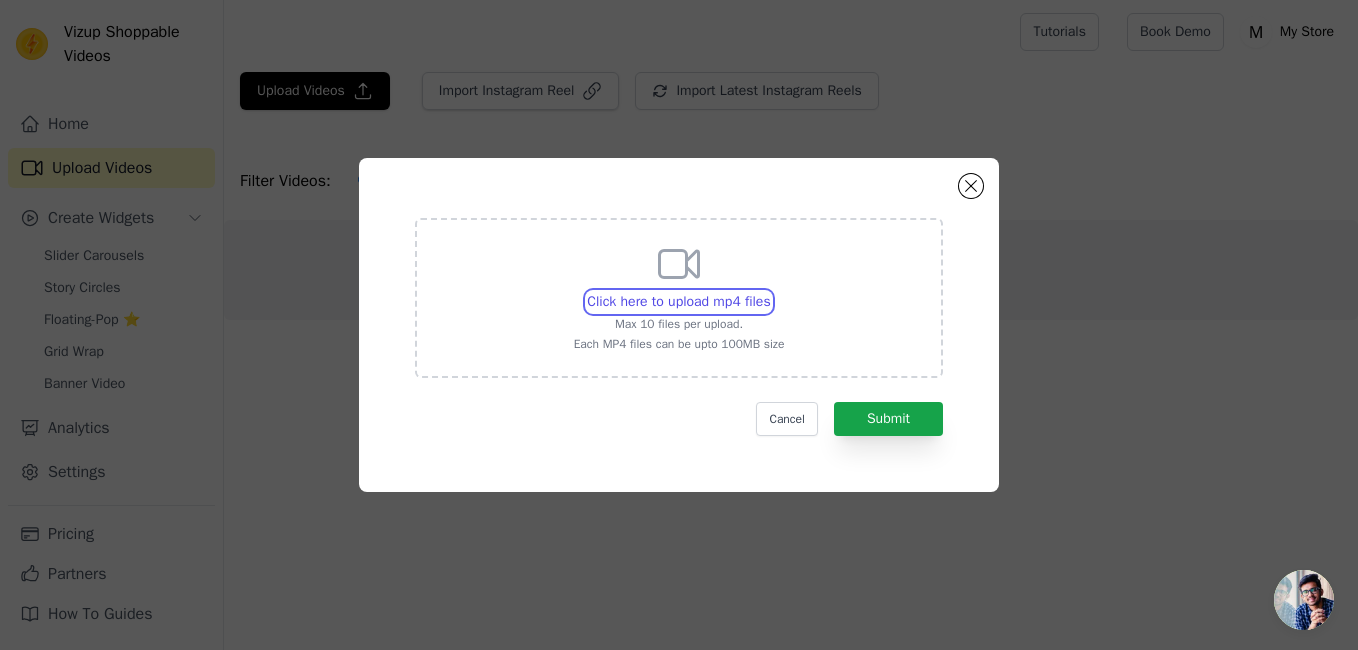 click on "Click here to upload mp4 files     Max 10 files per upload.   Each MP4 files can be upto 100MB size" at bounding box center [770, 291] 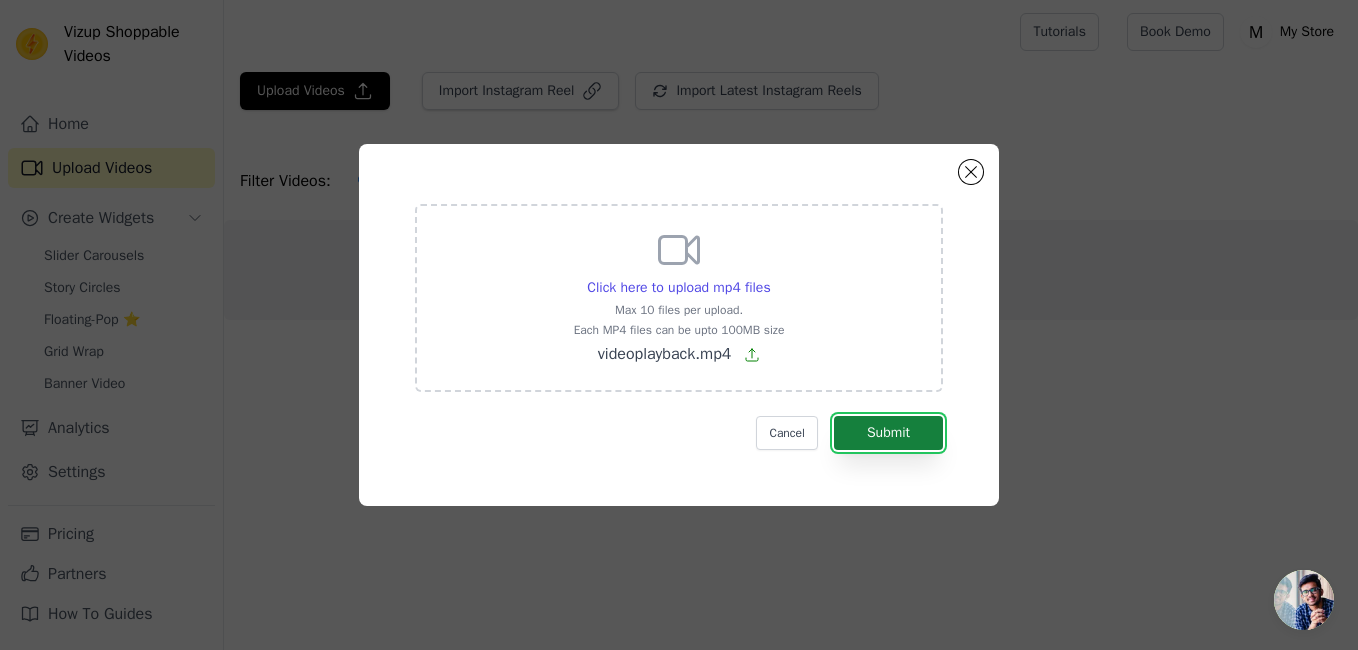 click on "Submit" at bounding box center (888, 433) 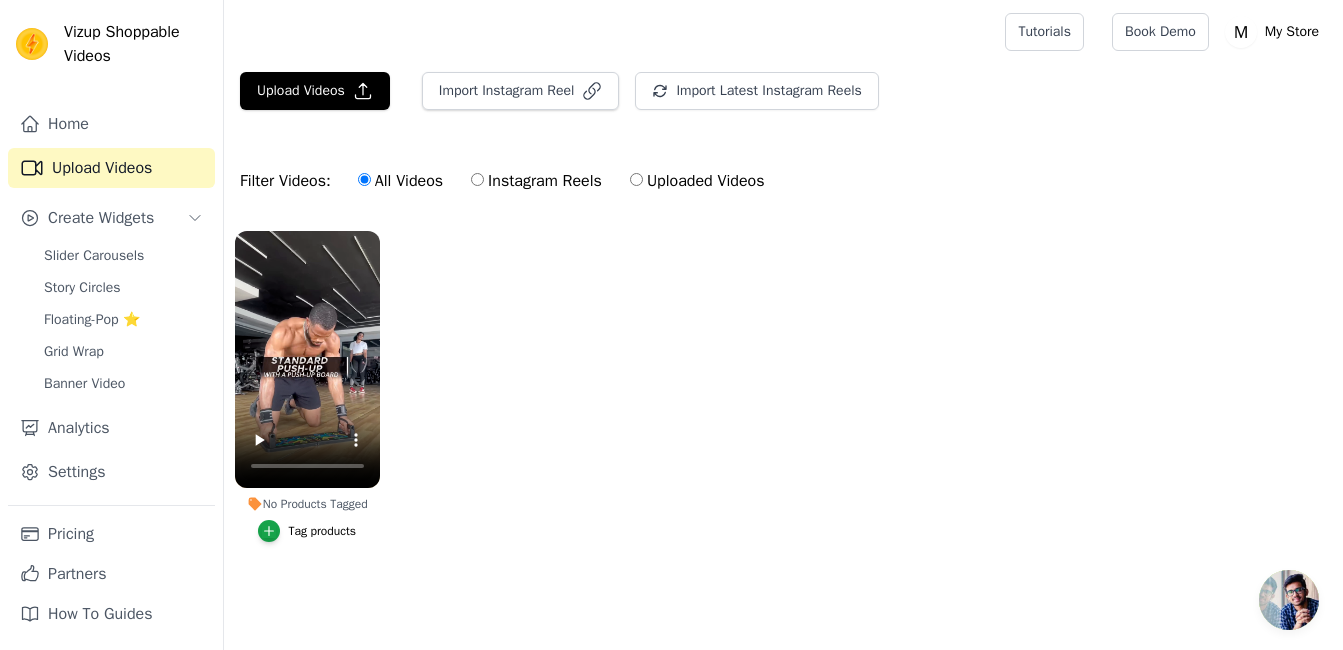 scroll, scrollTop: 1, scrollLeft: 0, axis: vertical 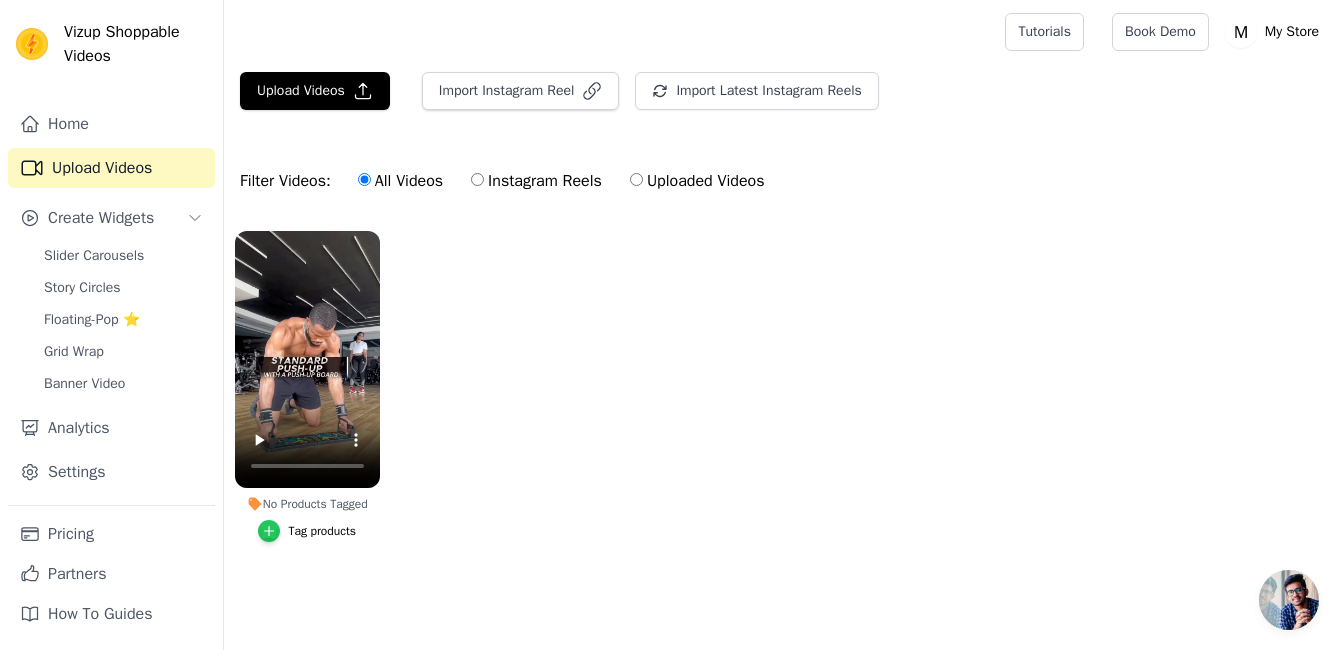 click 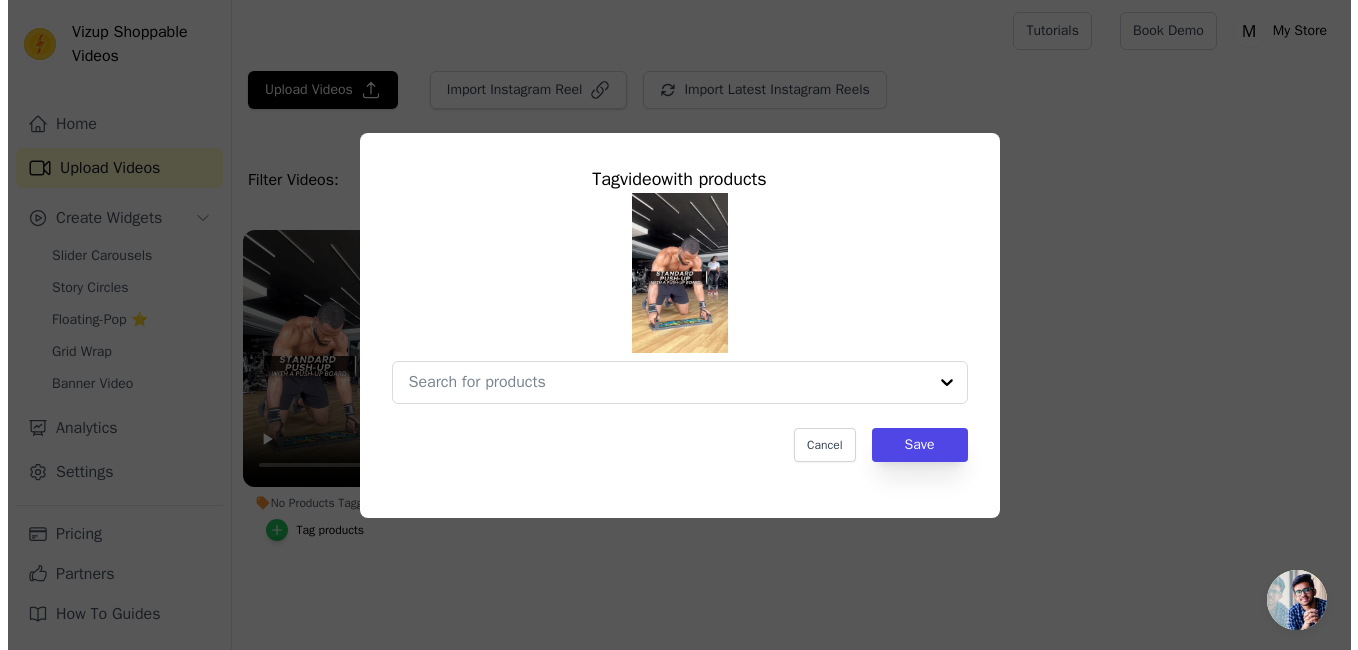 scroll, scrollTop: 0, scrollLeft: 0, axis: both 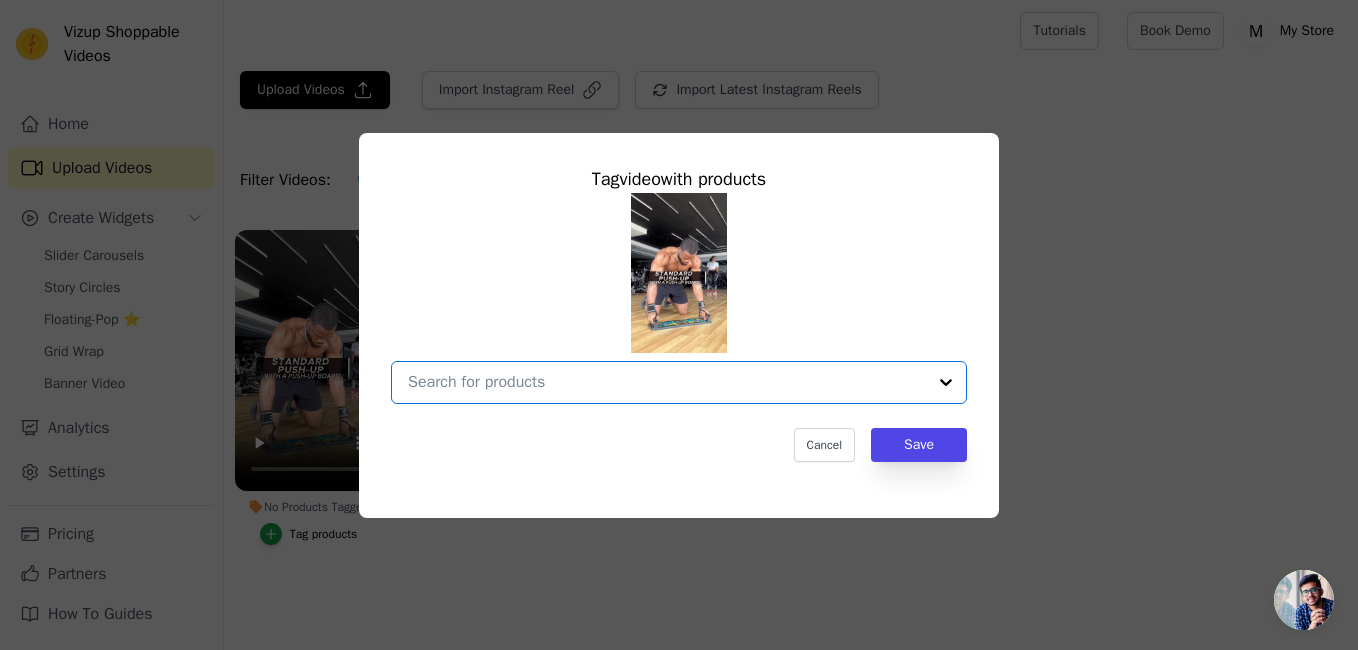 click on "No Products Tagged     Tag  video  with products       Option undefined, selected.   Select is focused, type to refine list, press down to open the menu.                   Cancel   Save     Tag products" at bounding box center (667, 382) 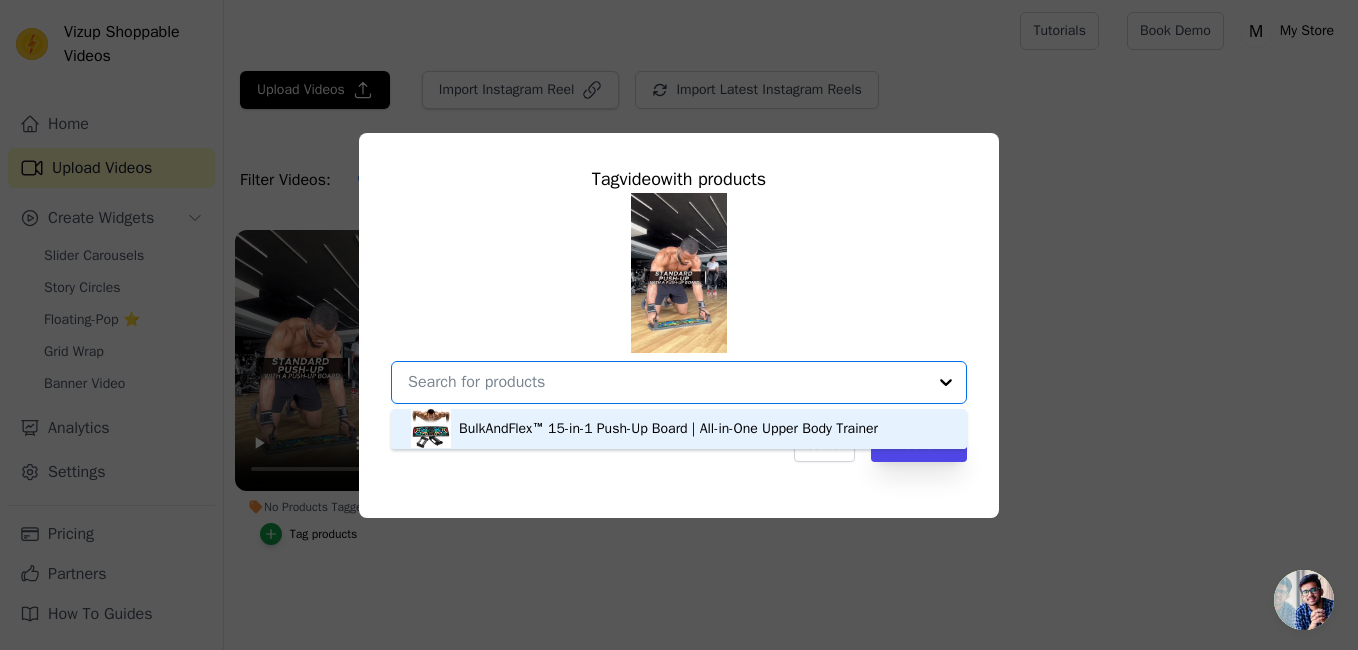 click on "BulkAndFlex™ 15-in-1 Push-Up Board | All-in-One Upper Body Trainer" at bounding box center (668, 429) 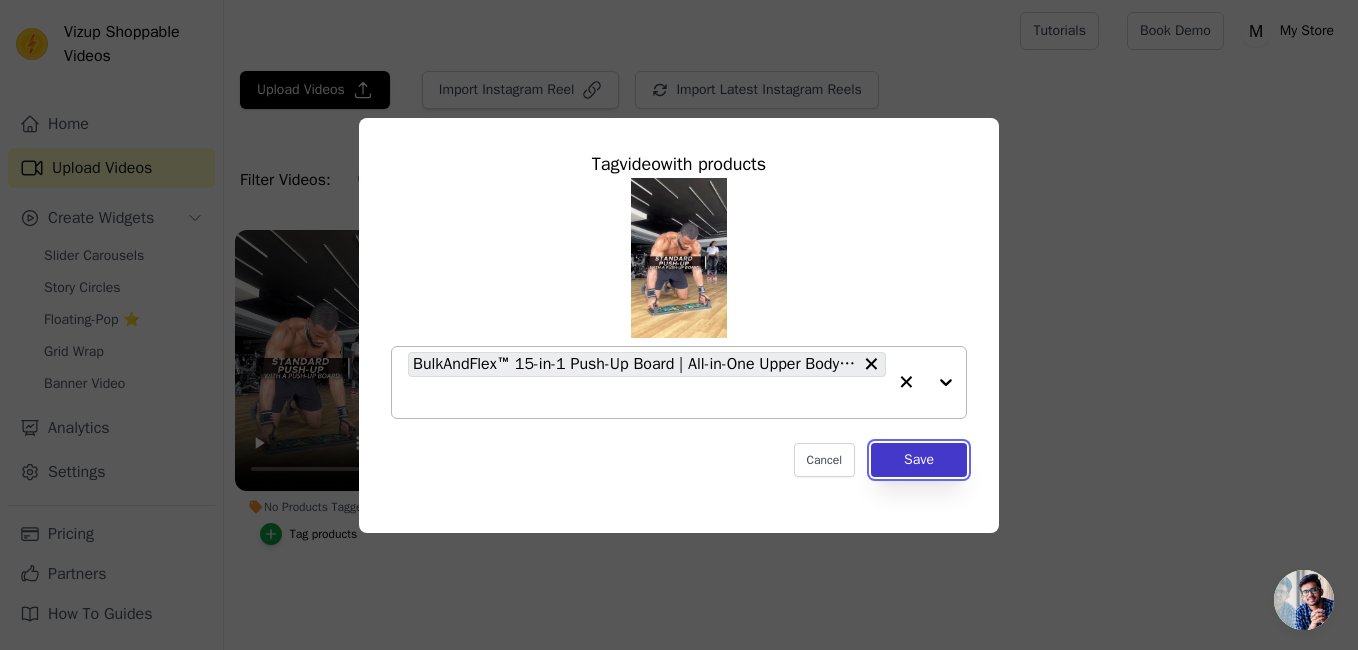 click on "Save" at bounding box center (919, 460) 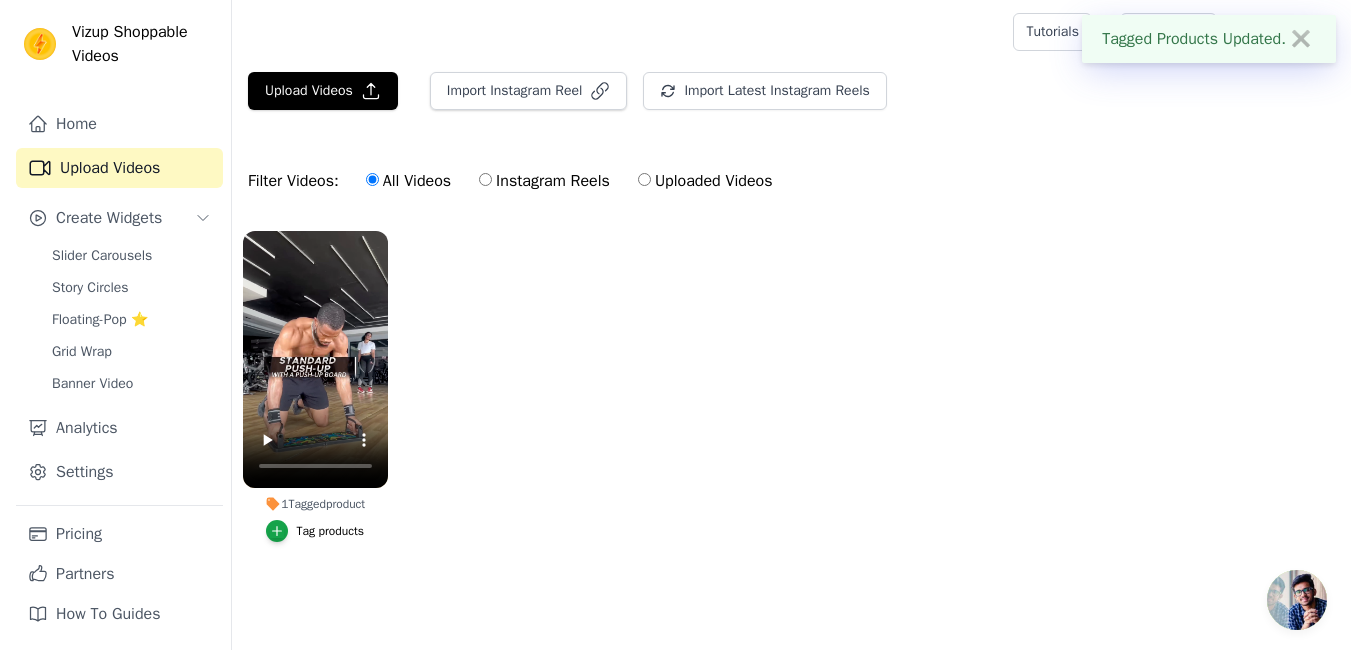 scroll, scrollTop: 0, scrollLeft: 0, axis: both 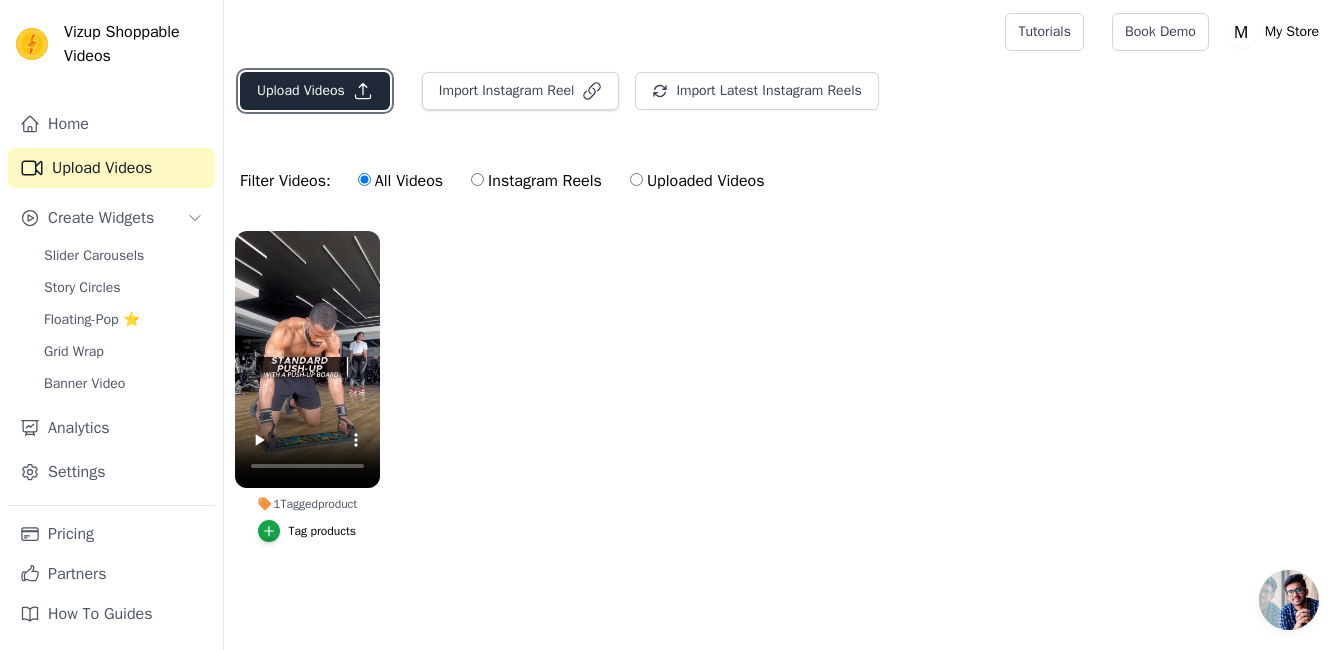 click on "Upload Videos" at bounding box center [315, 91] 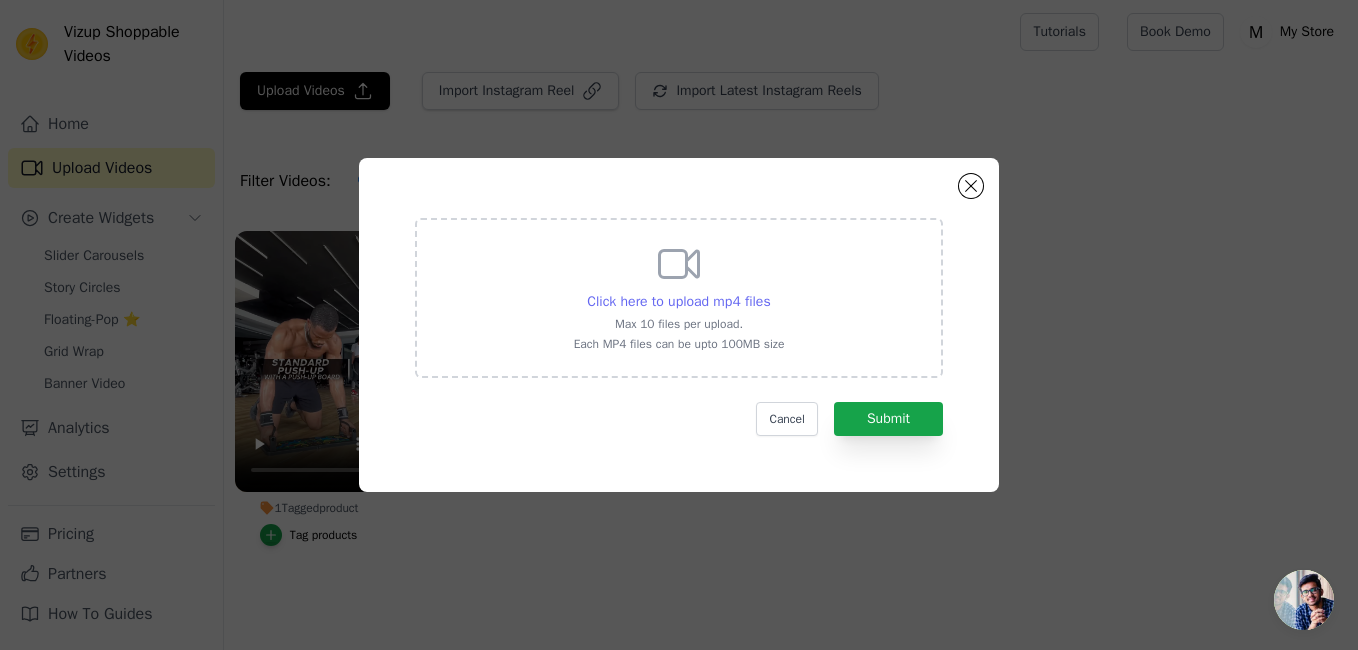 click on "Click here to upload mp4 files" at bounding box center [678, 301] 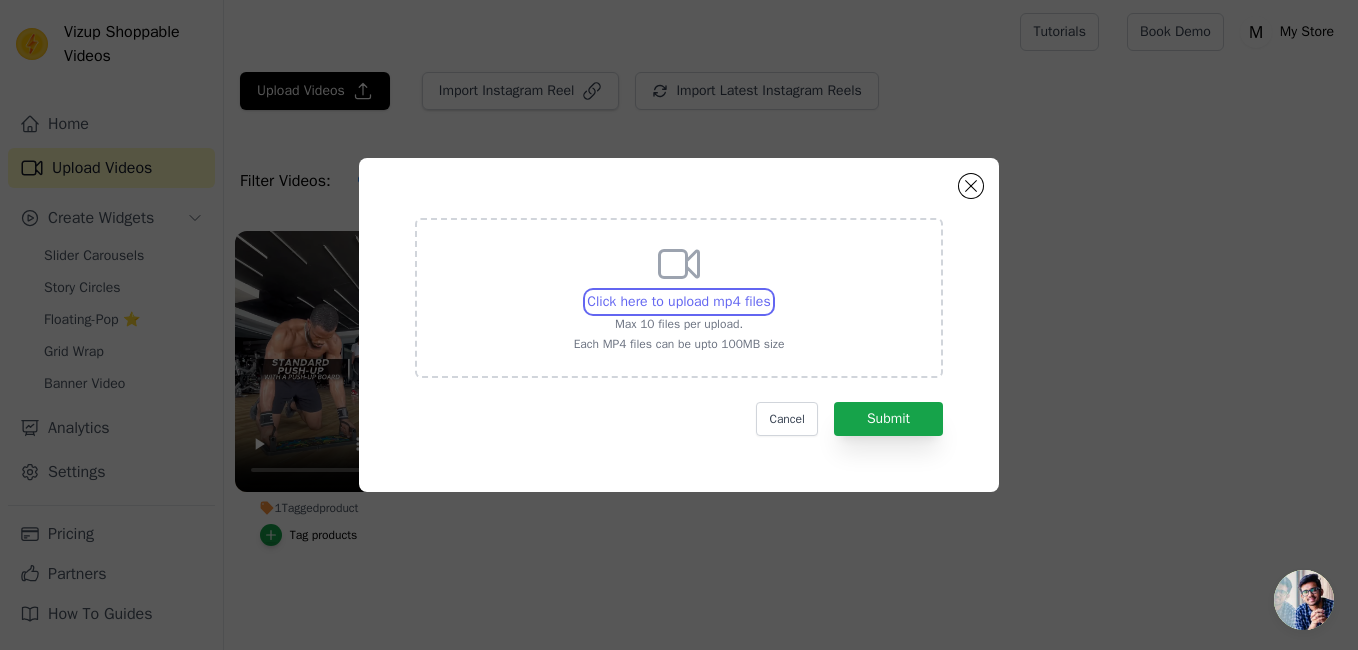 click on "Click here to upload mp4 files     Max 10 files per upload.   Each MP4 files can be upto 100MB size" at bounding box center (770, 291) 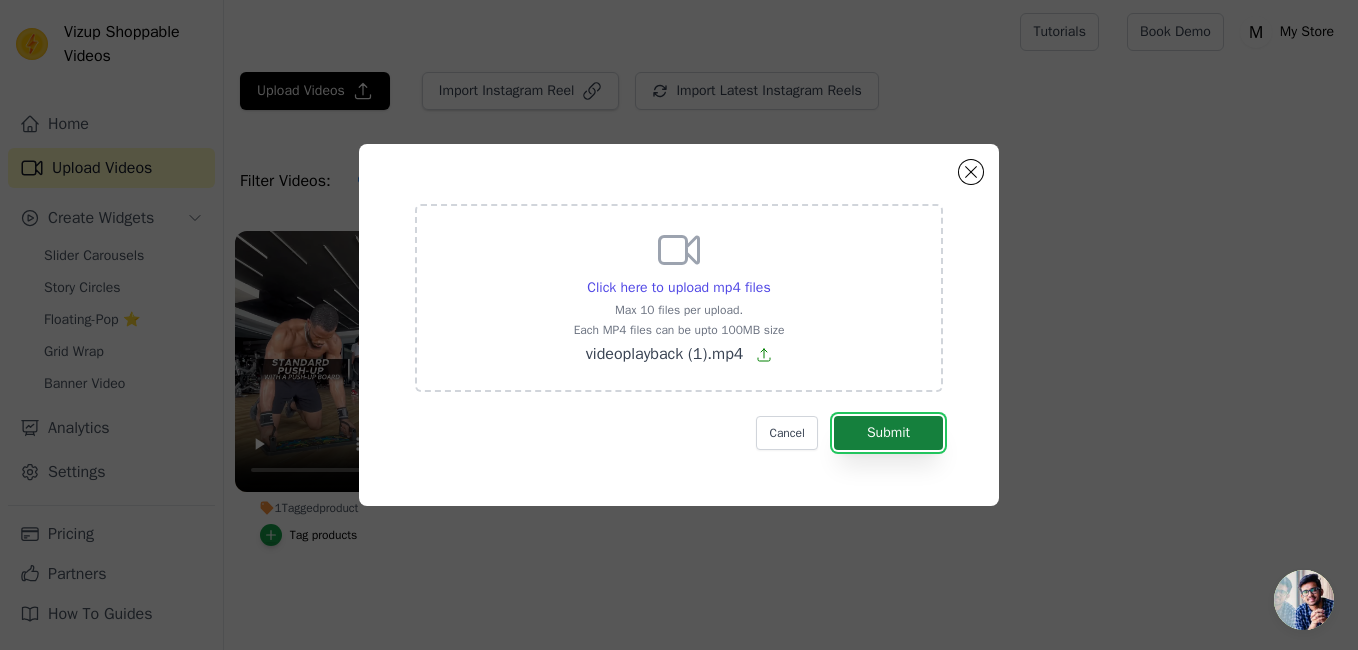 click on "Submit" at bounding box center (888, 433) 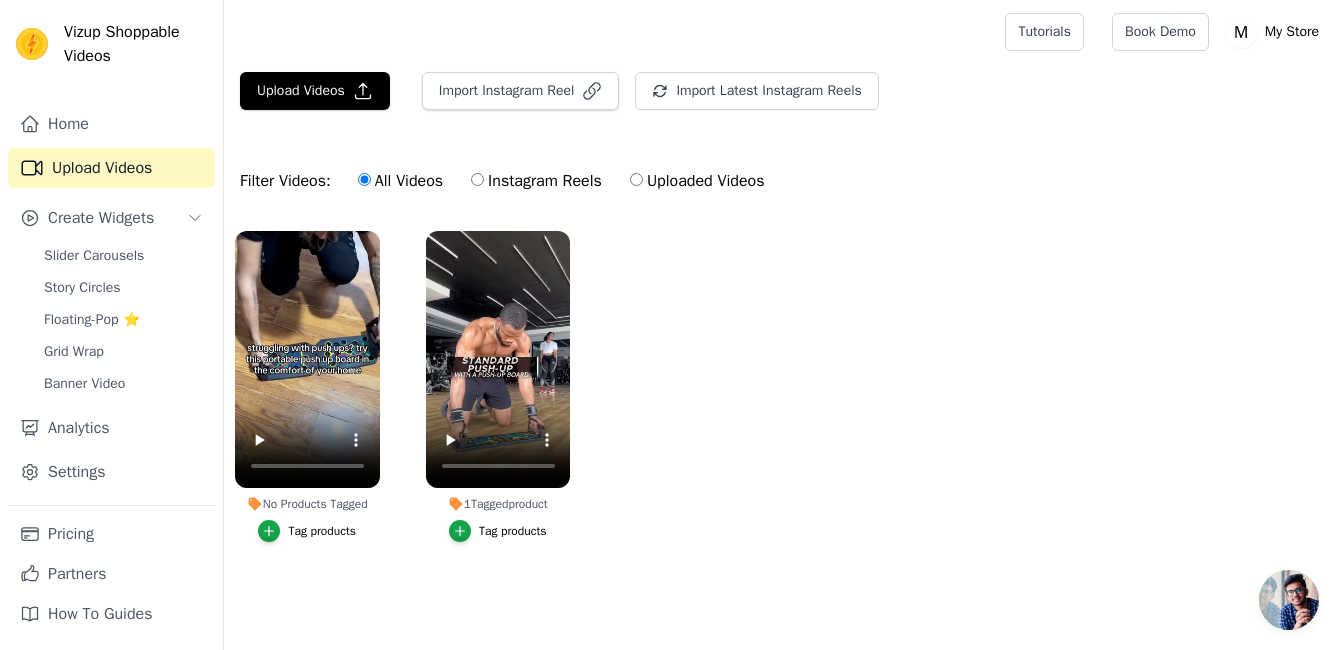 scroll, scrollTop: 1, scrollLeft: 0, axis: vertical 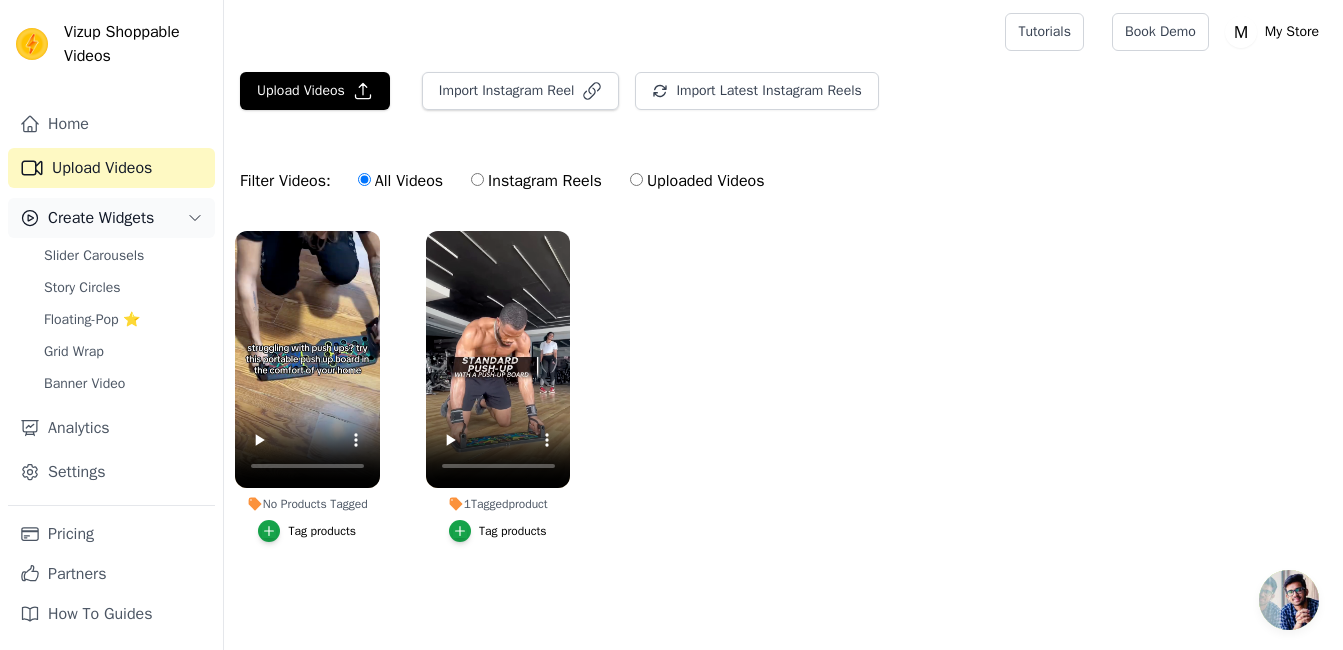 click on "Create Widgets" at bounding box center (101, 218) 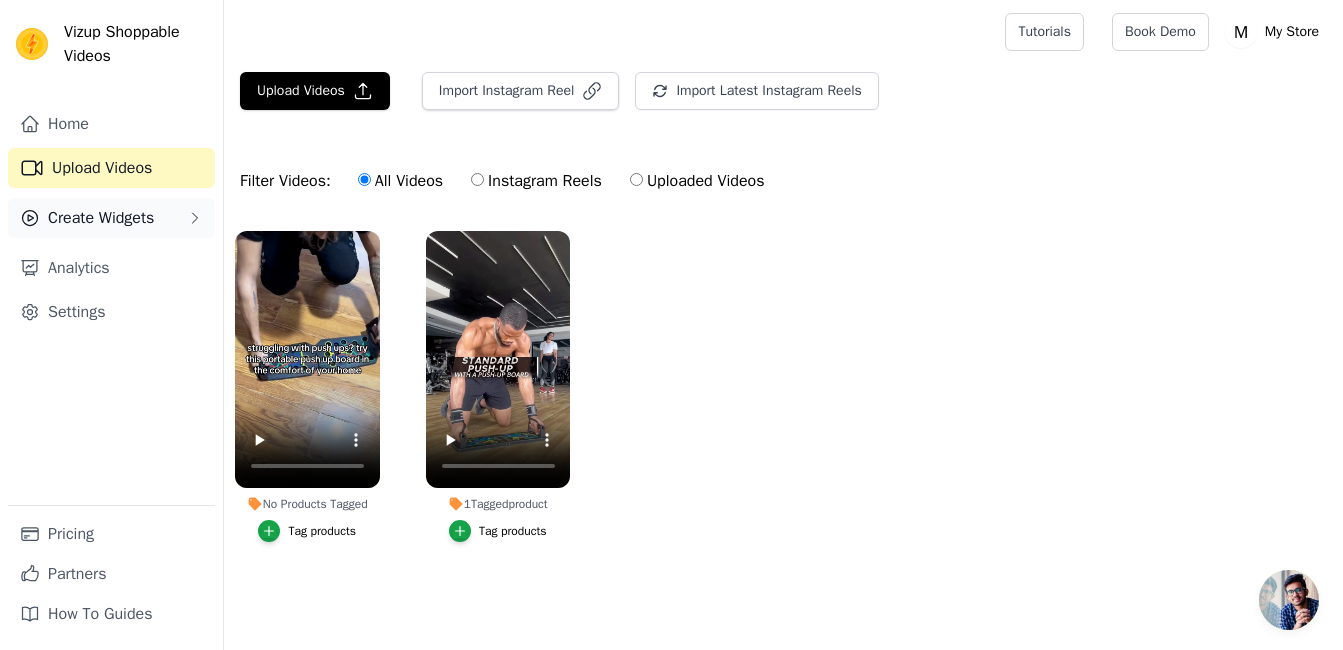 click on "Create Widgets" at bounding box center [101, 218] 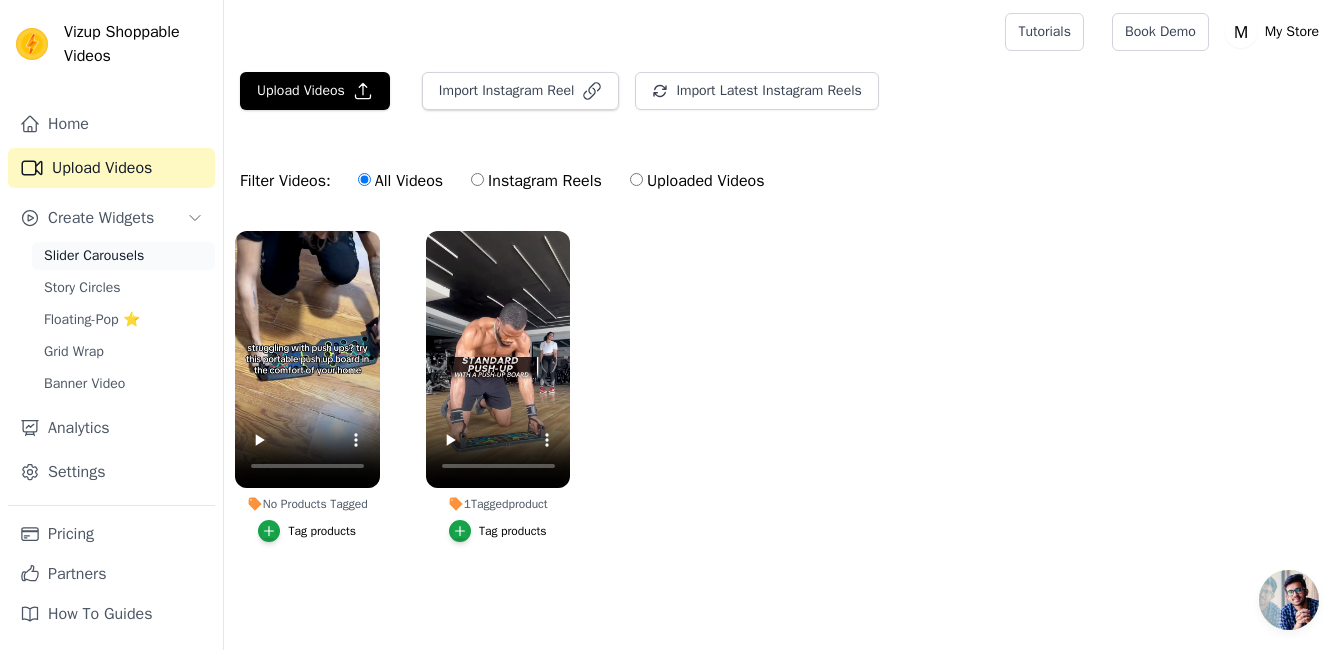 click on "Slider Carousels" at bounding box center [94, 256] 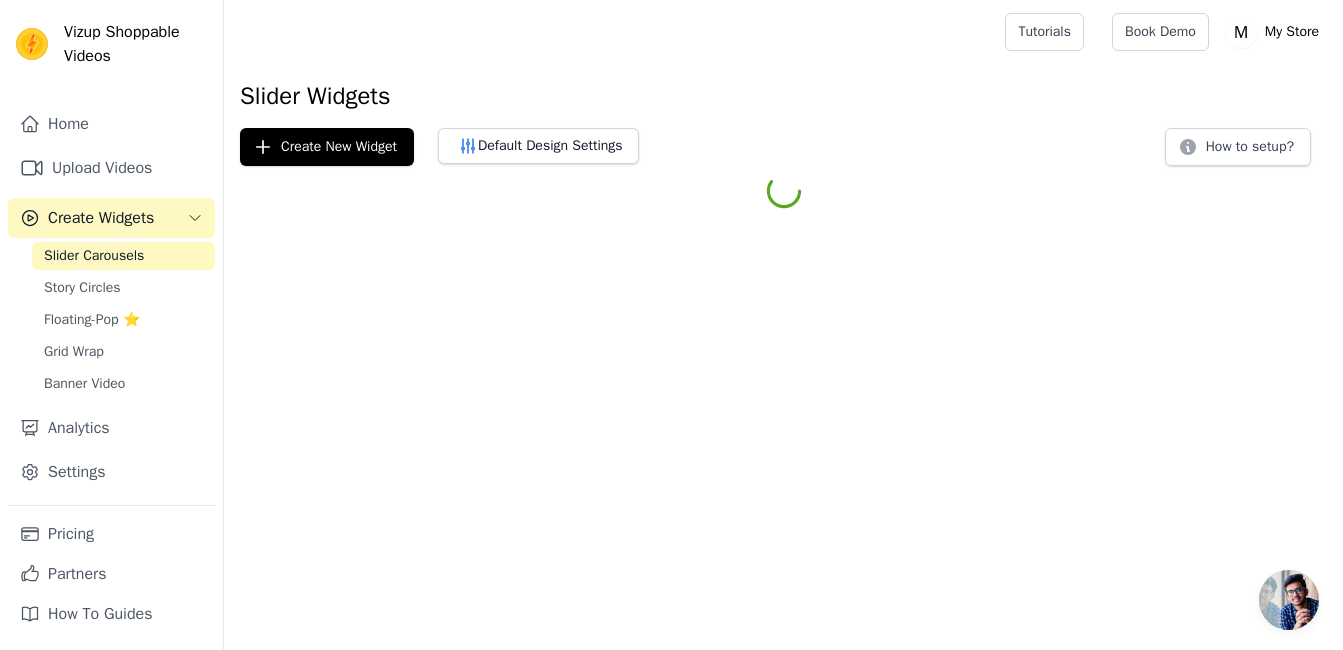 scroll, scrollTop: 0, scrollLeft: 0, axis: both 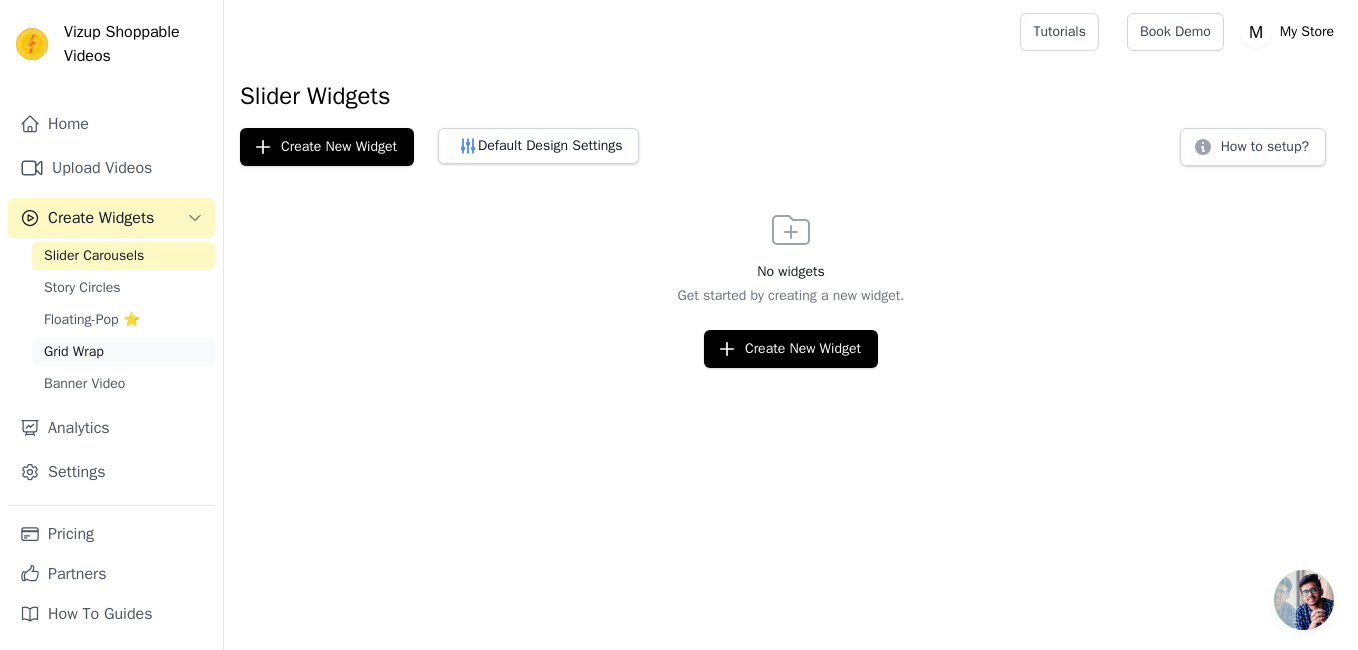 click on "Grid Wrap" at bounding box center [123, 352] 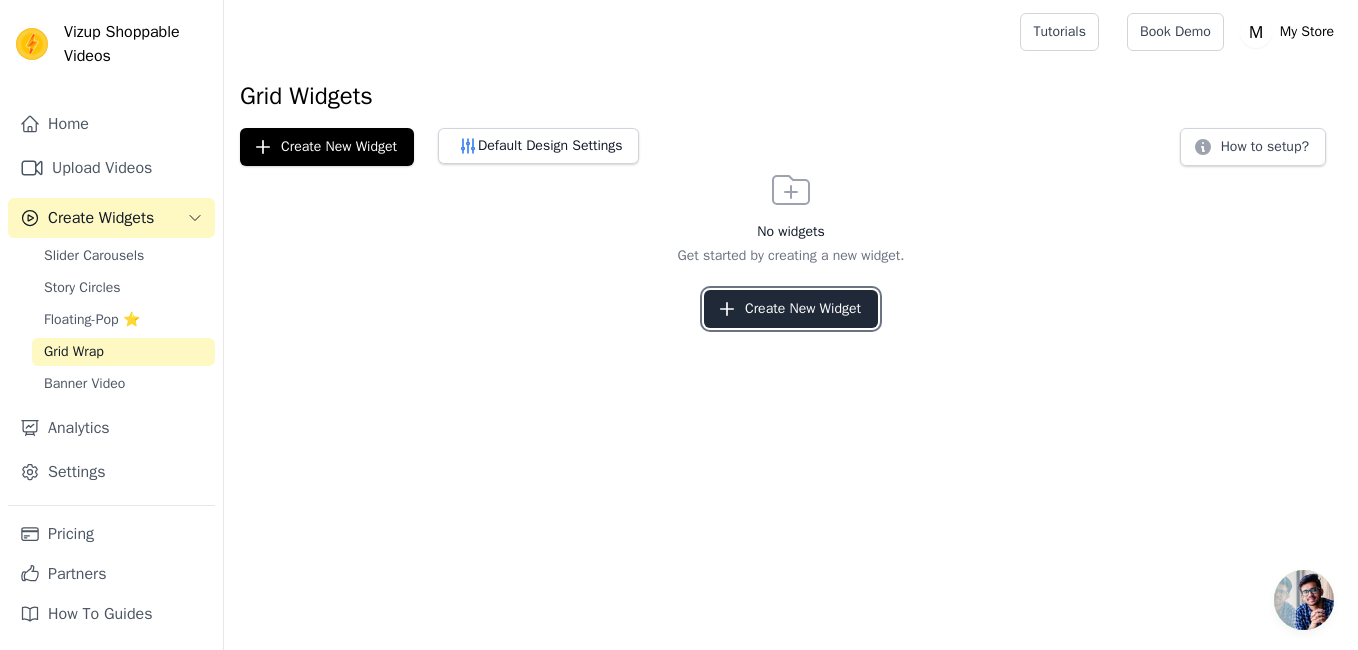 click on "Create New Widget" at bounding box center (791, 309) 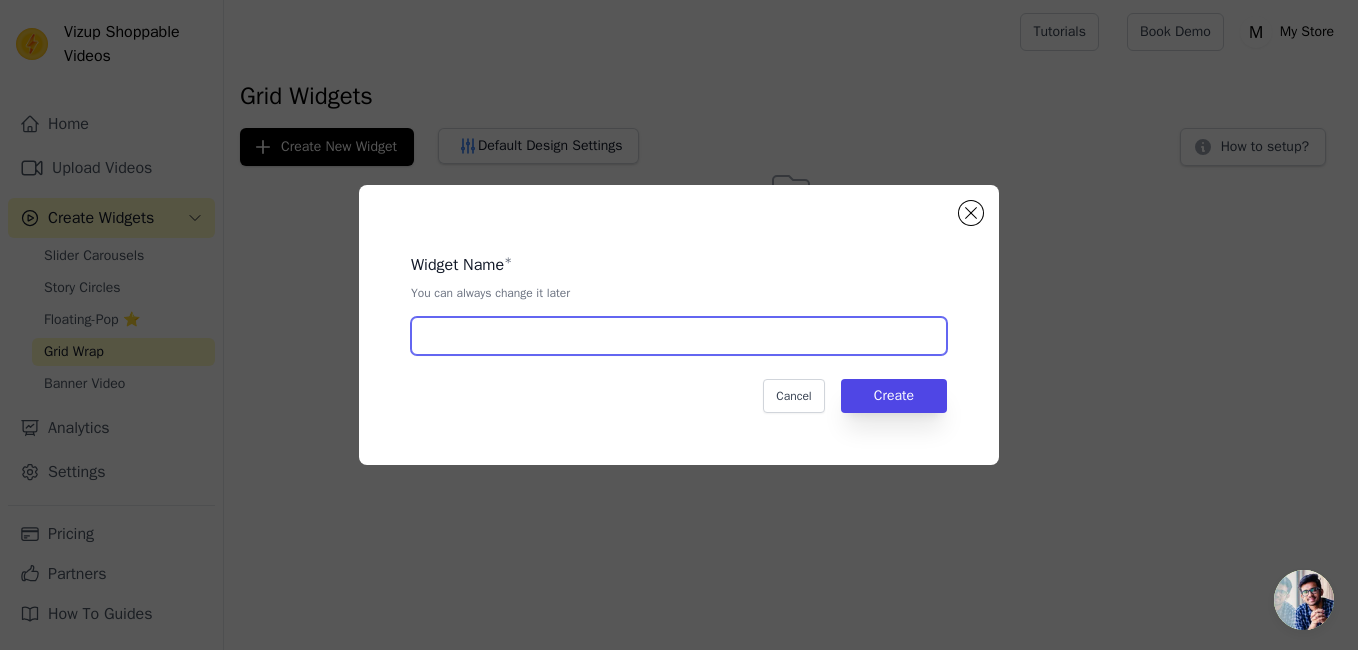 click at bounding box center (679, 336) 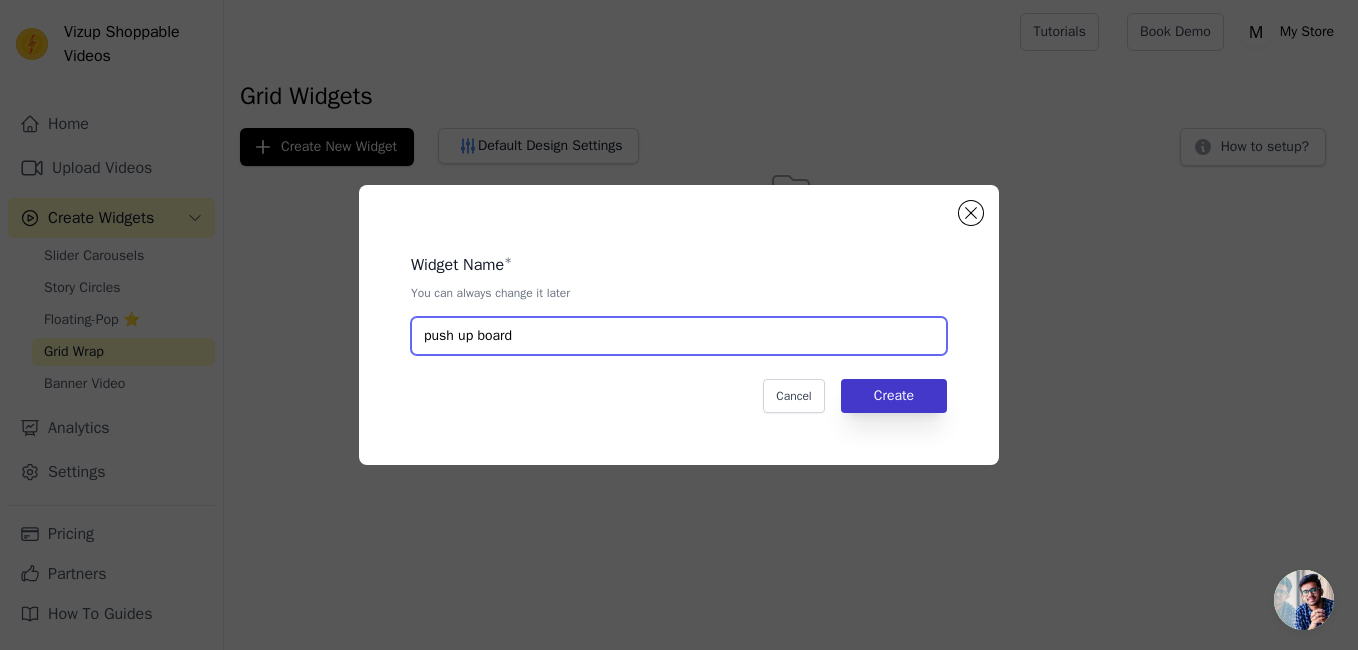 type on "push up board" 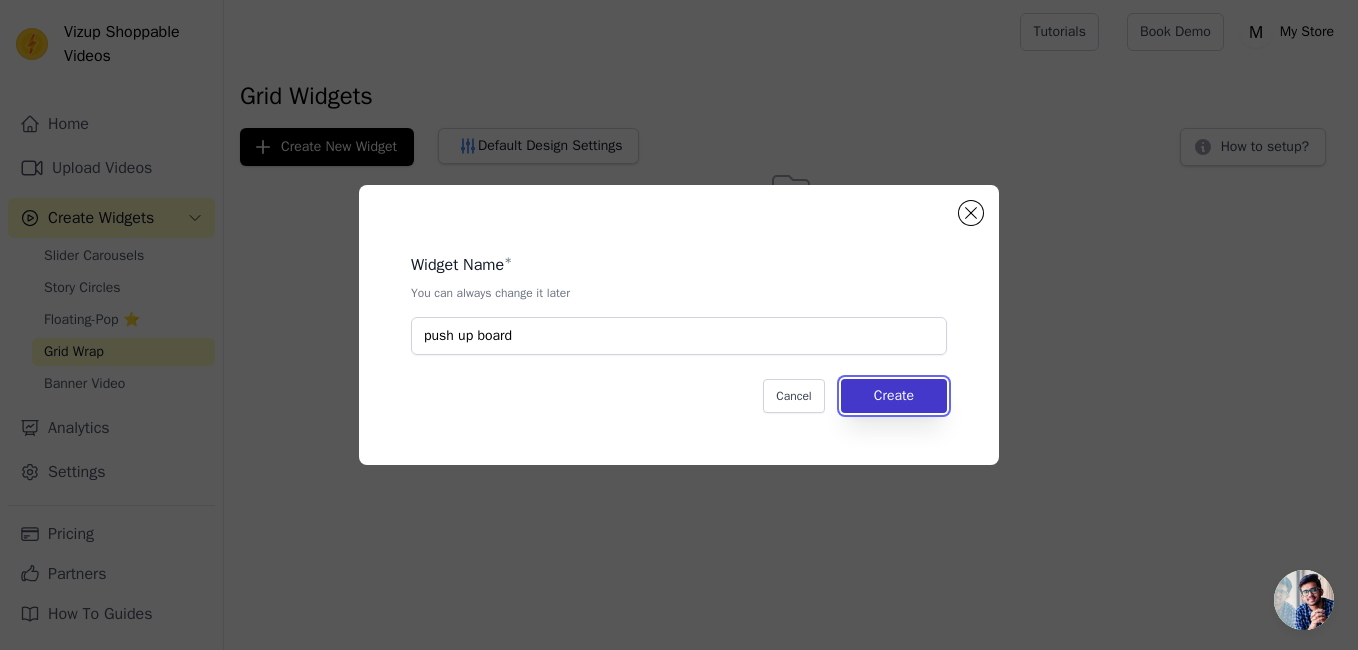 click on "Create" at bounding box center (894, 396) 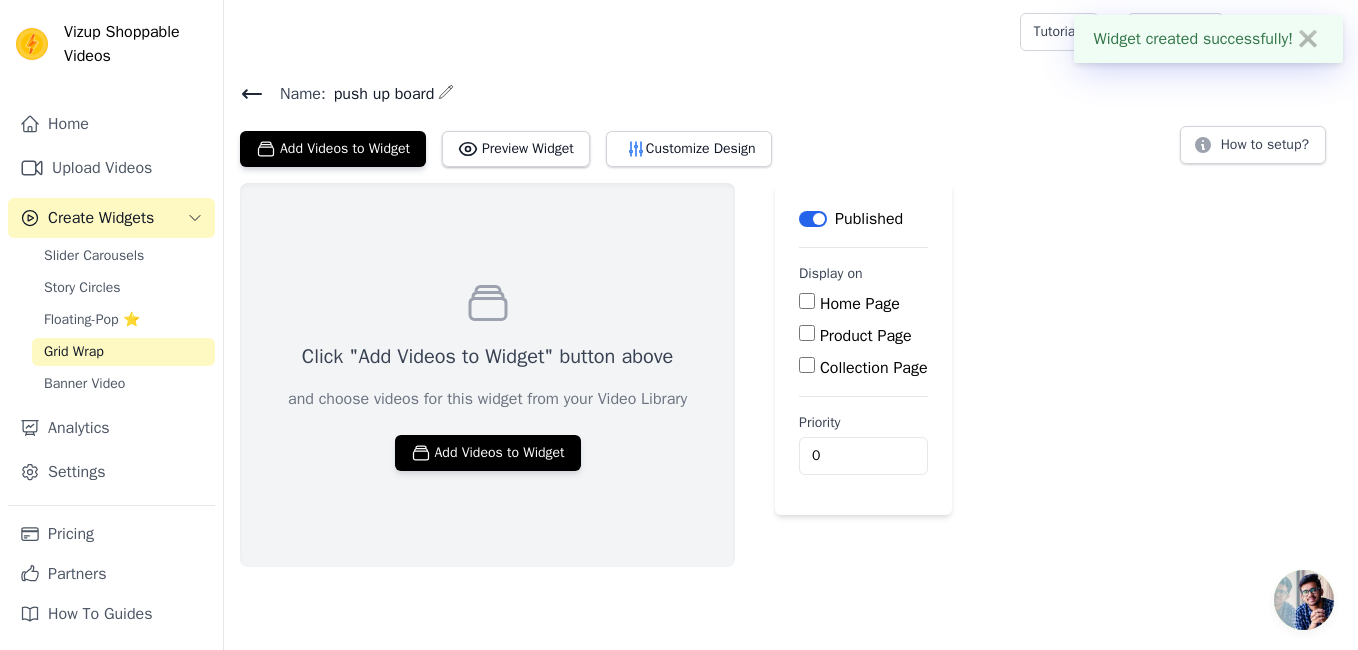 click on "Product Page" at bounding box center (863, 336) 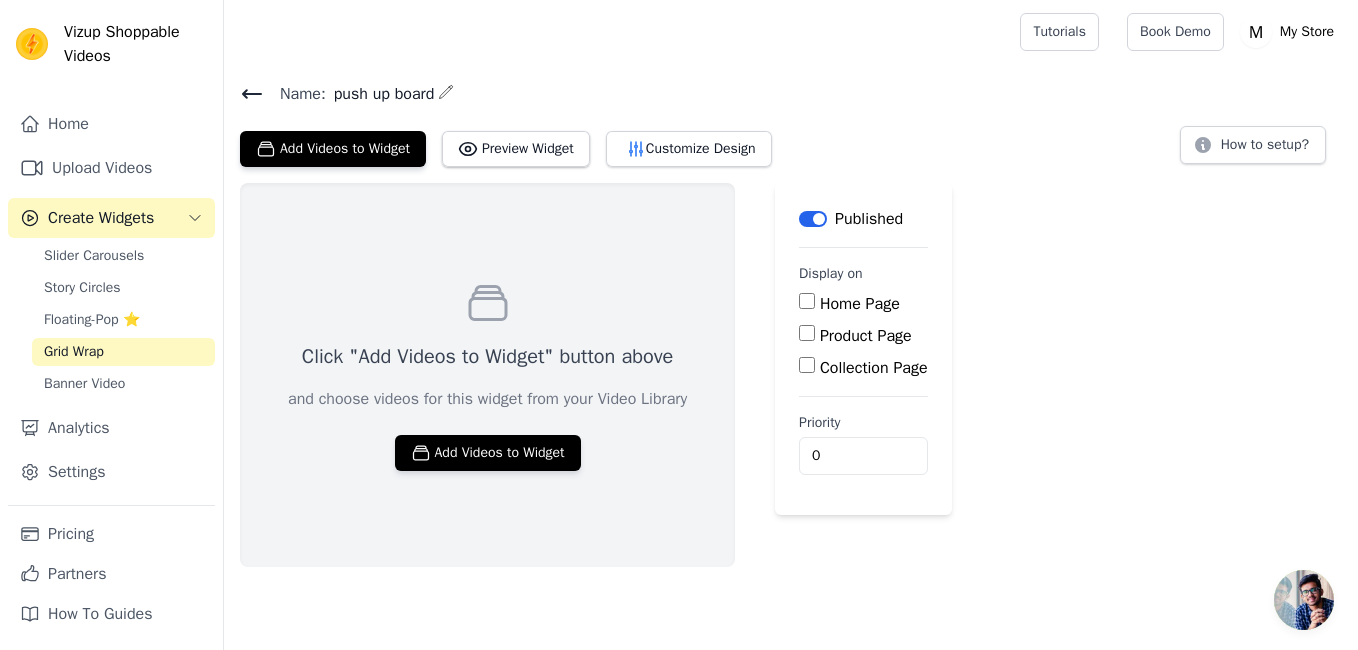 click on "Product Page" at bounding box center [807, 333] 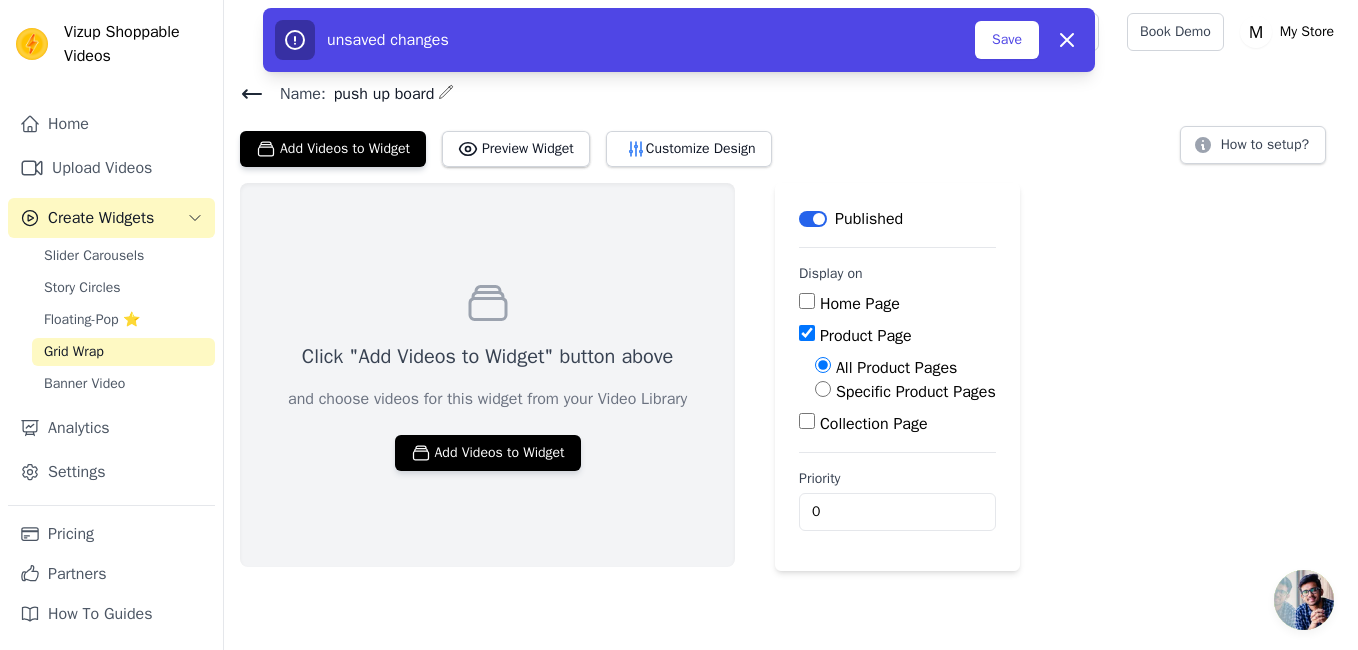 click on "Specific Product Pages" at bounding box center (823, 389) 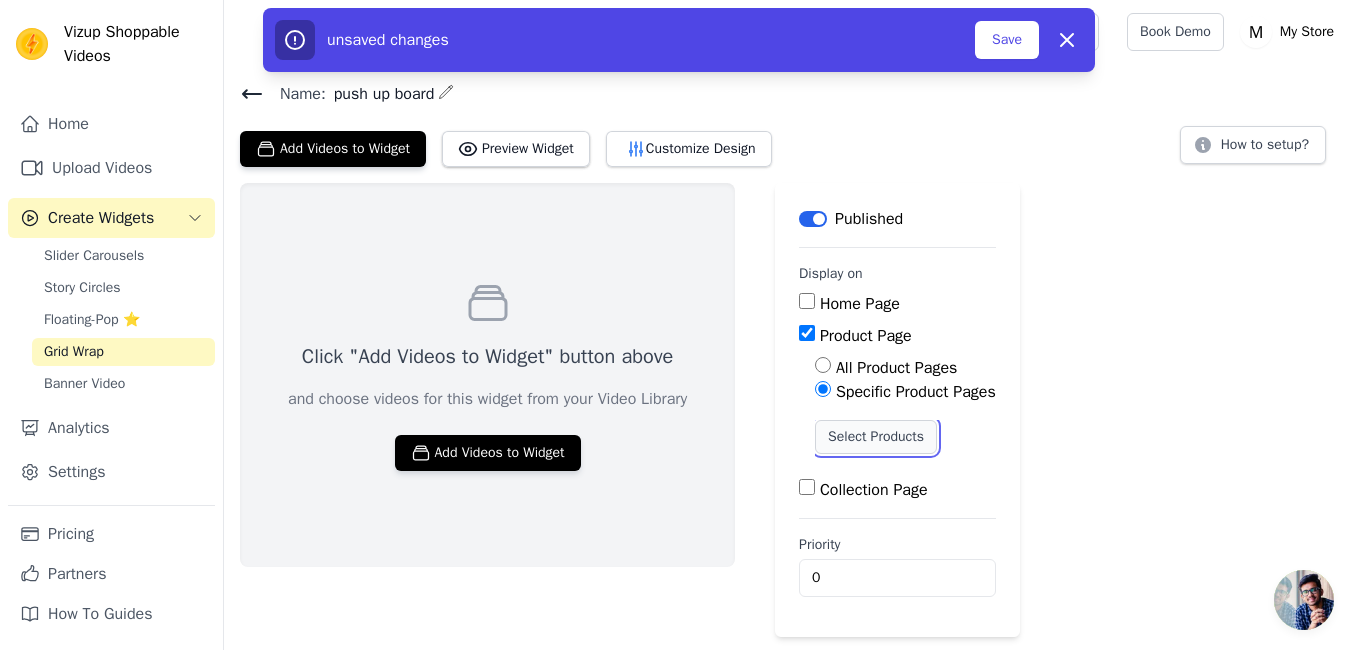 click on "Select Products" at bounding box center (876, 437) 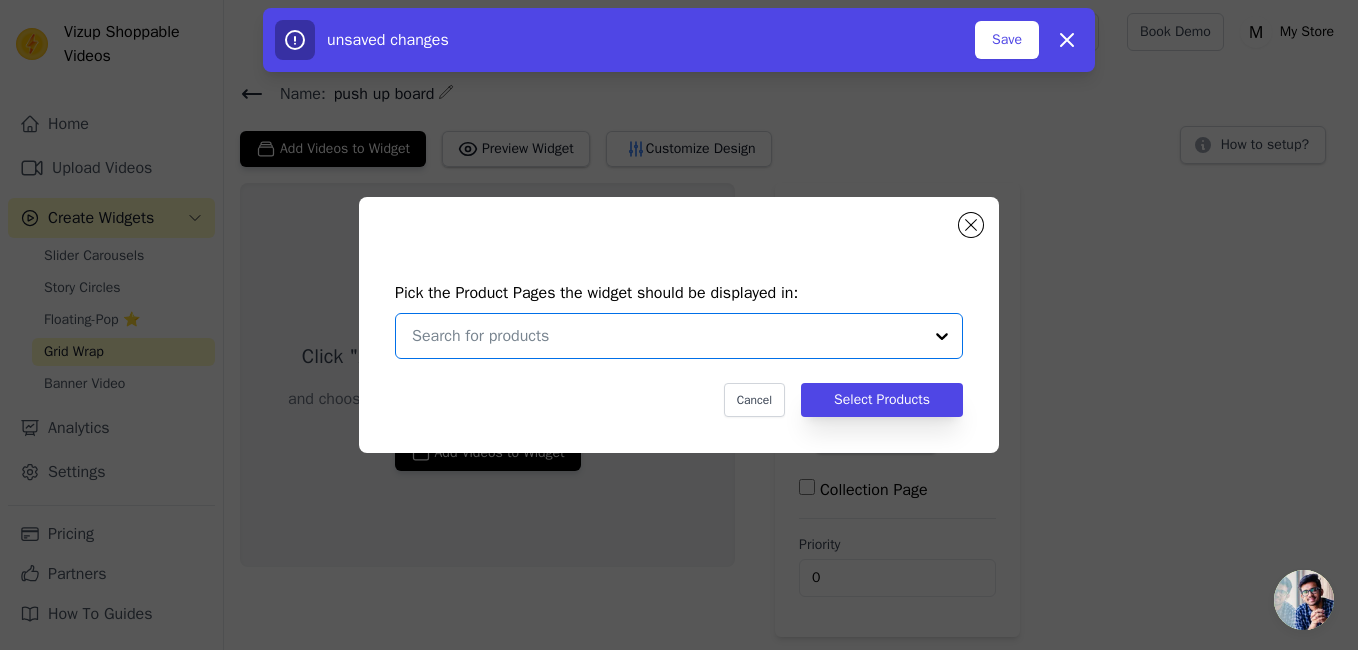 click at bounding box center (667, 336) 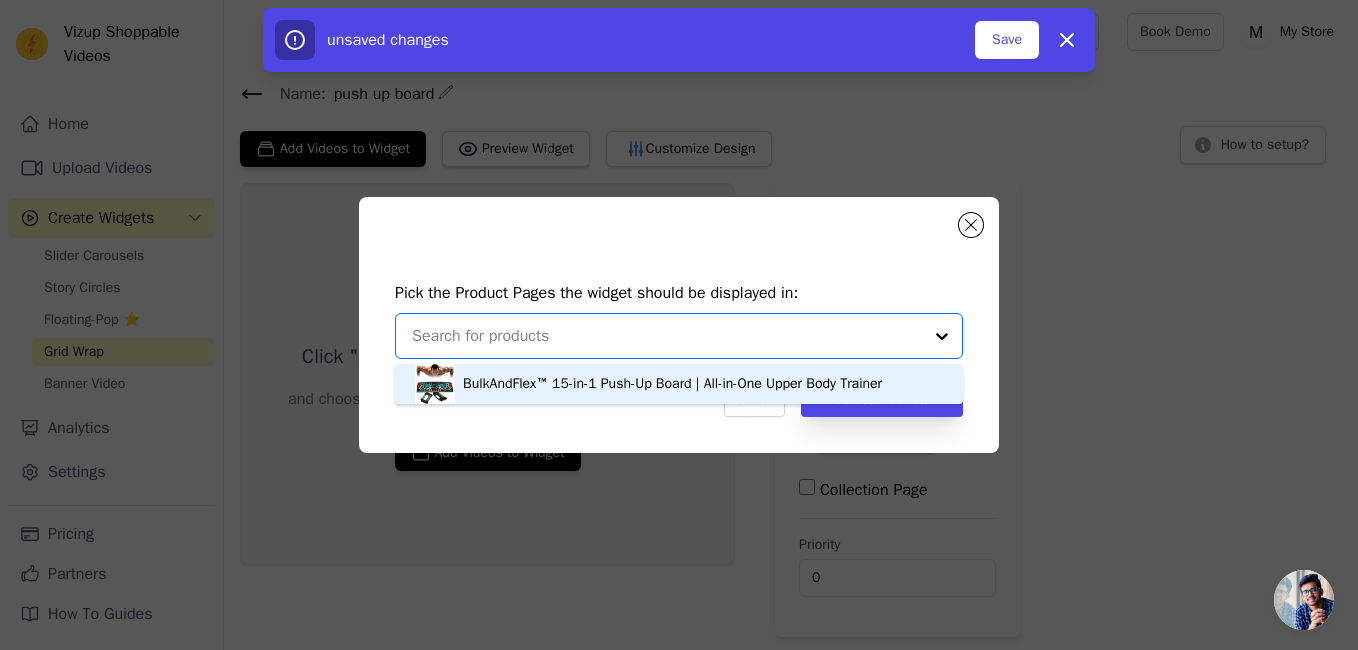 click on "BulkAndFlex™ 15-in-1 Push-Up Board | All-in-One Upper Body Trainer" at bounding box center (672, 384) 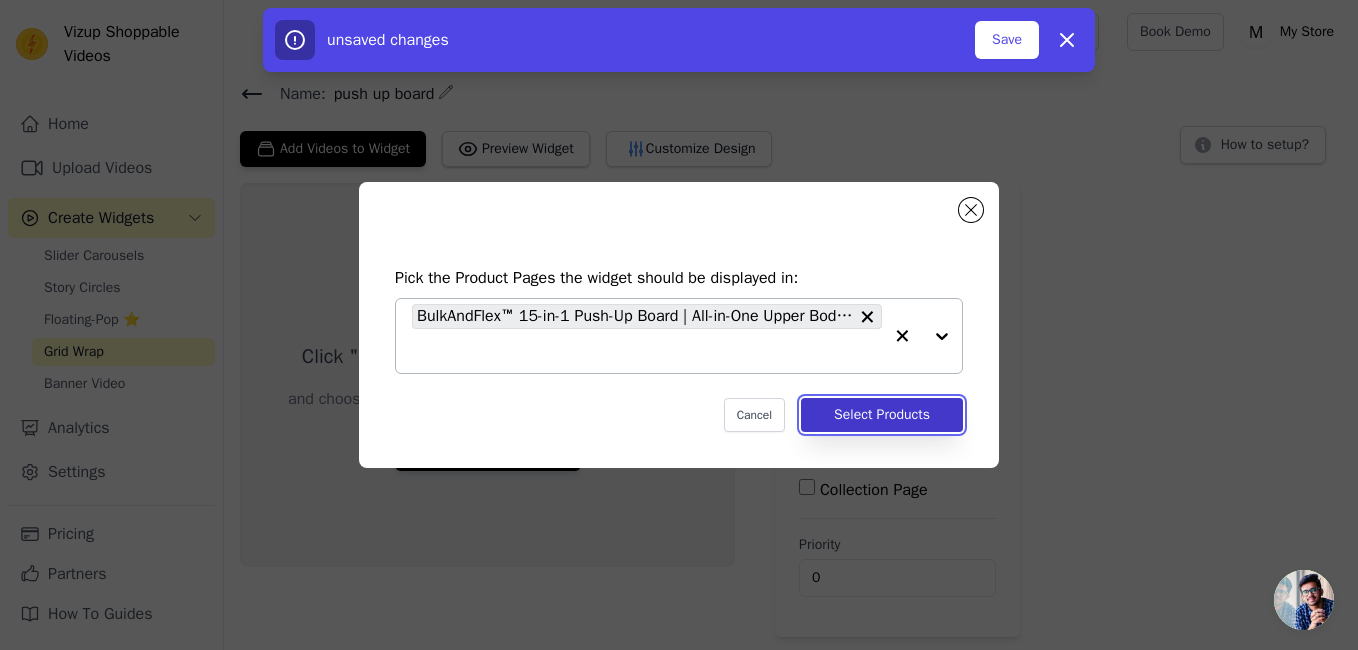 click on "Select Products" at bounding box center [882, 415] 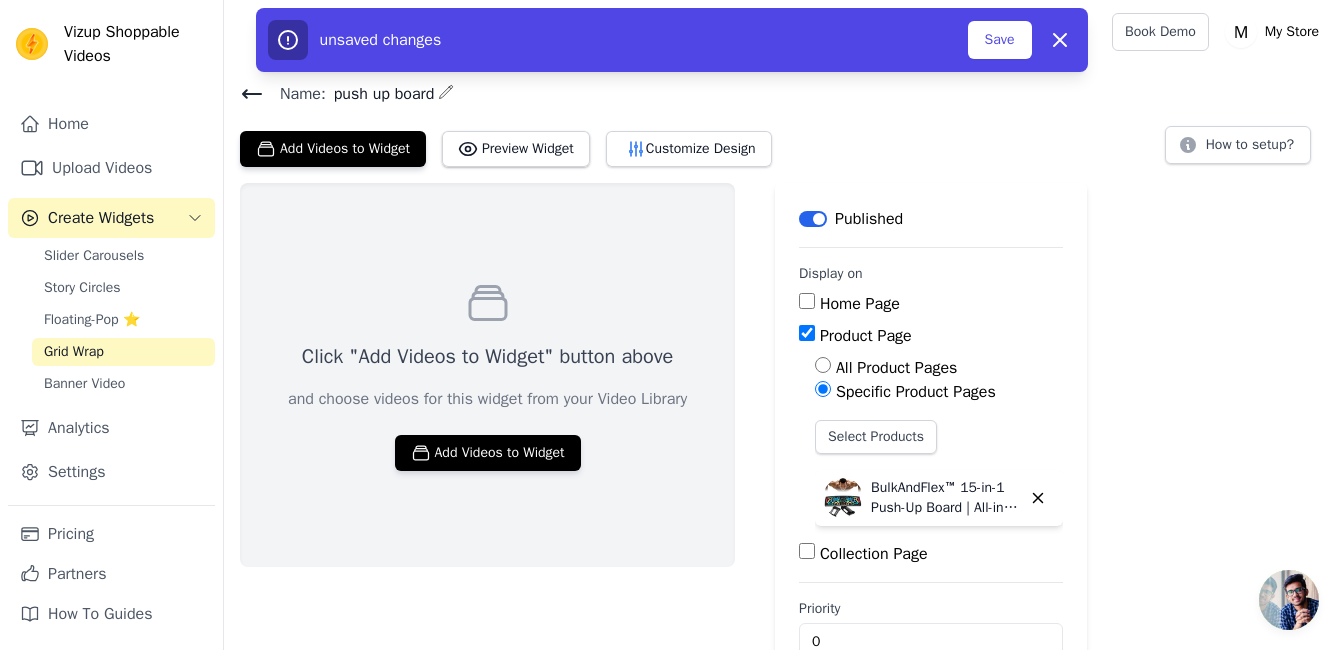 scroll, scrollTop: 50, scrollLeft: 0, axis: vertical 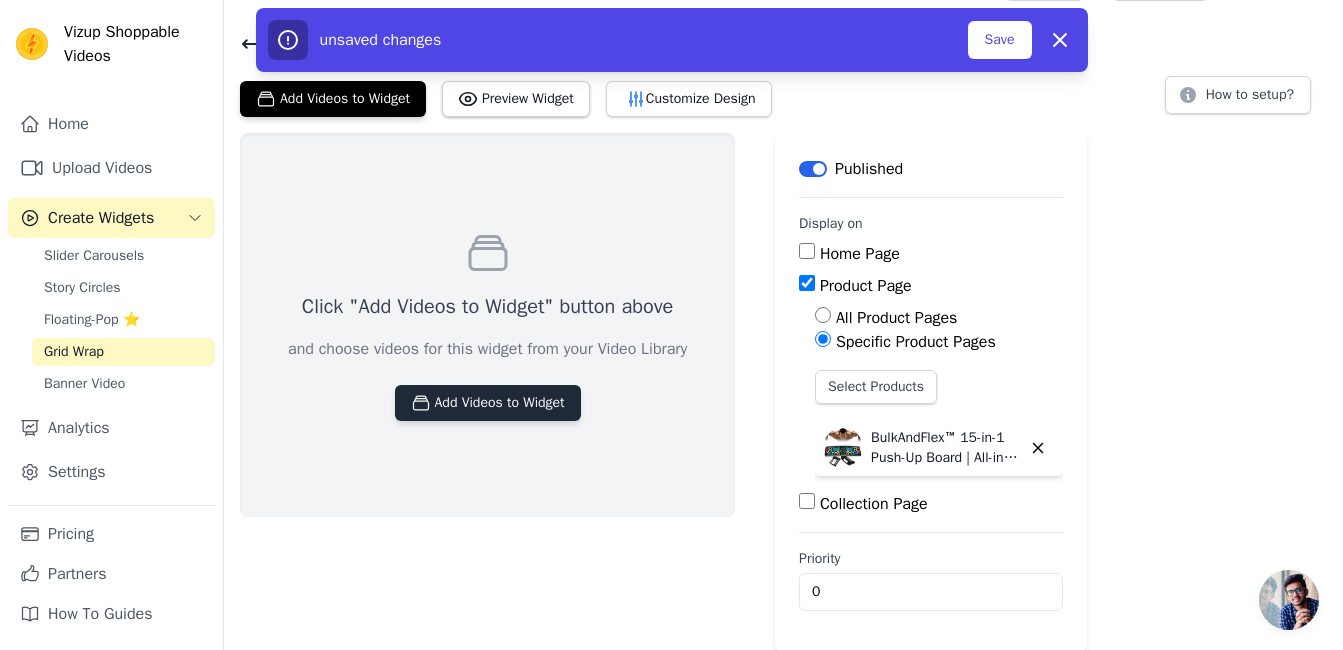 click on "Add Videos to Widget" at bounding box center [488, 403] 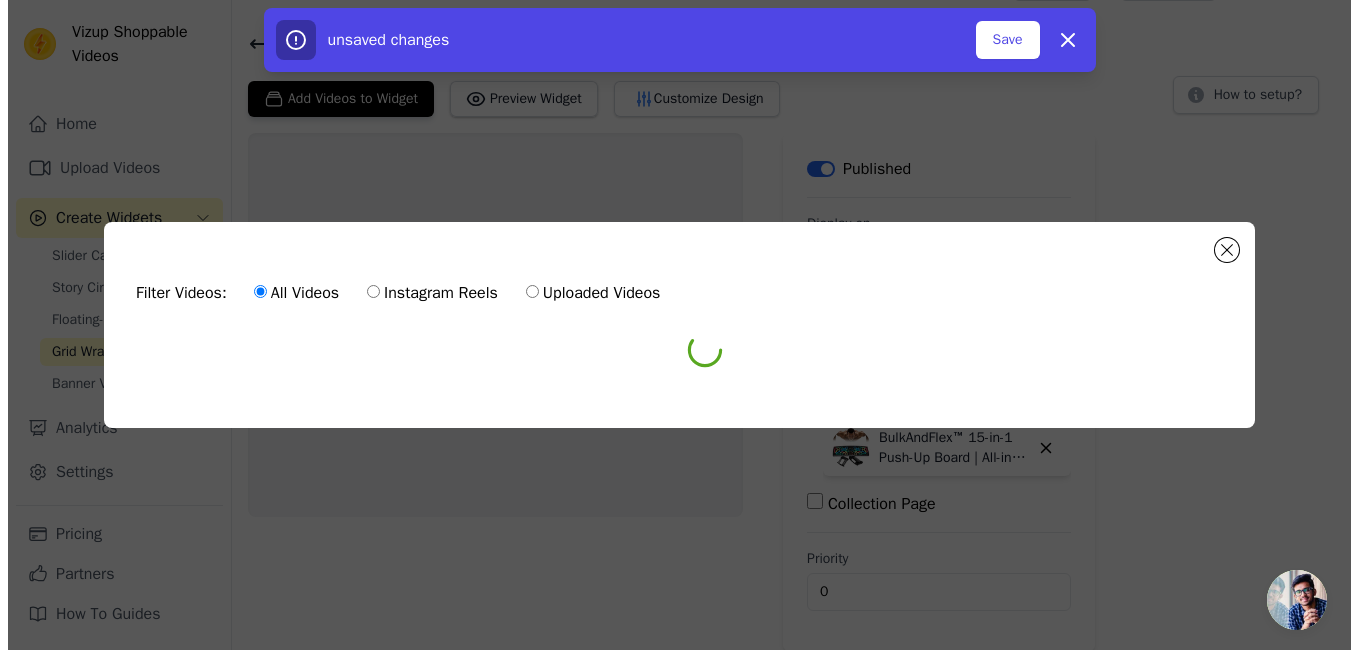 scroll, scrollTop: 0, scrollLeft: 0, axis: both 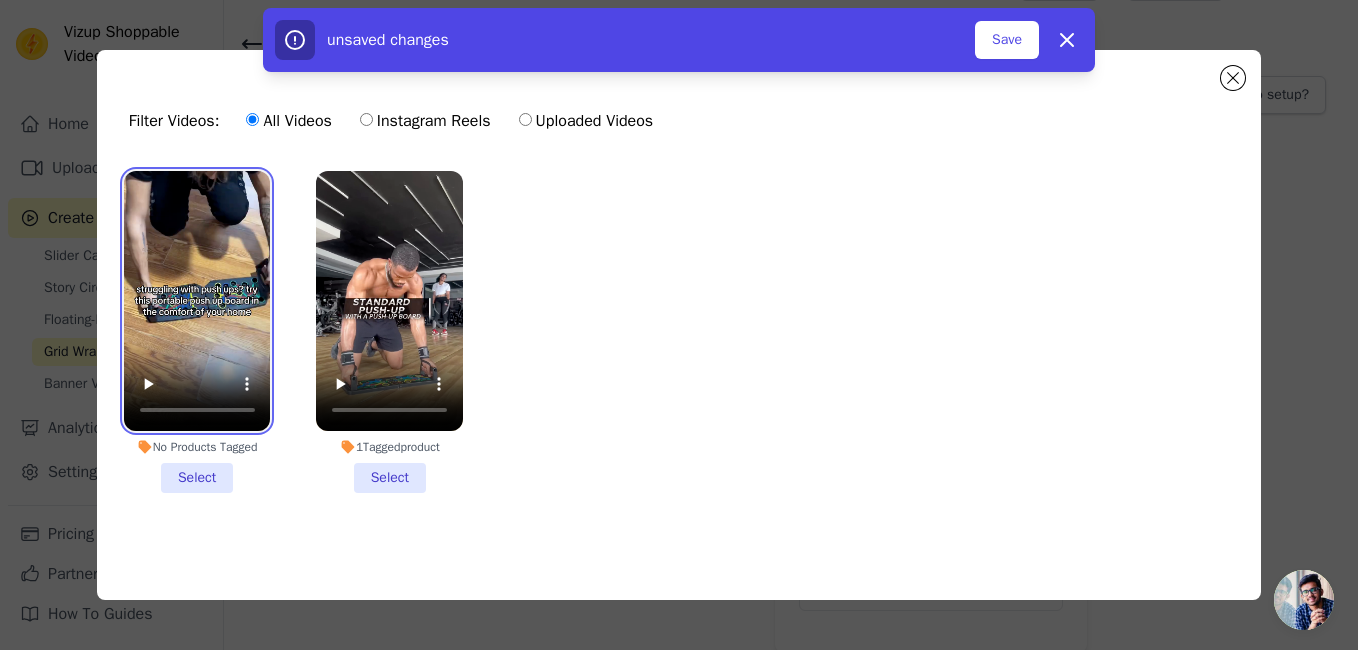 click at bounding box center [197, 301] 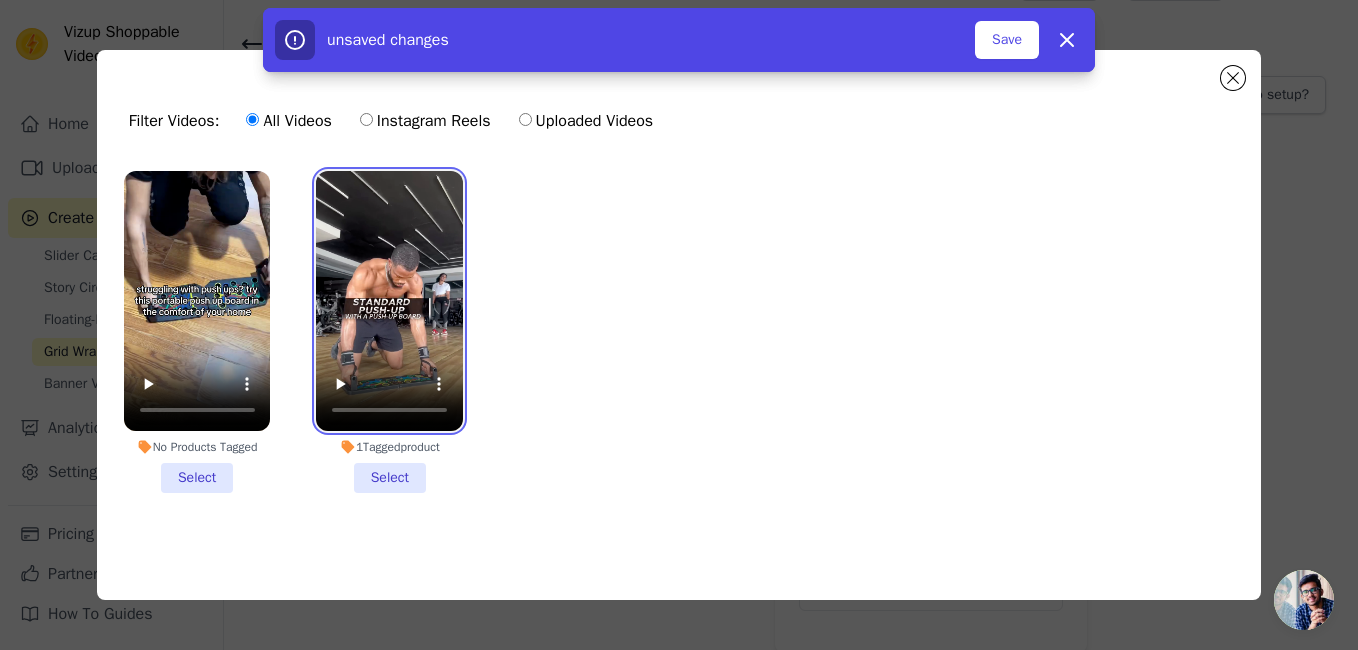 click at bounding box center [389, 301] 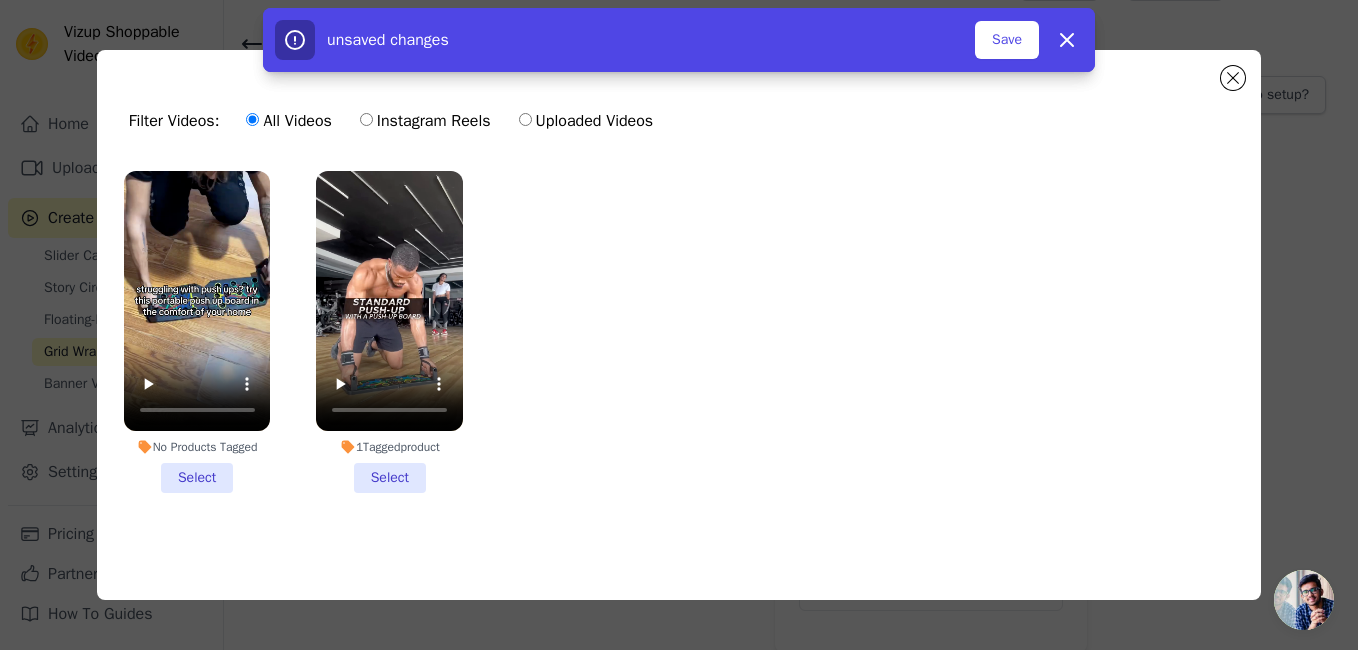 click on "1  Tagged  product     Select" at bounding box center [389, 332] 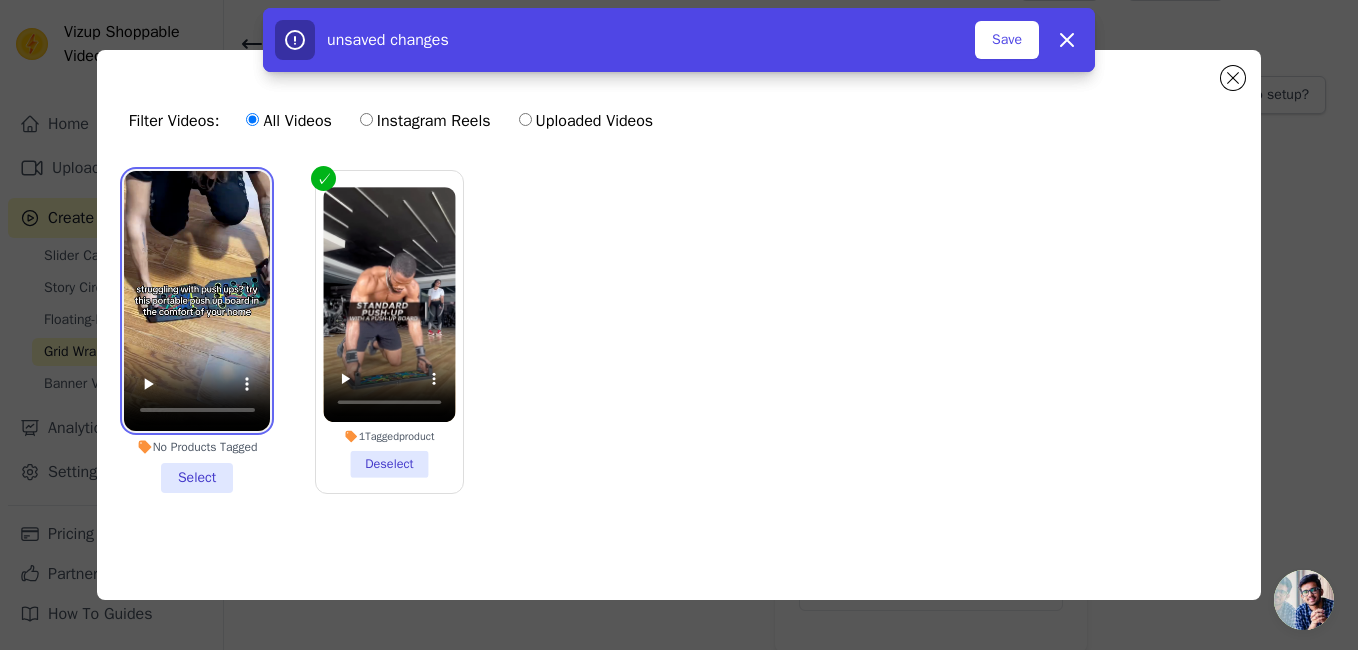 click at bounding box center [197, 301] 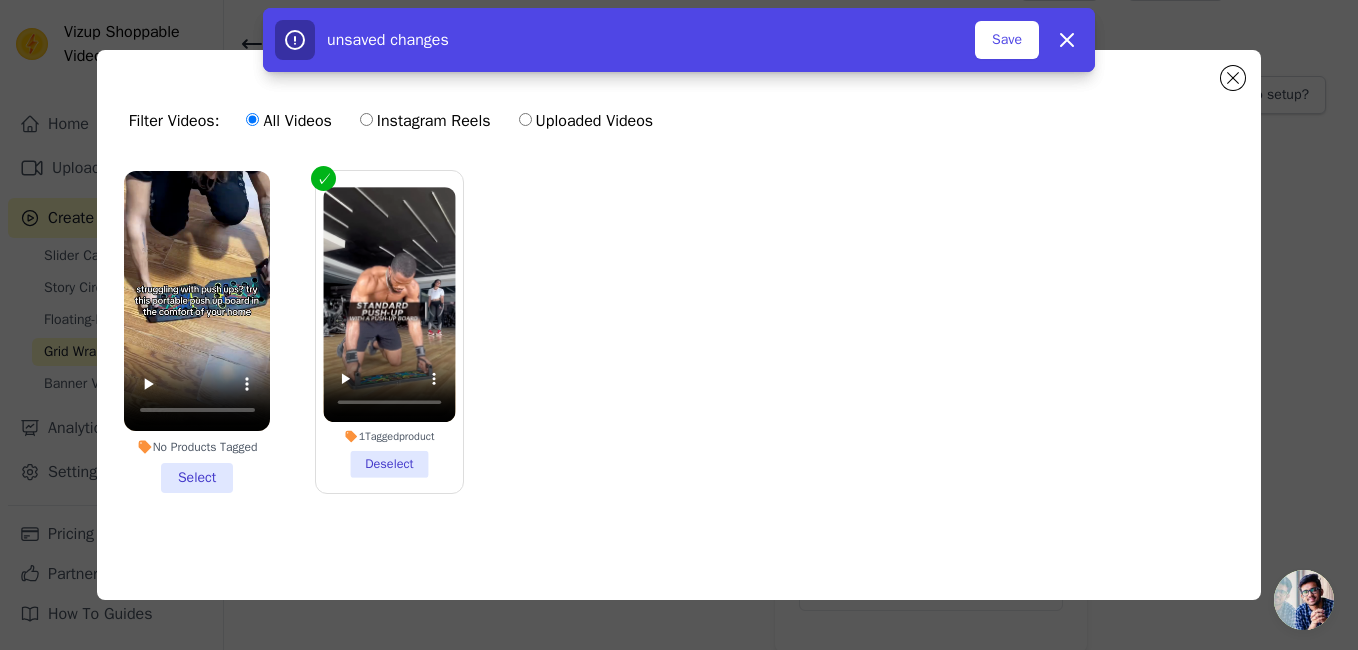 click on "No Products Tagged     Select" at bounding box center [197, 332] 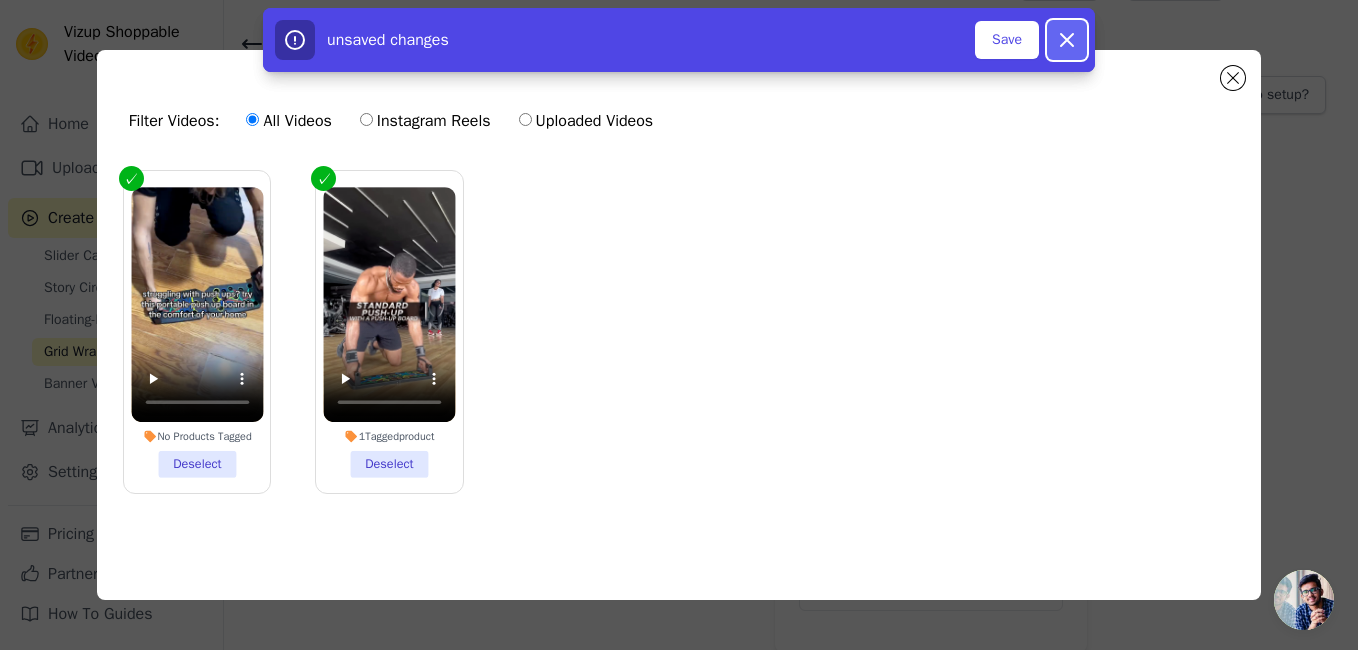 click 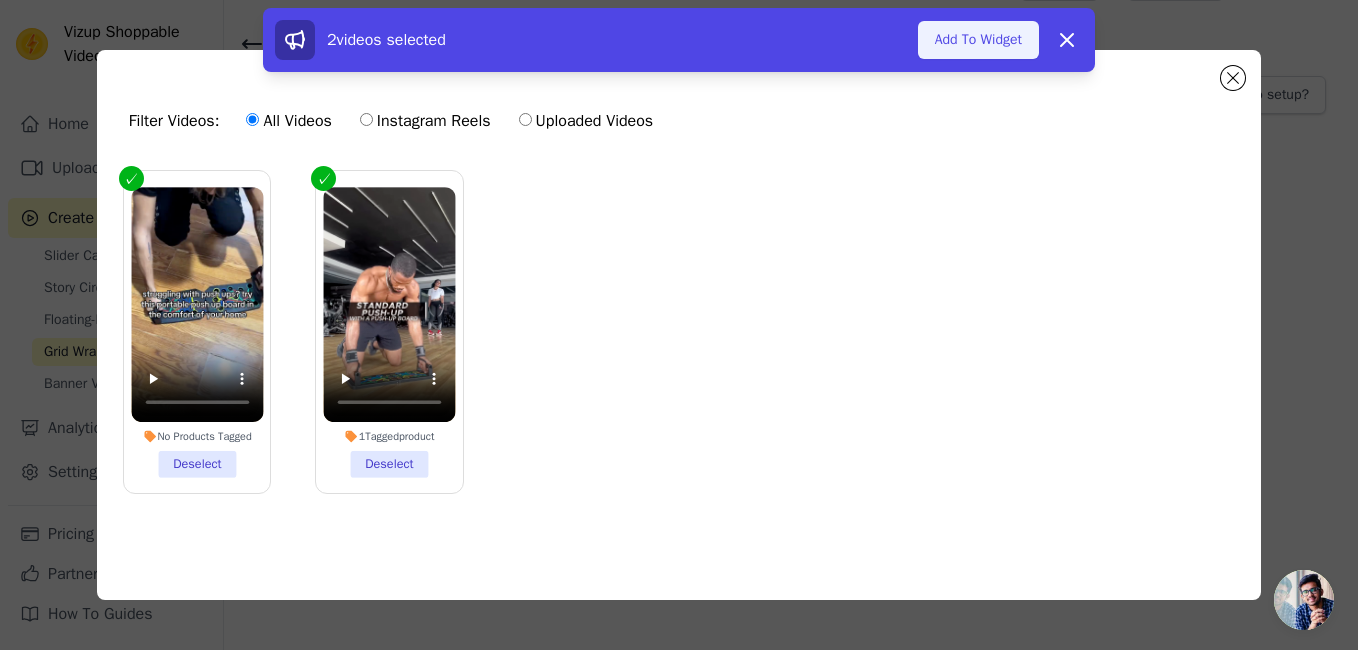 click on "Add To Widget" at bounding box center (978, 40) 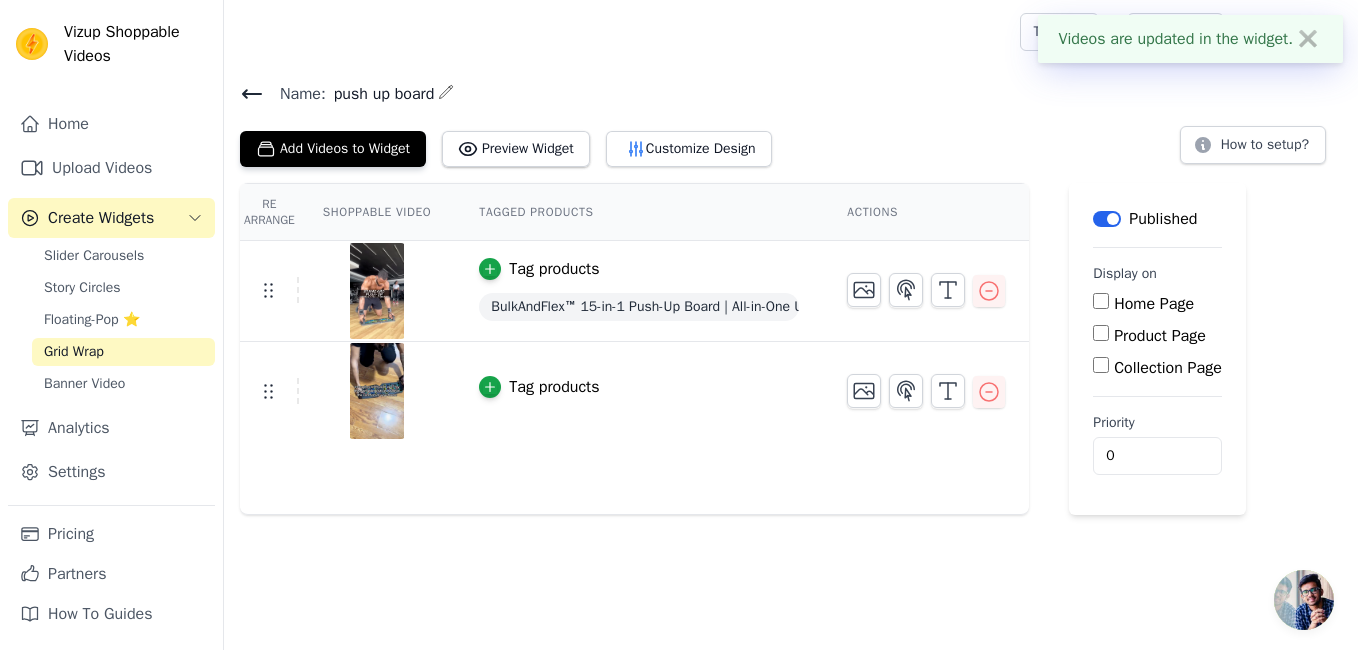 click on "Product Page" at bounding box center (1101, 333) 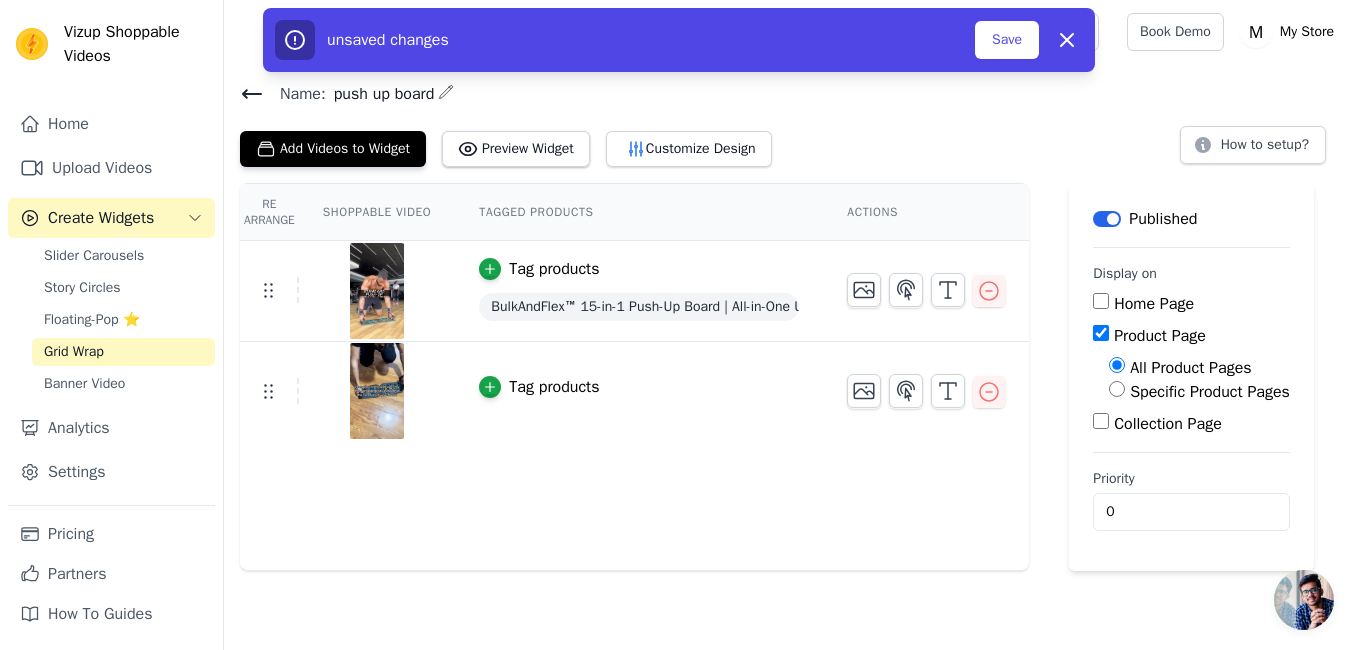 click on "Specific Product Pages" at bounding box center [1117, 389] 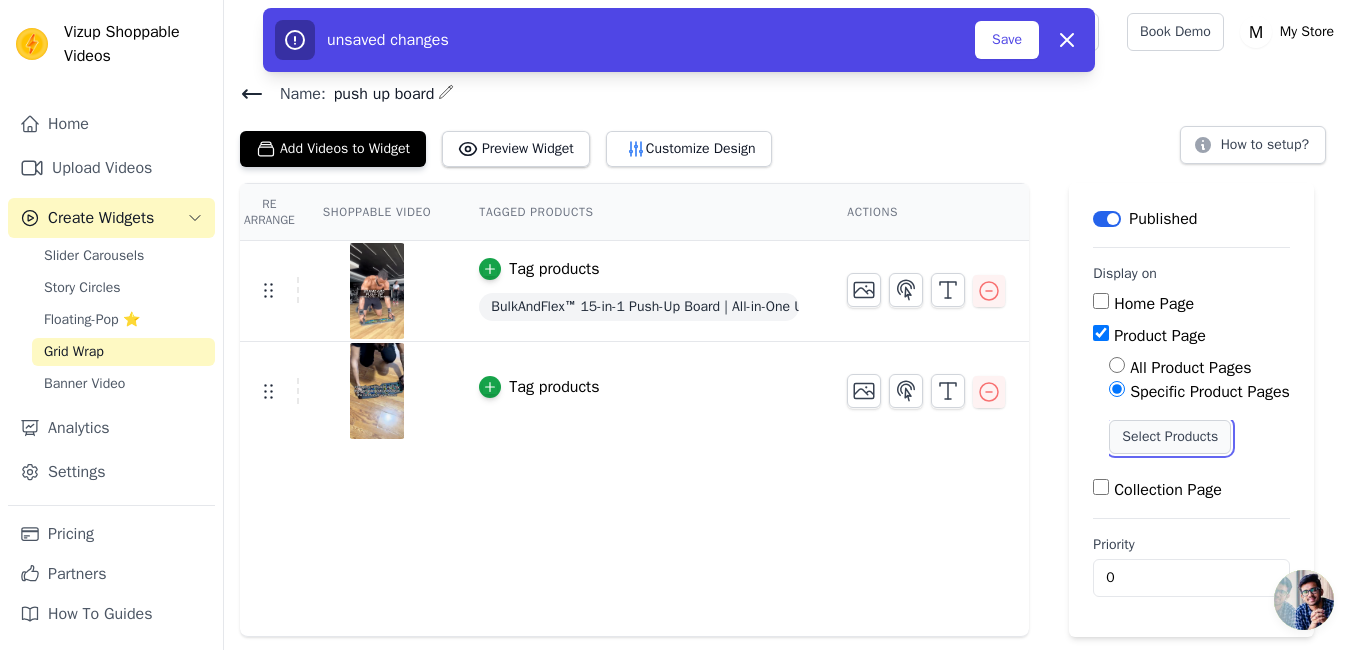 click on "Select Products" at bounding box center (1170, 437) 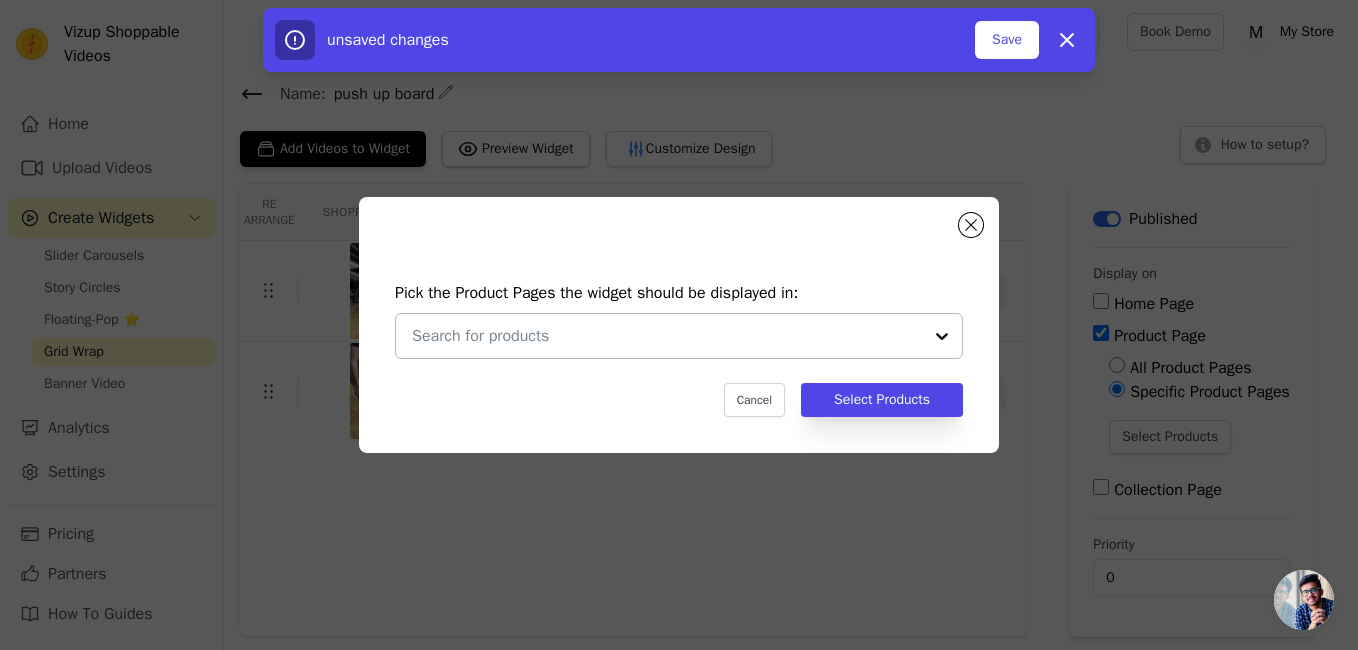 click at bounding box center [667, 336] 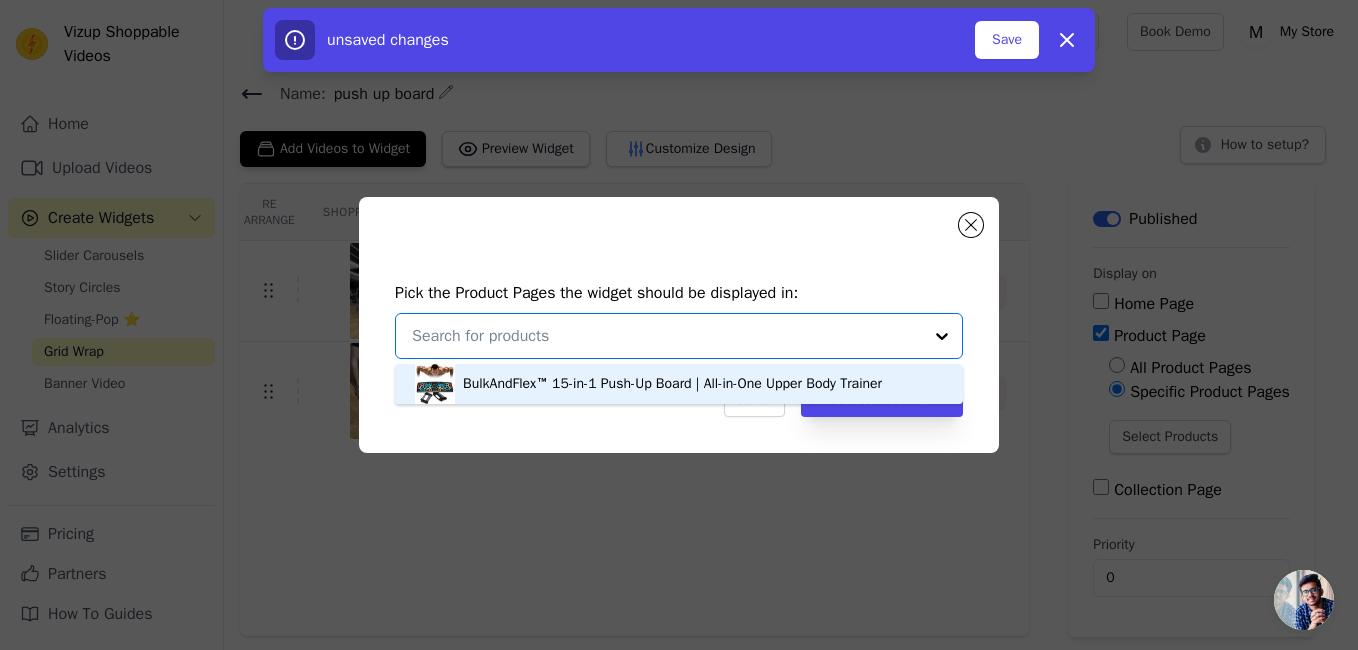 click on "BulkAndFlex™ 15-in-1 Push-Up Board | All-in-One Upper Body Trainer" at bounding box center (672, 384) 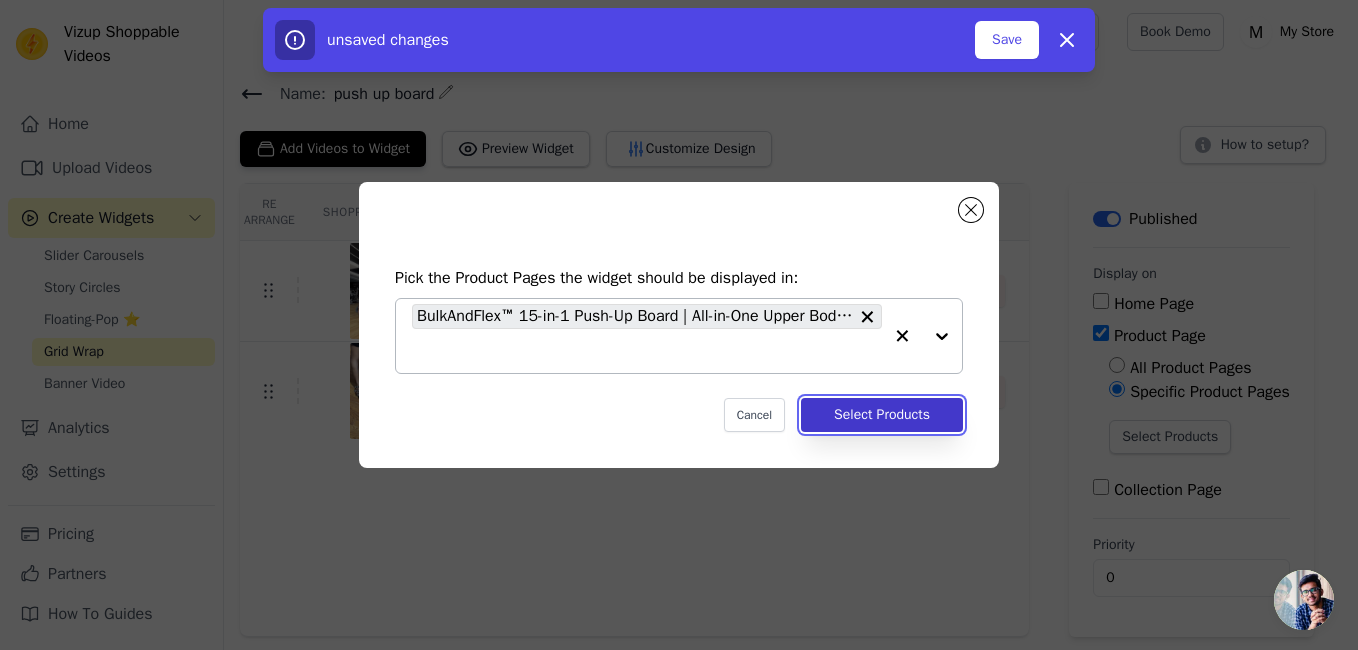 click on "Select Products" at bounding box center [882, 415] 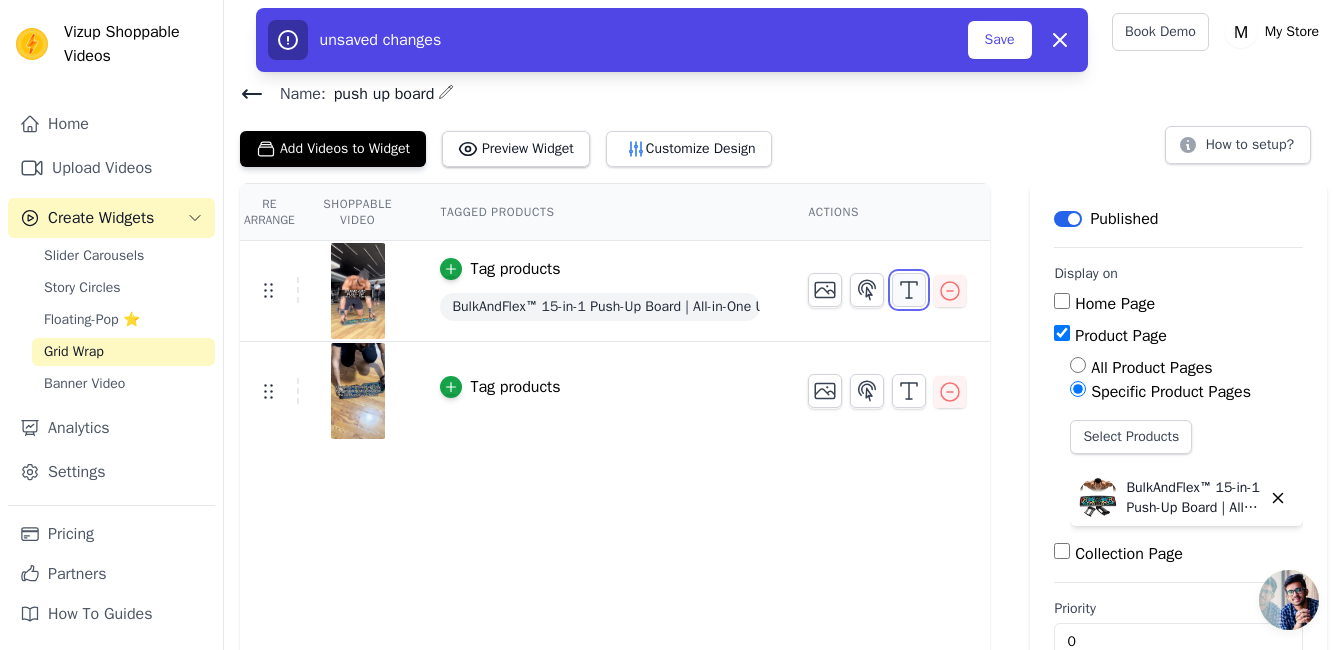 click 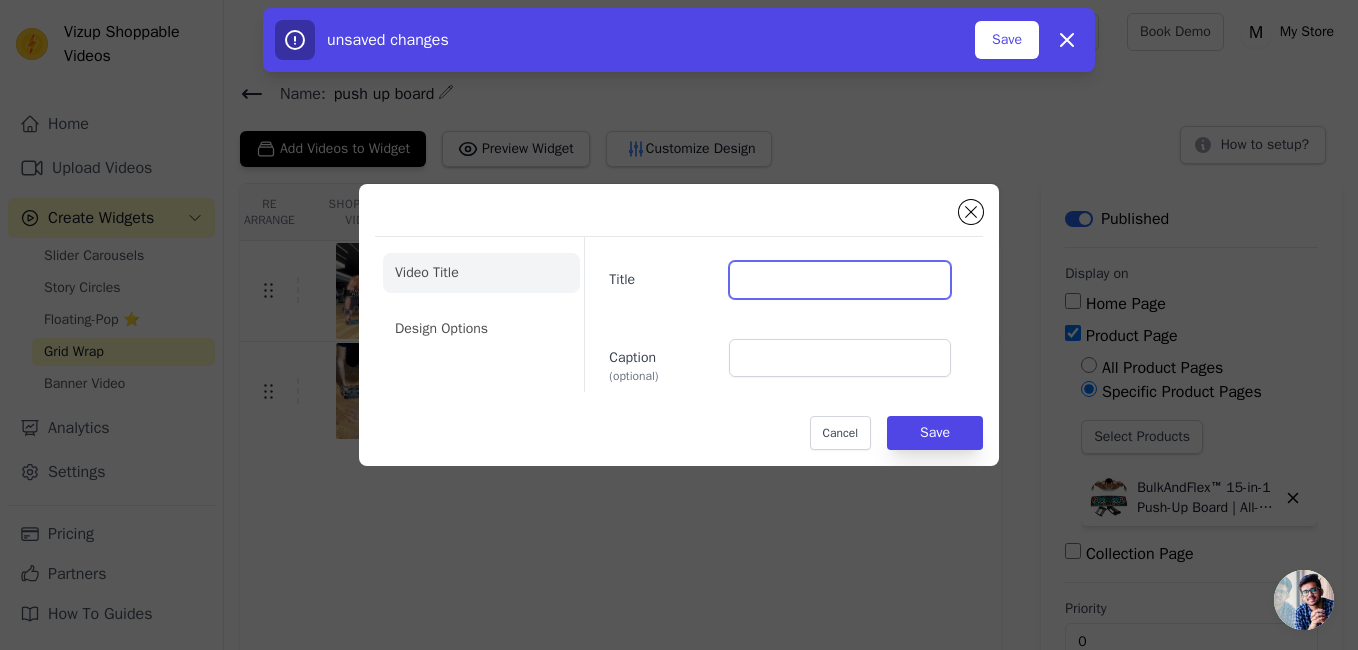 click on "Title" at bounding box center [840, 280] 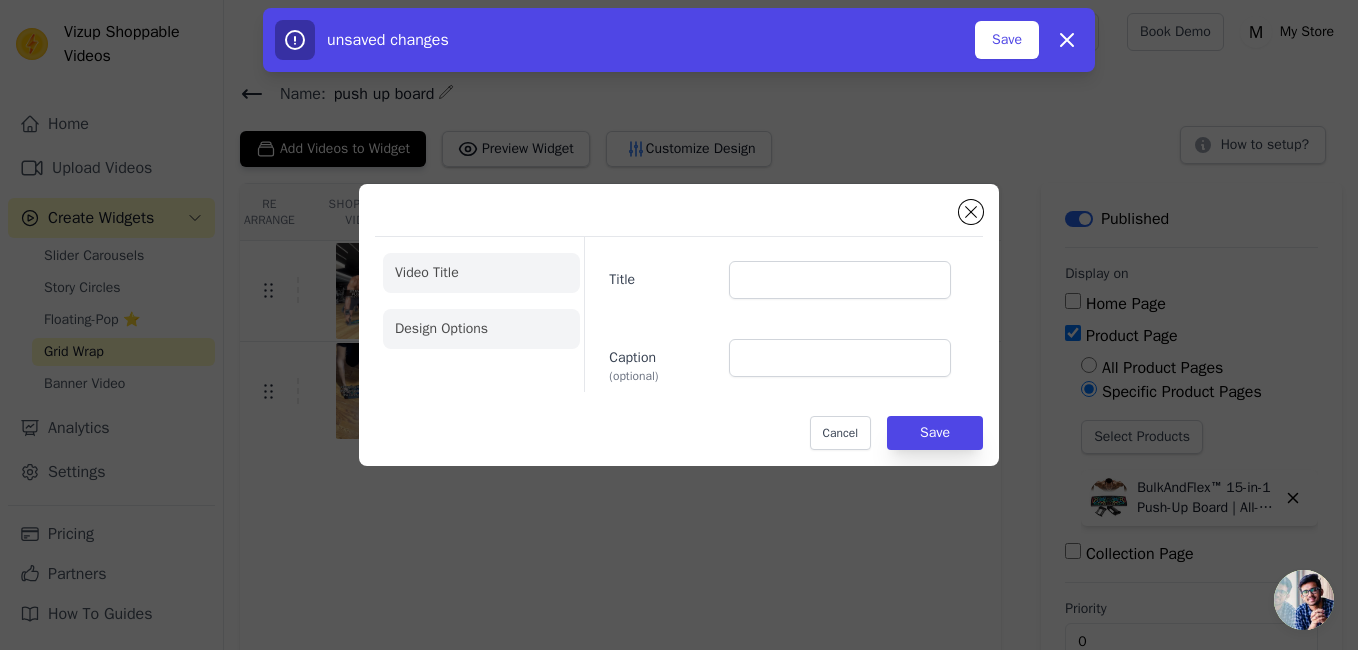 click on "Design Options" 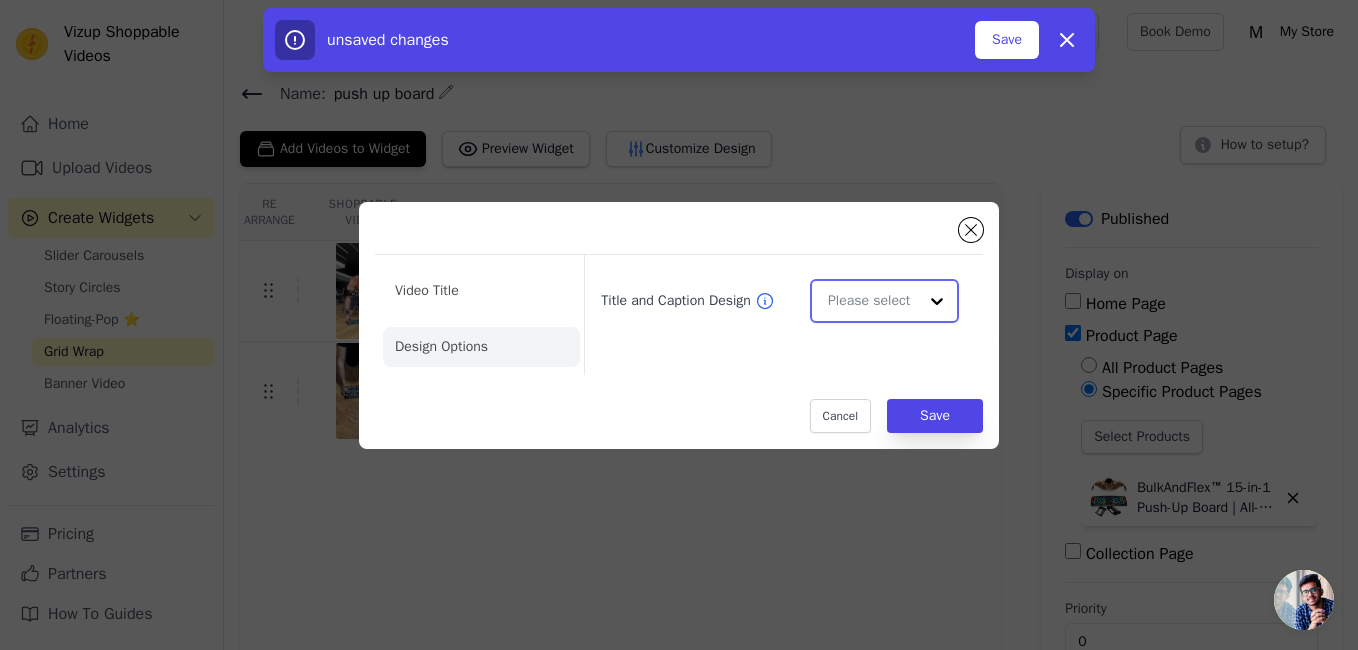 click on "Title and Caption Design" at bounding box center [872, 301] 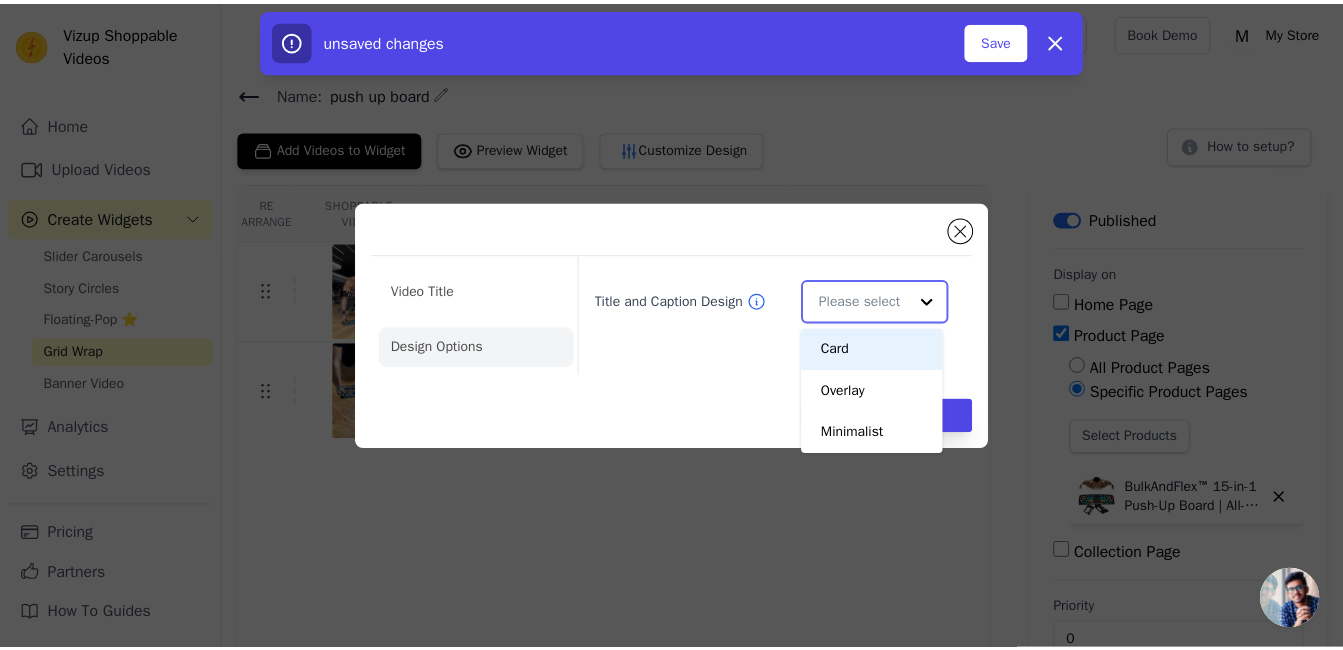 scroll, scrollTop: 0, scrollLeft: 0, axis: both 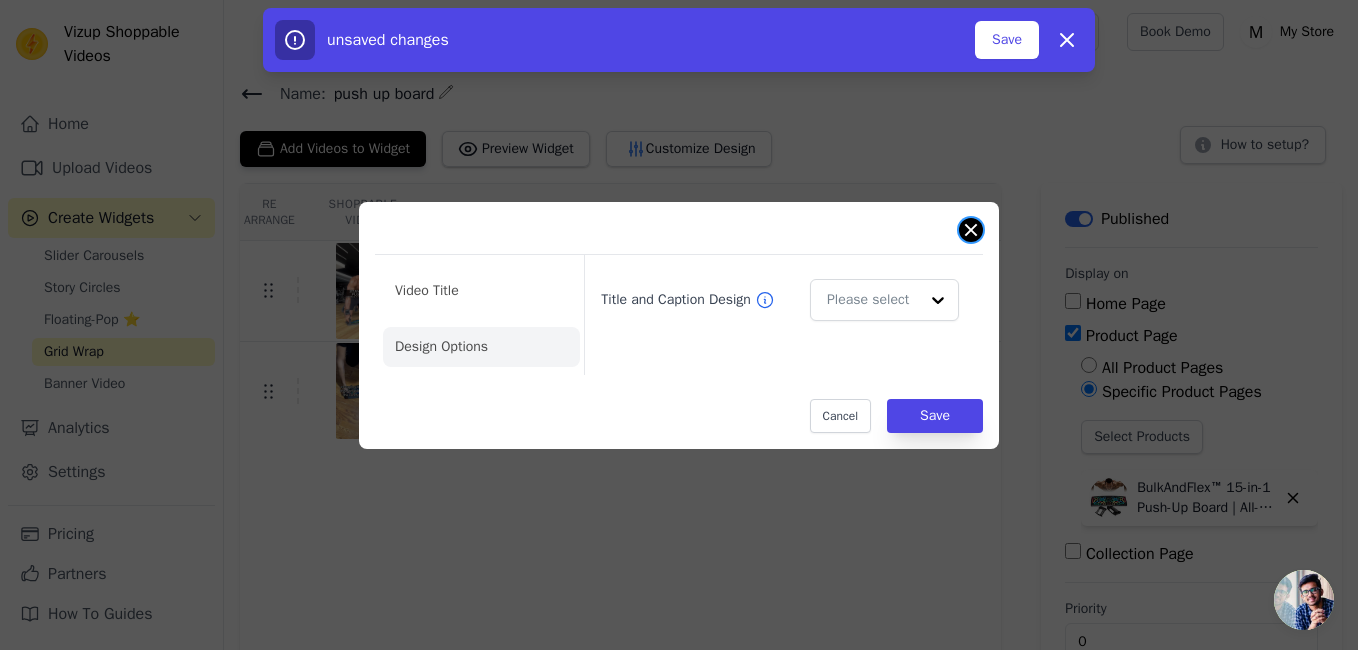 click at bounding box center (971, 230) 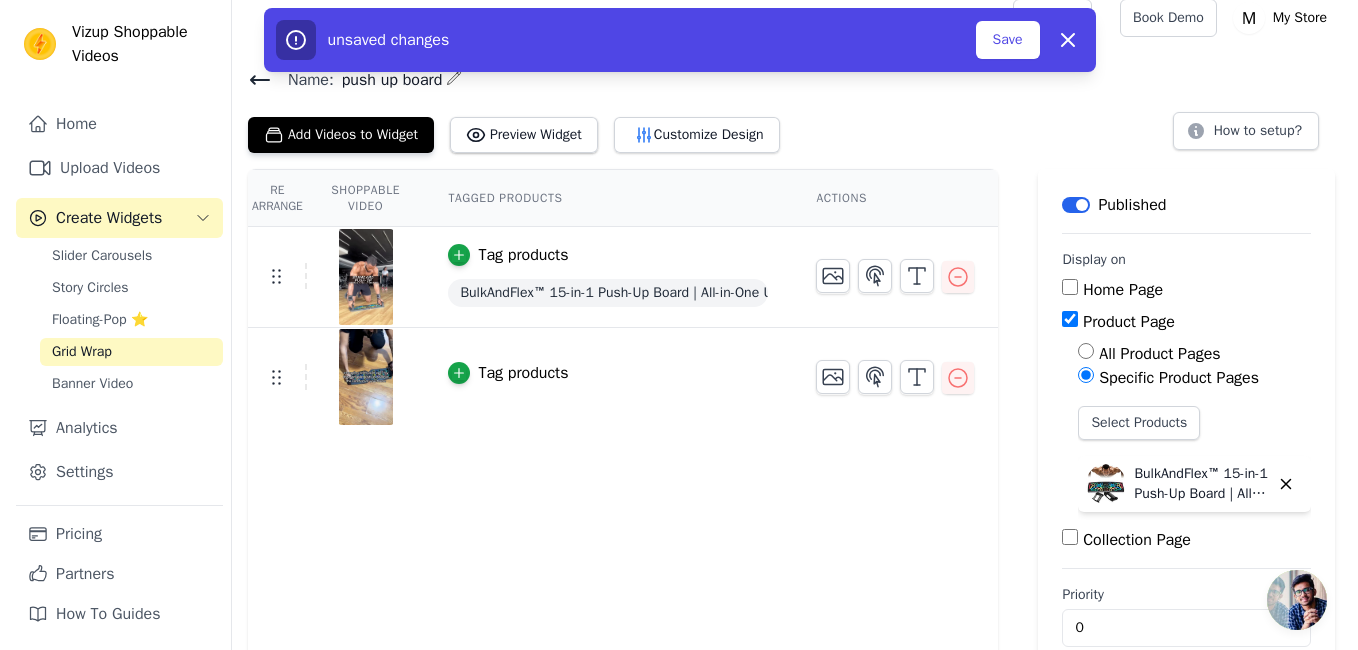 scroll, scrollTop: 0, scrollLeft: 0, axis: both 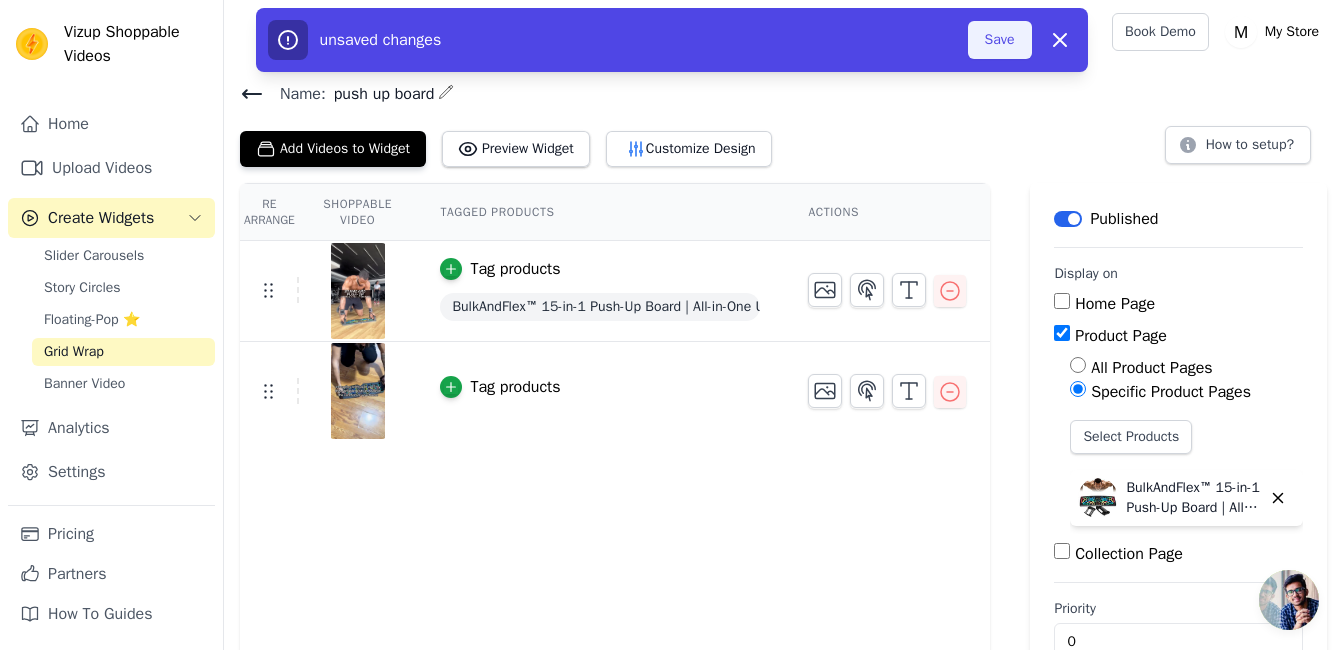 click on "Save" at bounding box center (1000, 40) 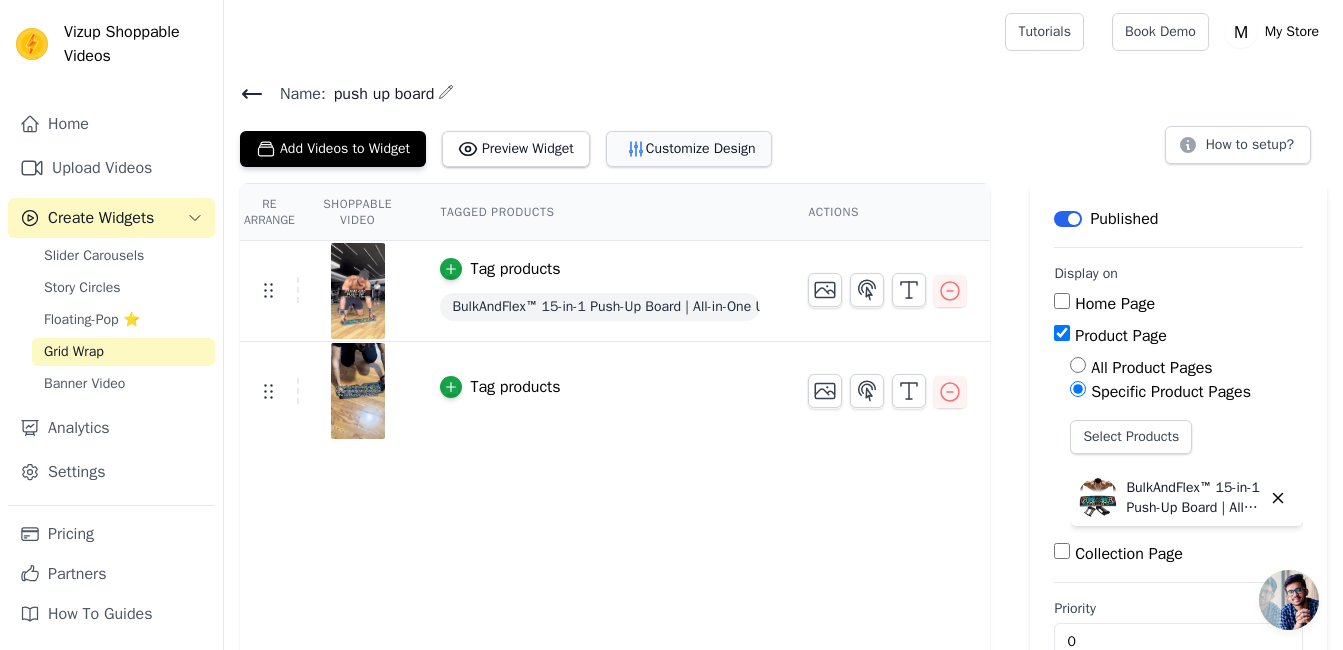 click 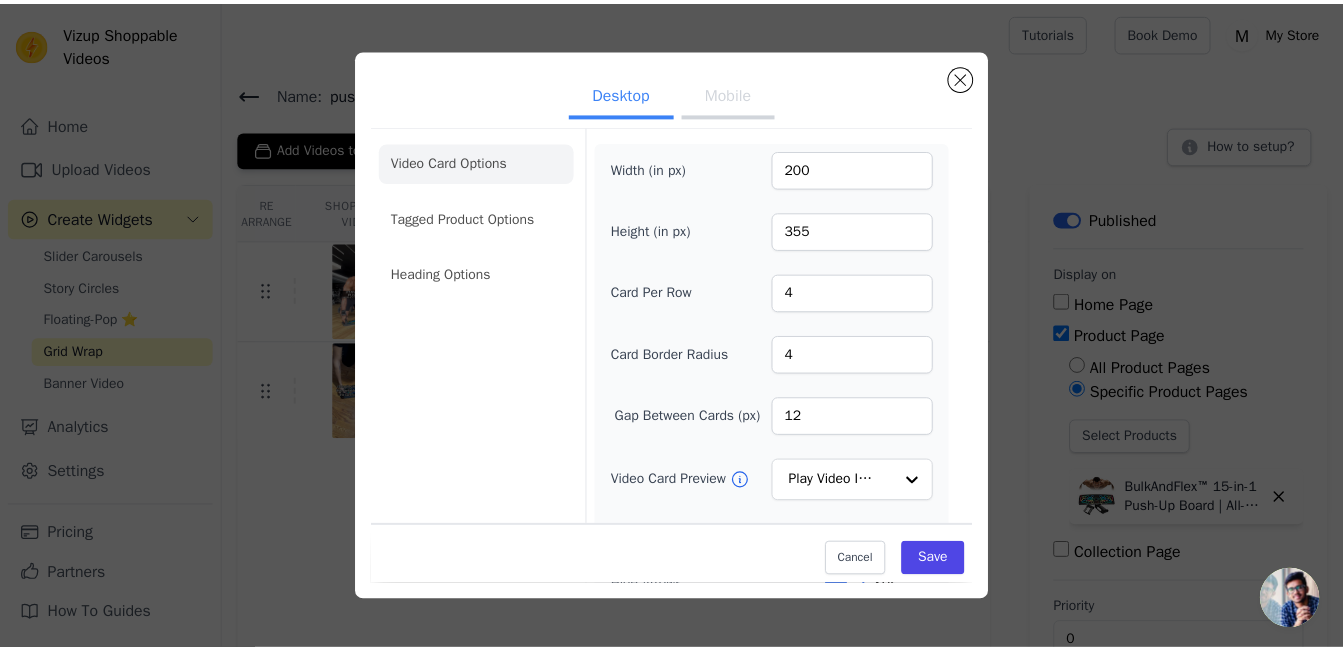 scroll, scrollTop: 0, scrollLeft: 0, axis: both 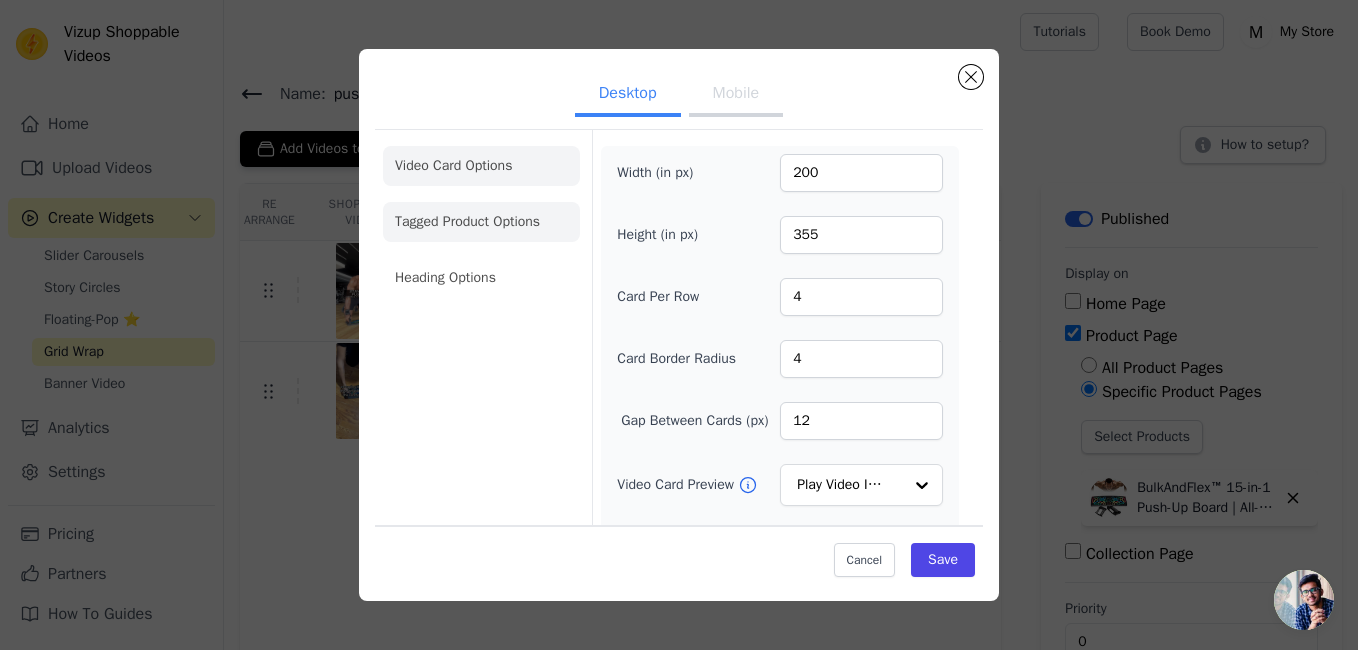 click on "Tagged Product Options" 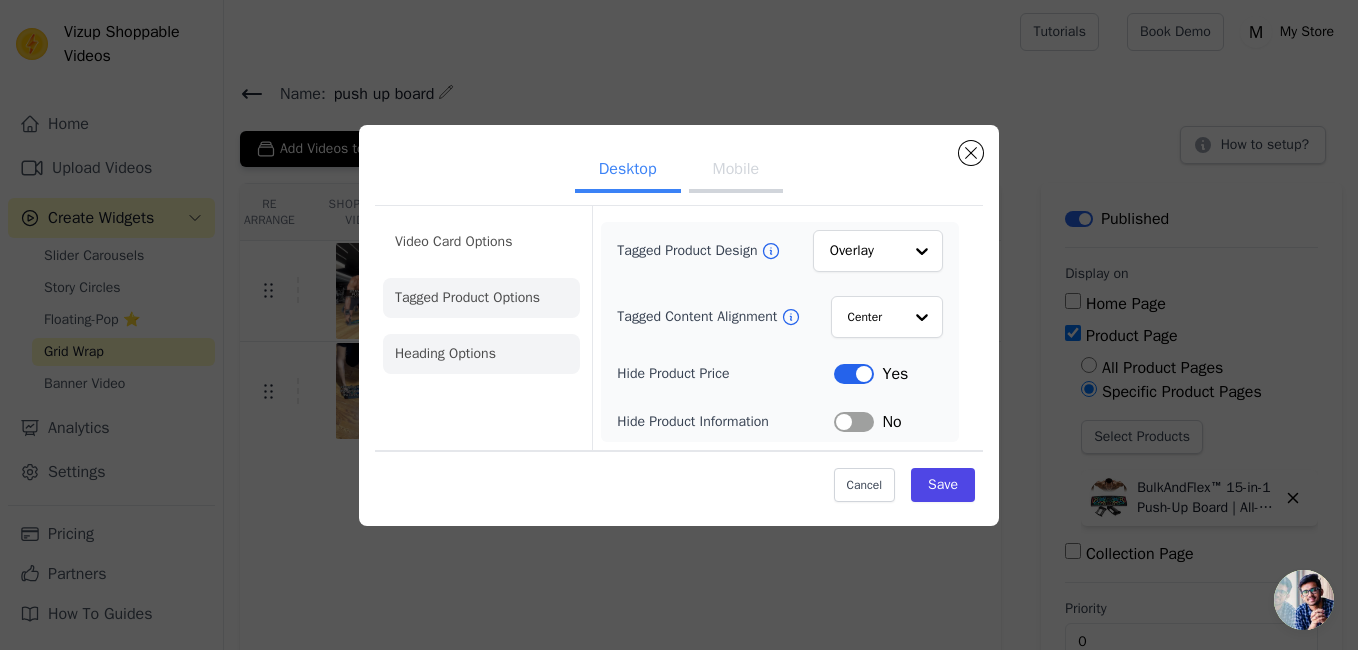 click on "Heading Options" 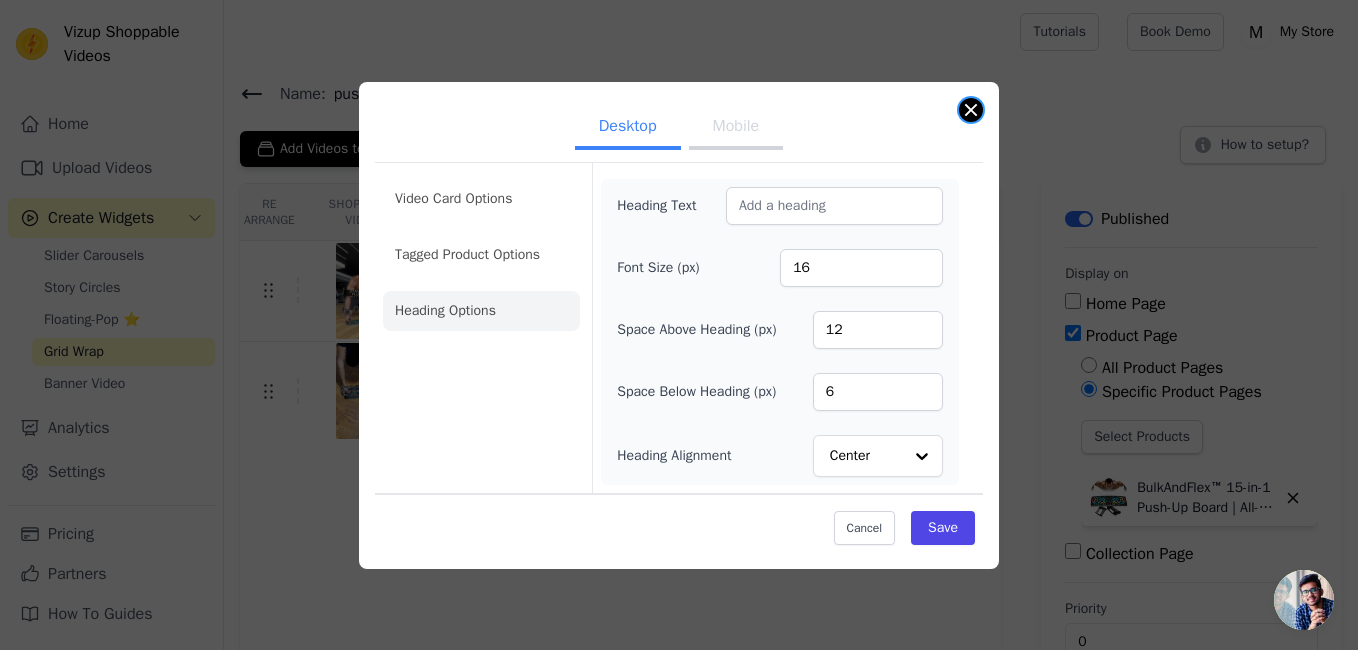 click at bounding box center [971, 110] 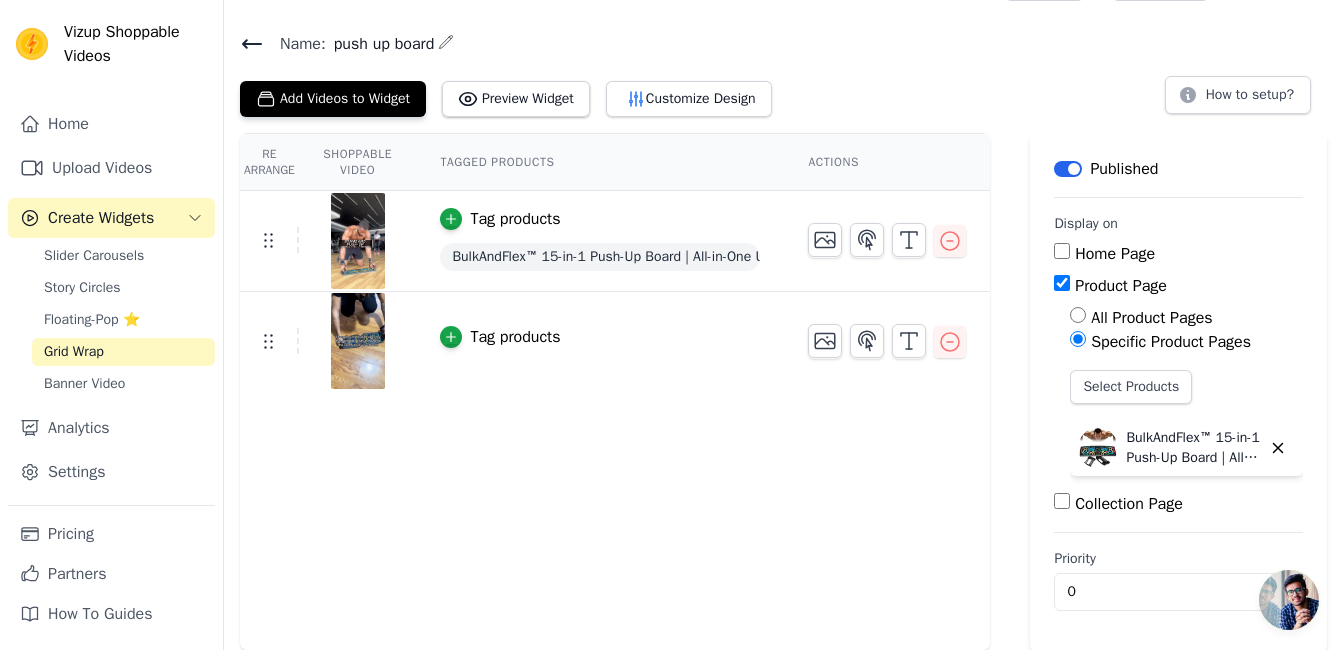 scroll, scrollTop: 0, scrollLeft: 0, axis: both 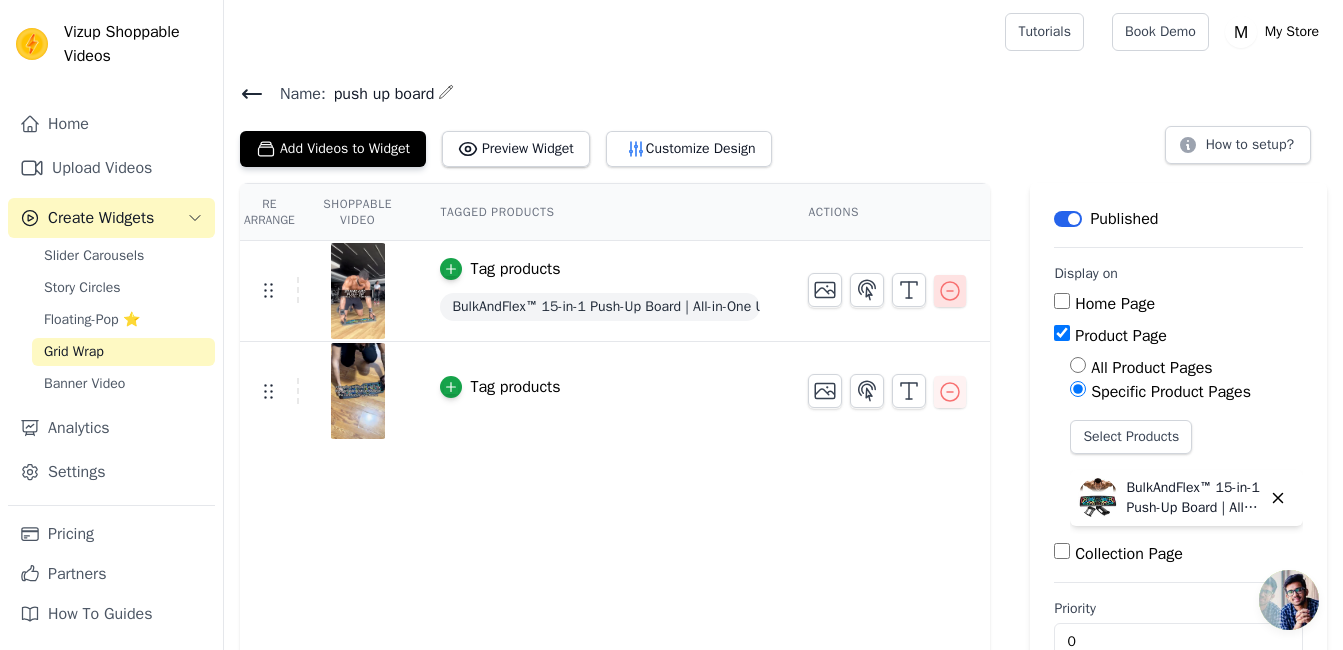 click 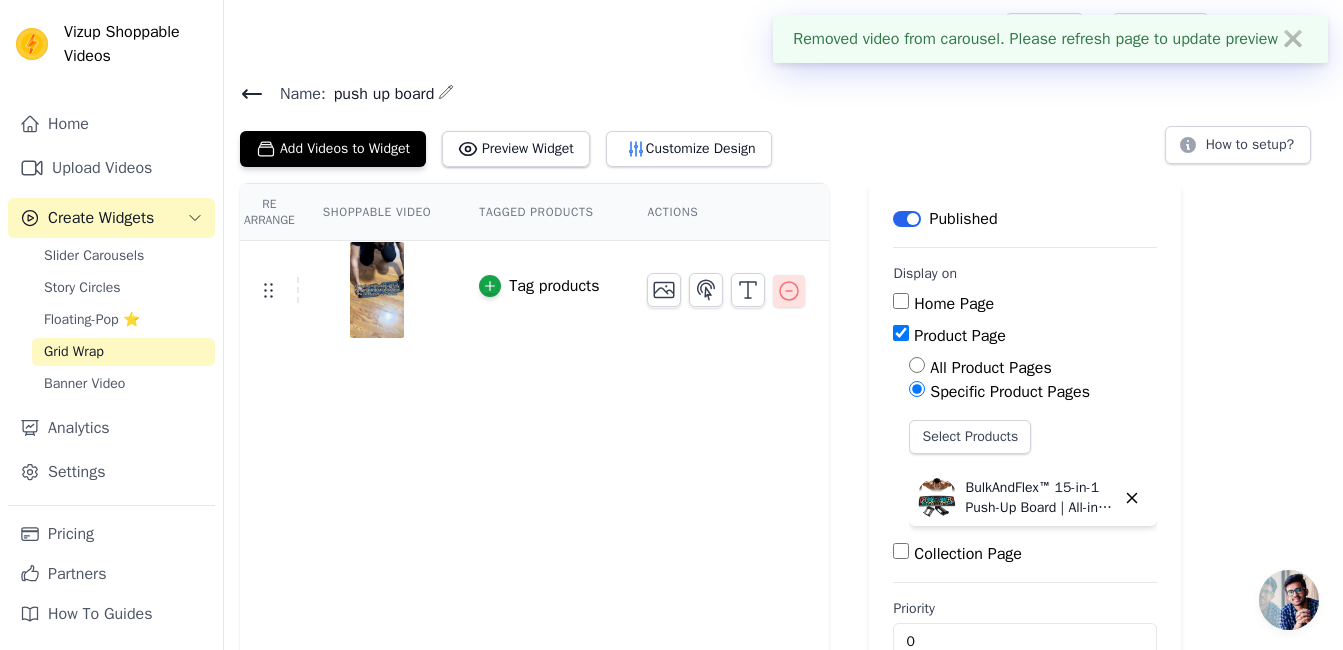 click 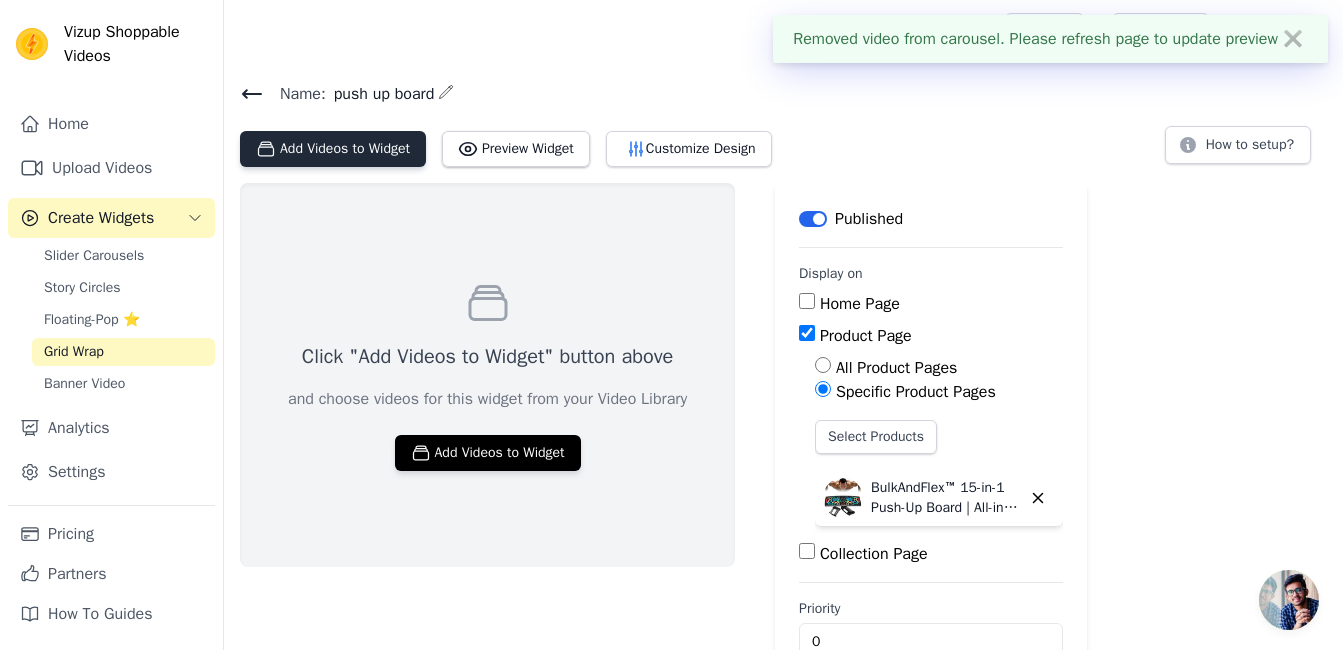 click on "Add Videos to Widget" at bounding box center (333, 149) 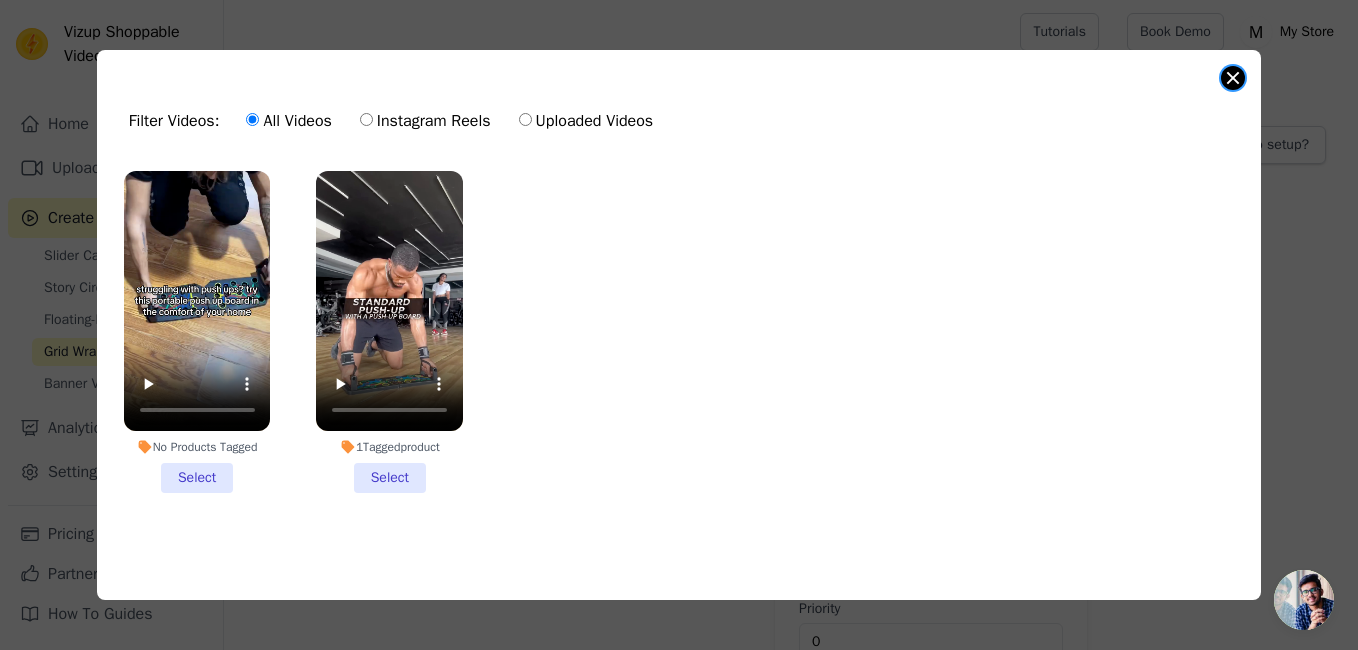 click at bounding box center [1233, 78] 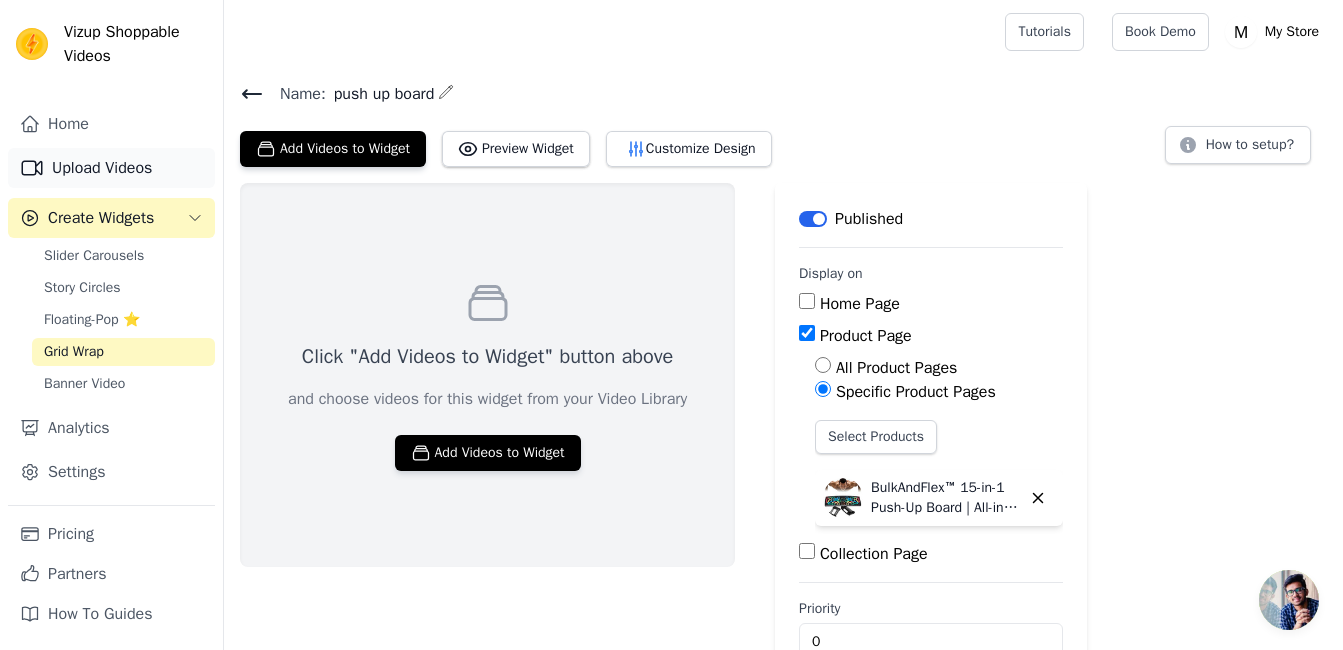 click on "Upload Videos" at bounding box center (111, 168) 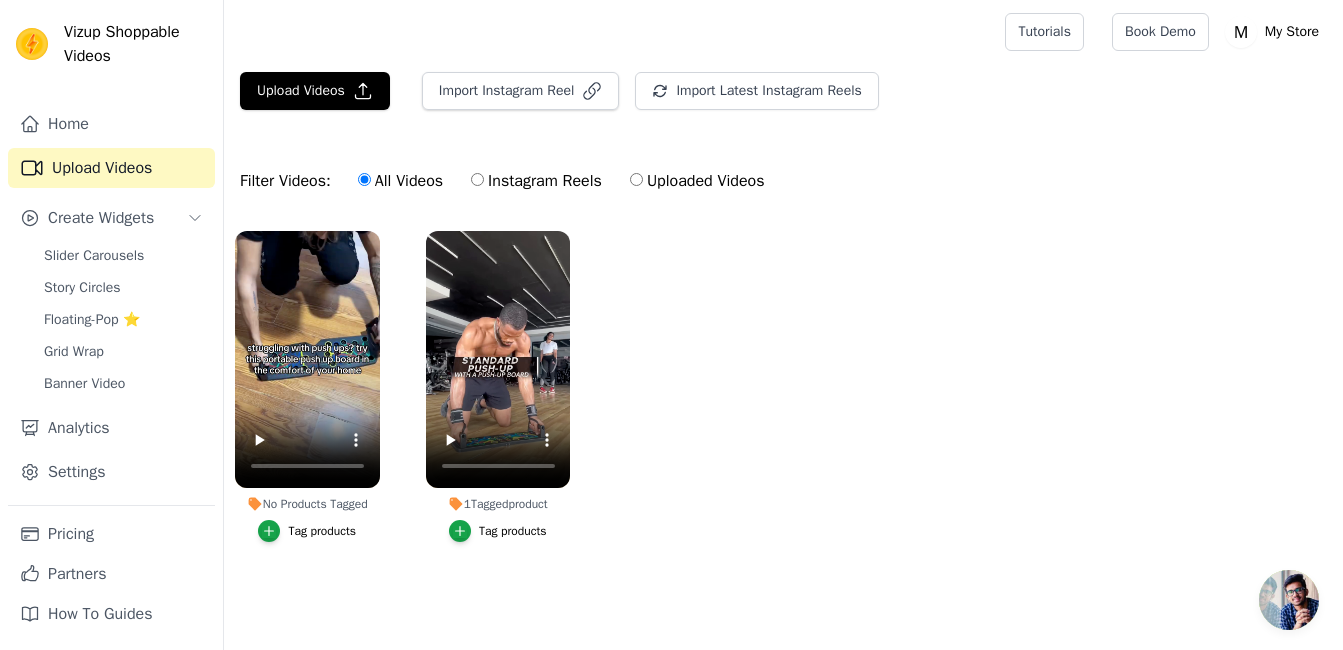 click on "No Products Tagged       Tag products           1  Tagged  product       Tag products" at bounding box center [783, 406] 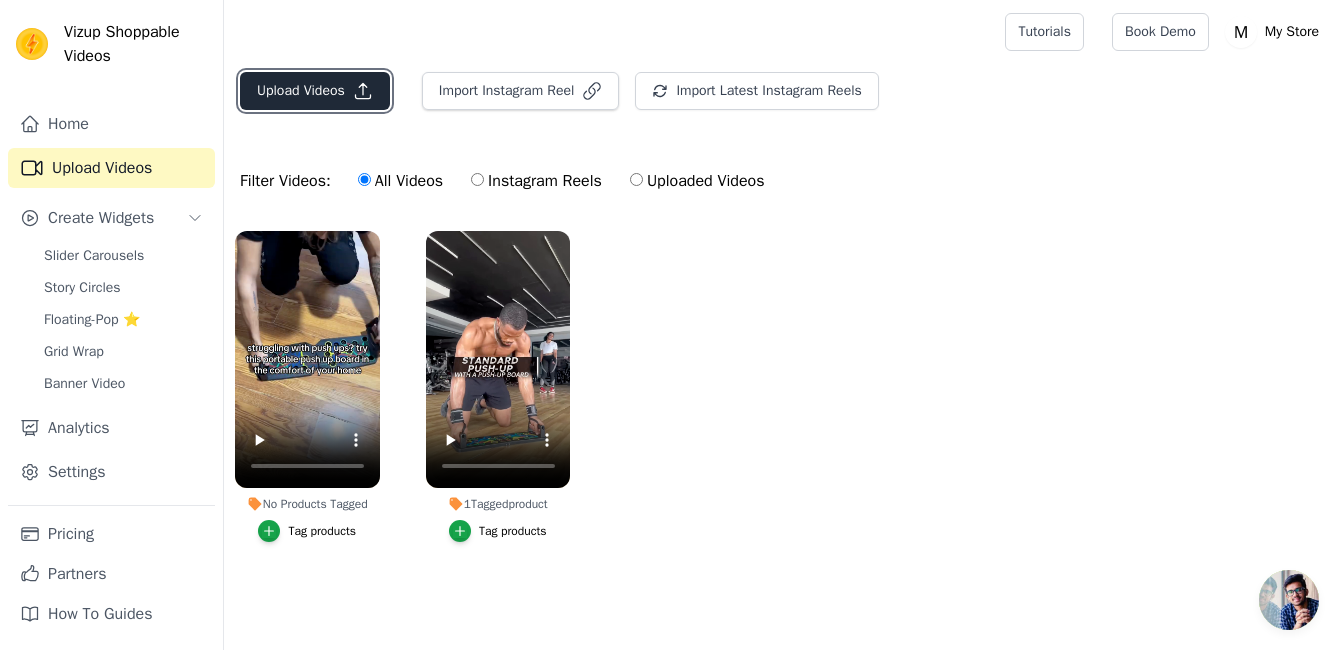 click on "Upload Videos" at bounding box center (315, 91) 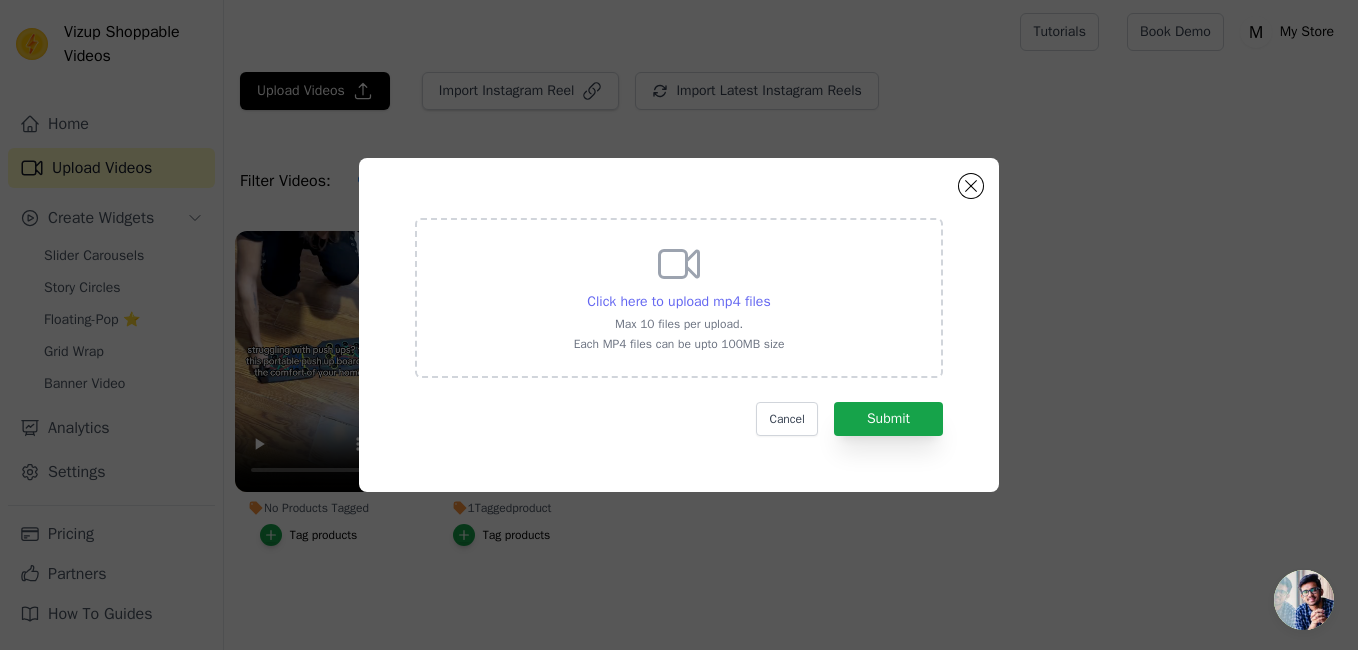 click on "Click here to upload mp4 files" at bounding box center (678, 301) 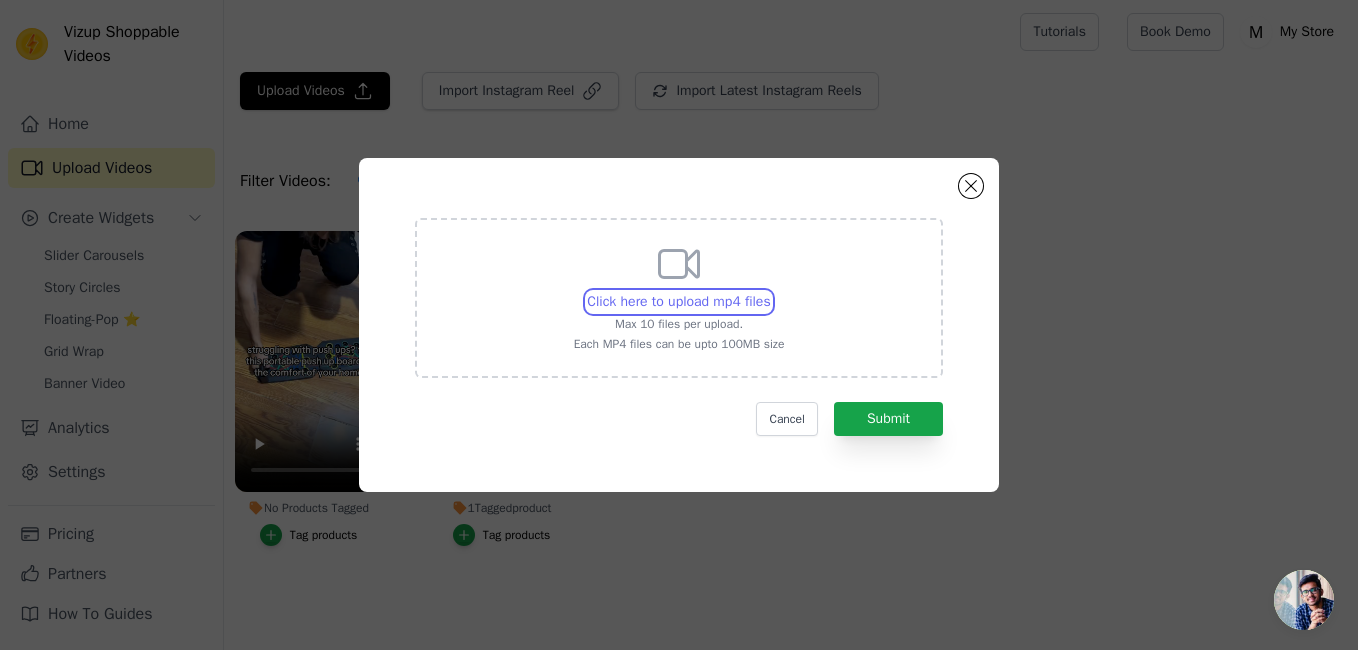 click on "Click here to upload mp4 files     Max 10 files per upload.   Each MP4 files can be upto 100MB size" at bounding box center [770, 291] 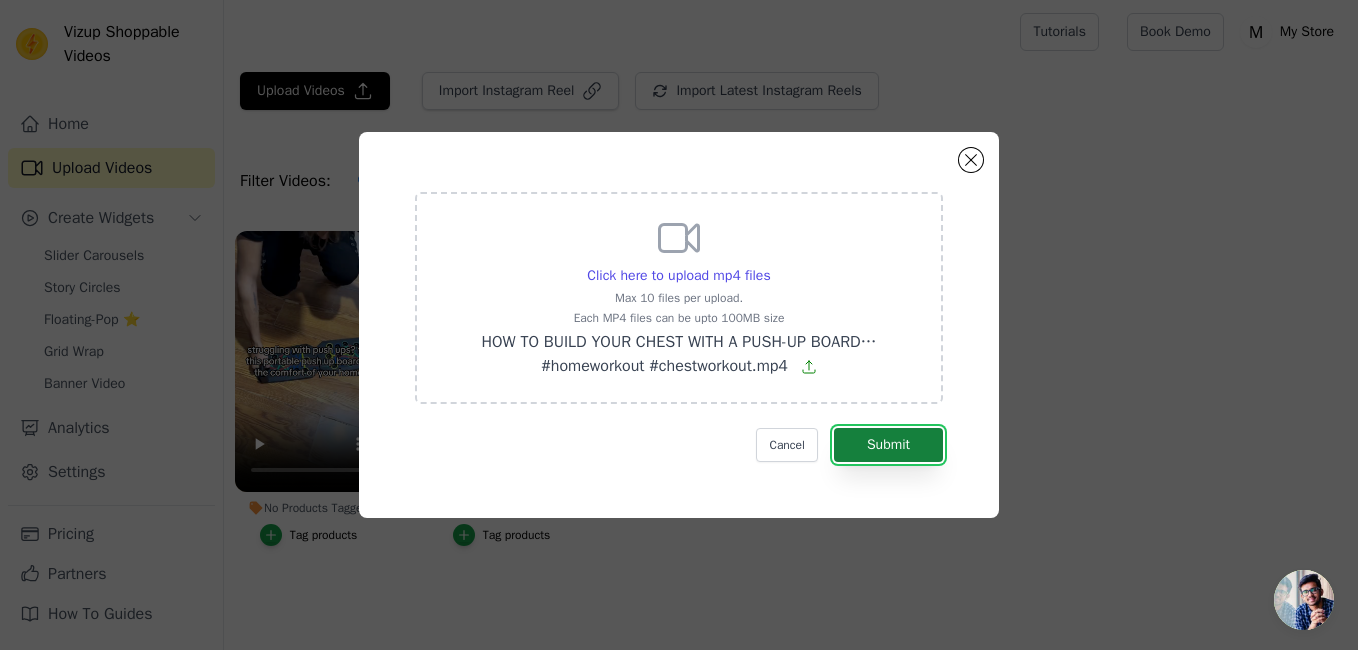click on "Submit" at bounding box center (888, 445) 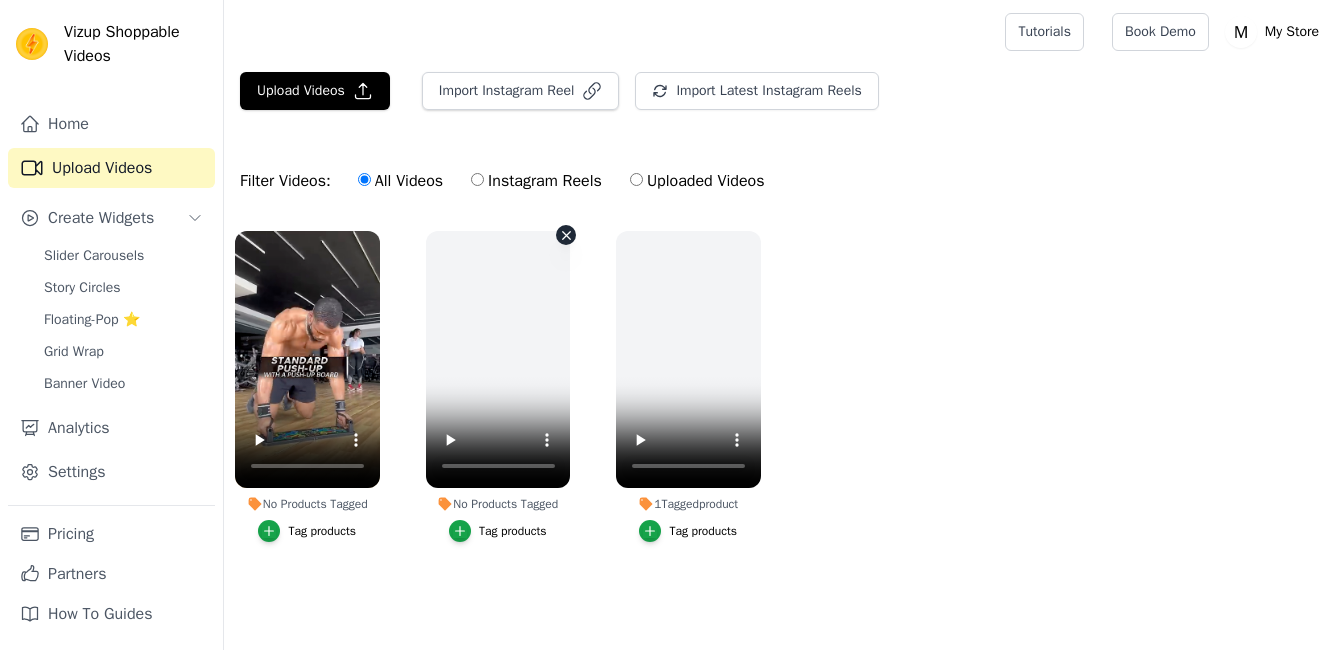 scroll, scrollTop: 0, scrollLeft: 0, axis: both 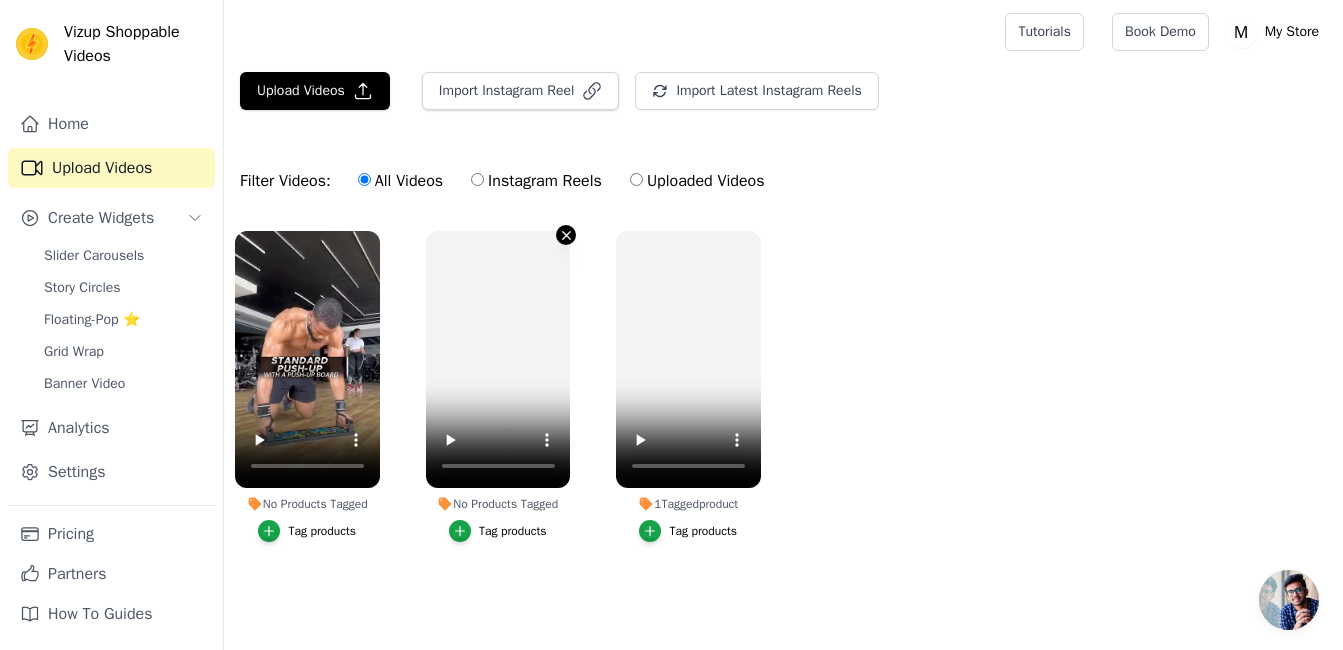 click 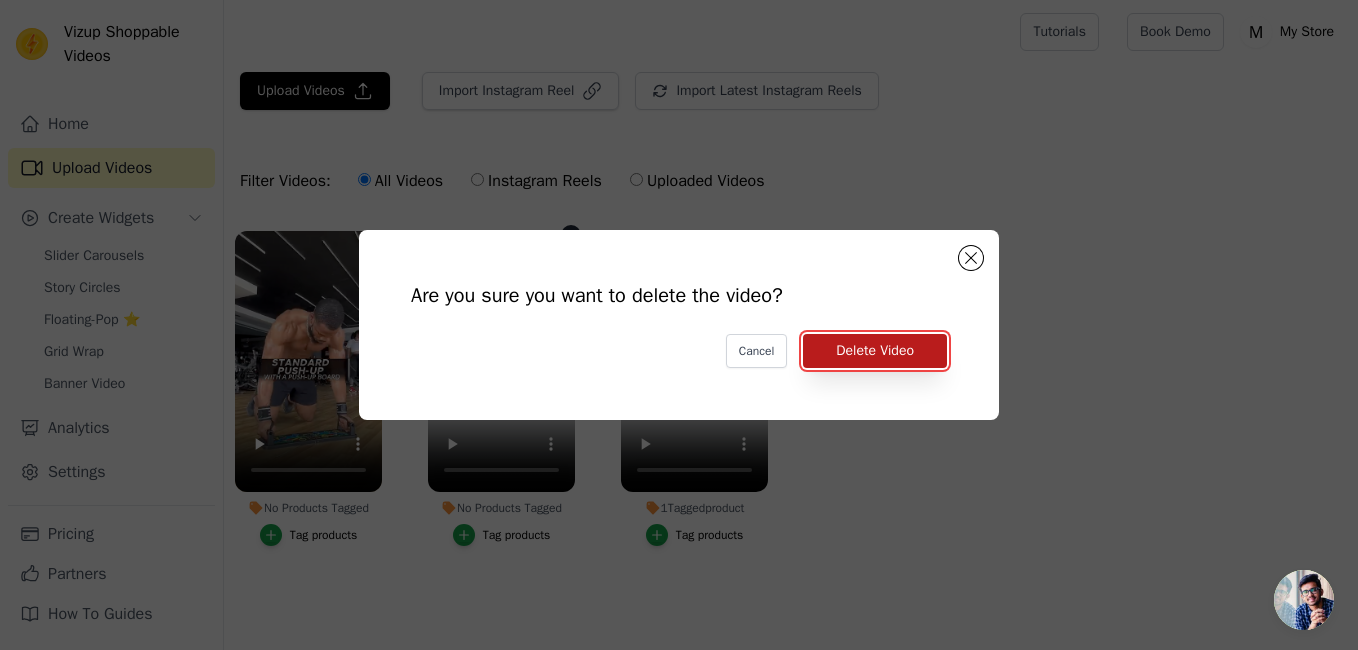 click on "Delete Video" at bounding box center [875, 351] 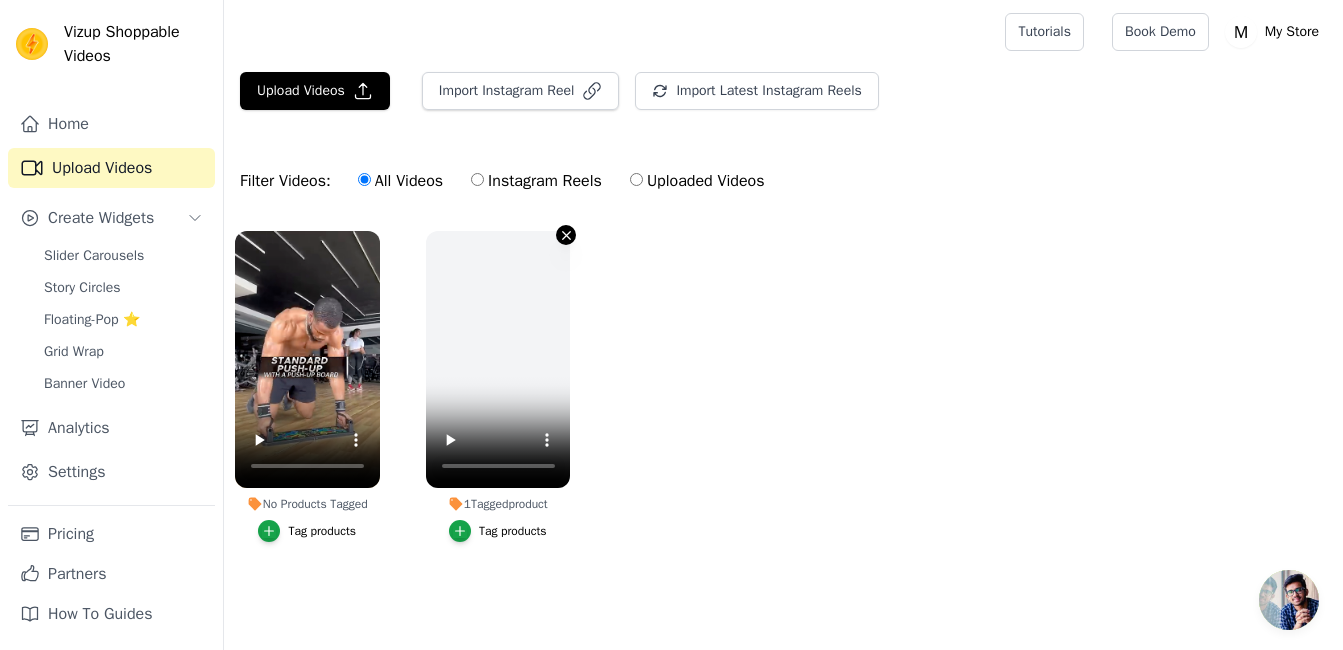 click 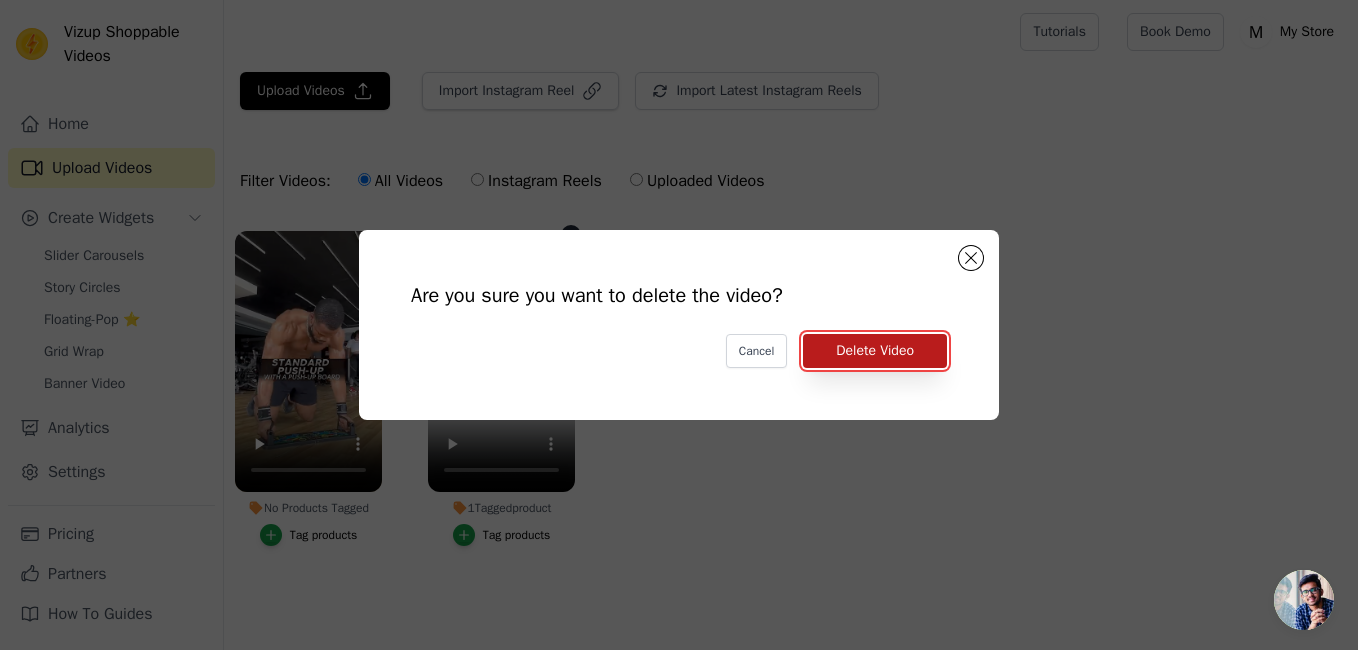 click on "Delete Video" at bounding box center (875, 351) 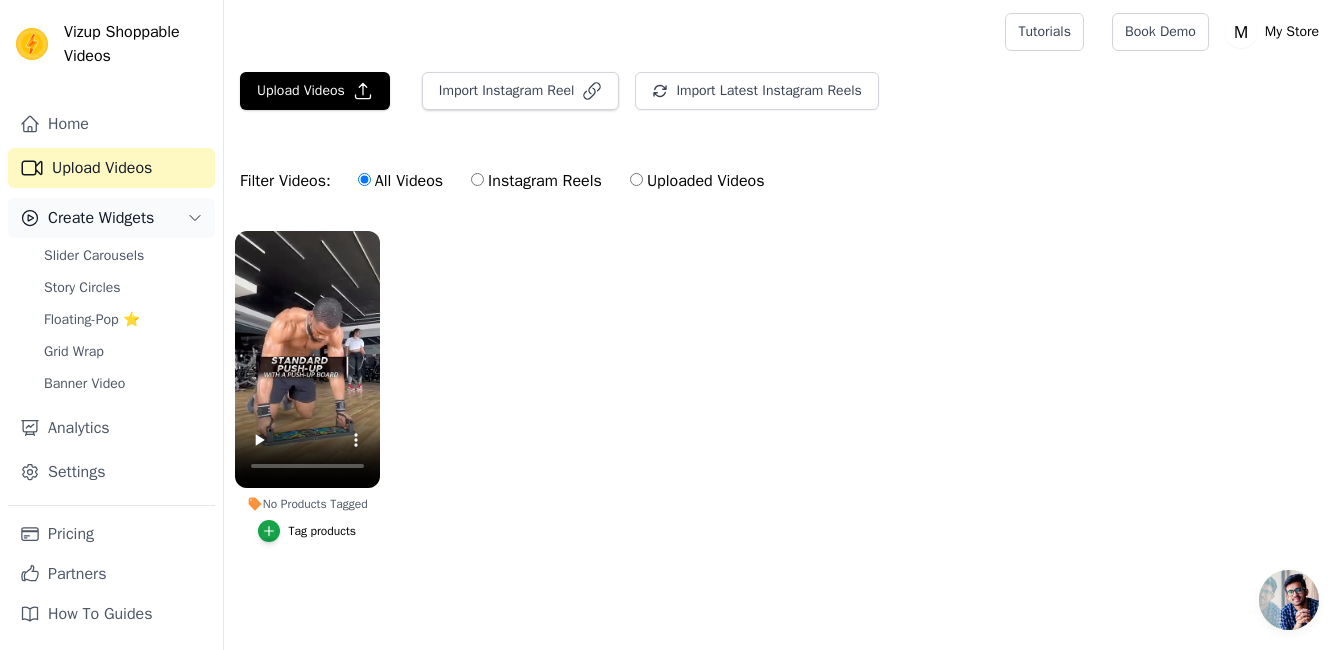 click on "Create Widgets" at bounding box center (101, 218) 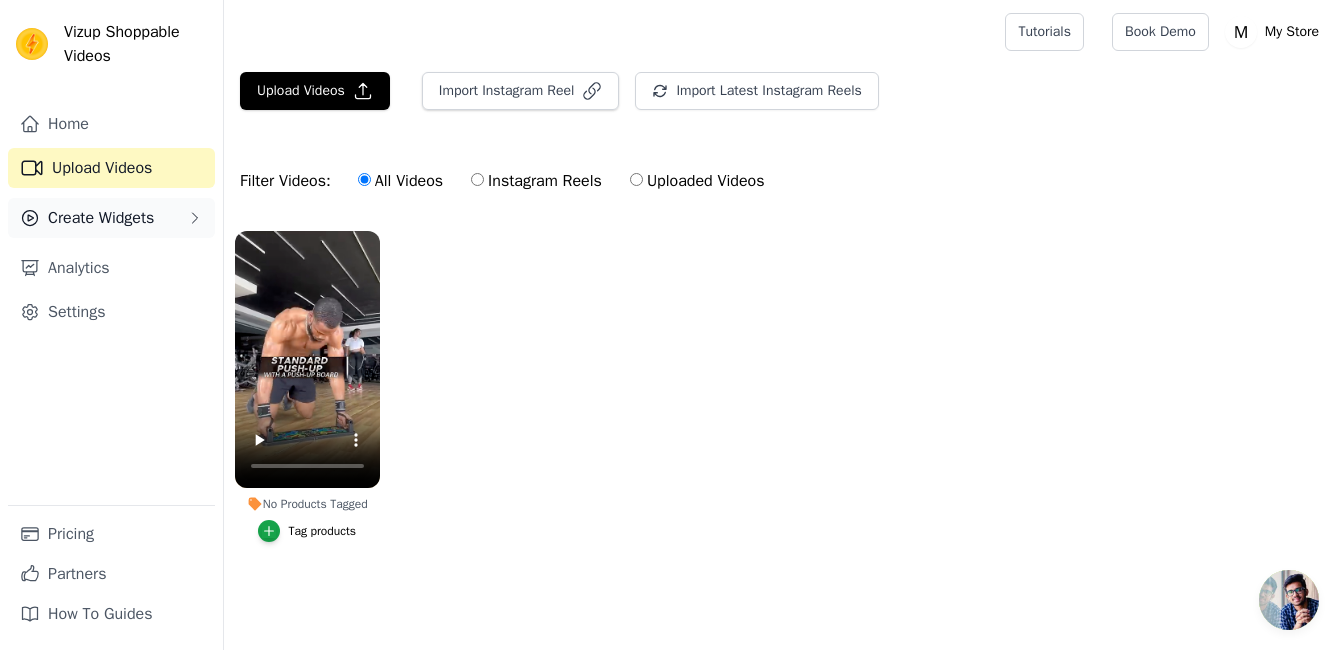 click on "Create Widgets" at bounding box center (101, 218) 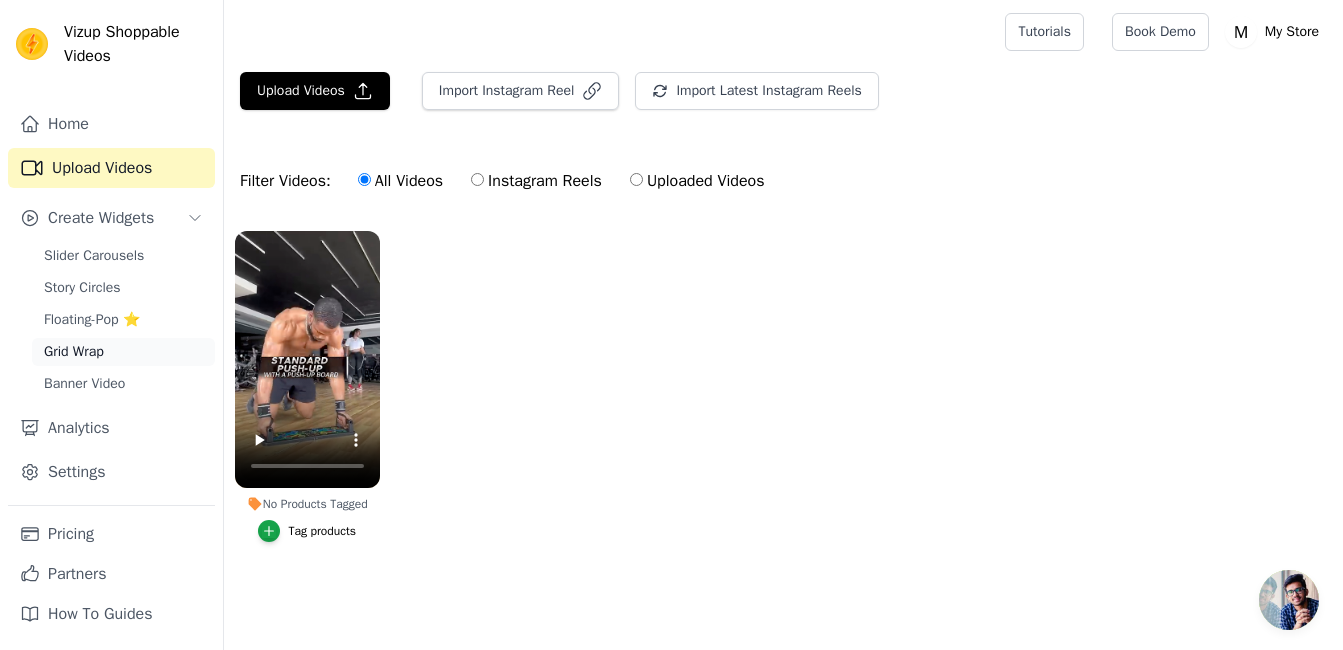 click on "Grid Wrap" at bounding box center (123, 352) 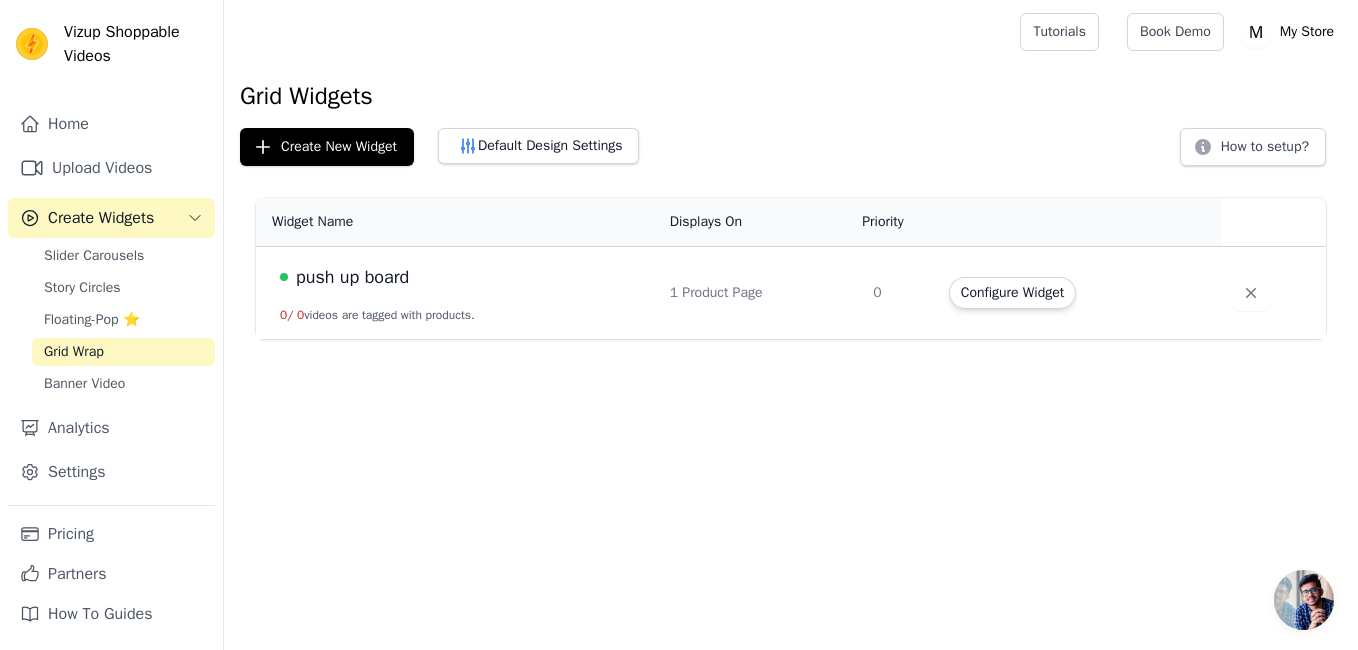 click on "push up board" at bounding box center (463, 277) 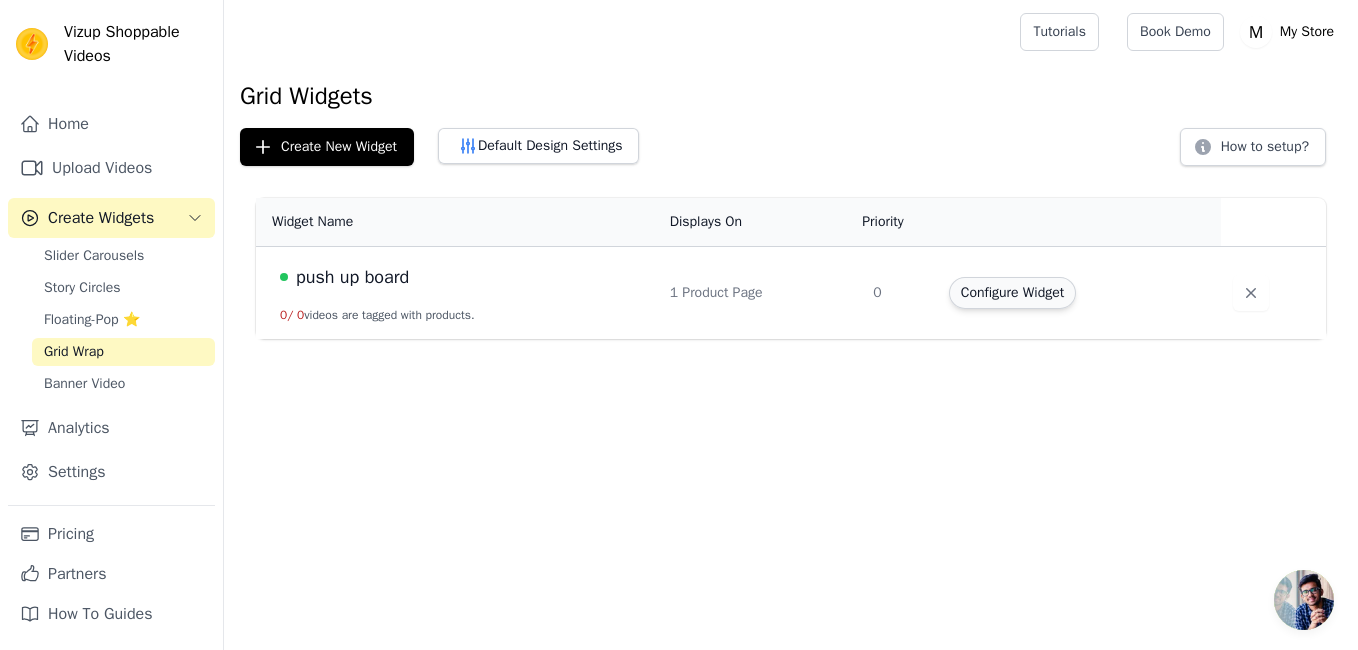 click on "Configure Widget" at bounding box center [1012, 293] 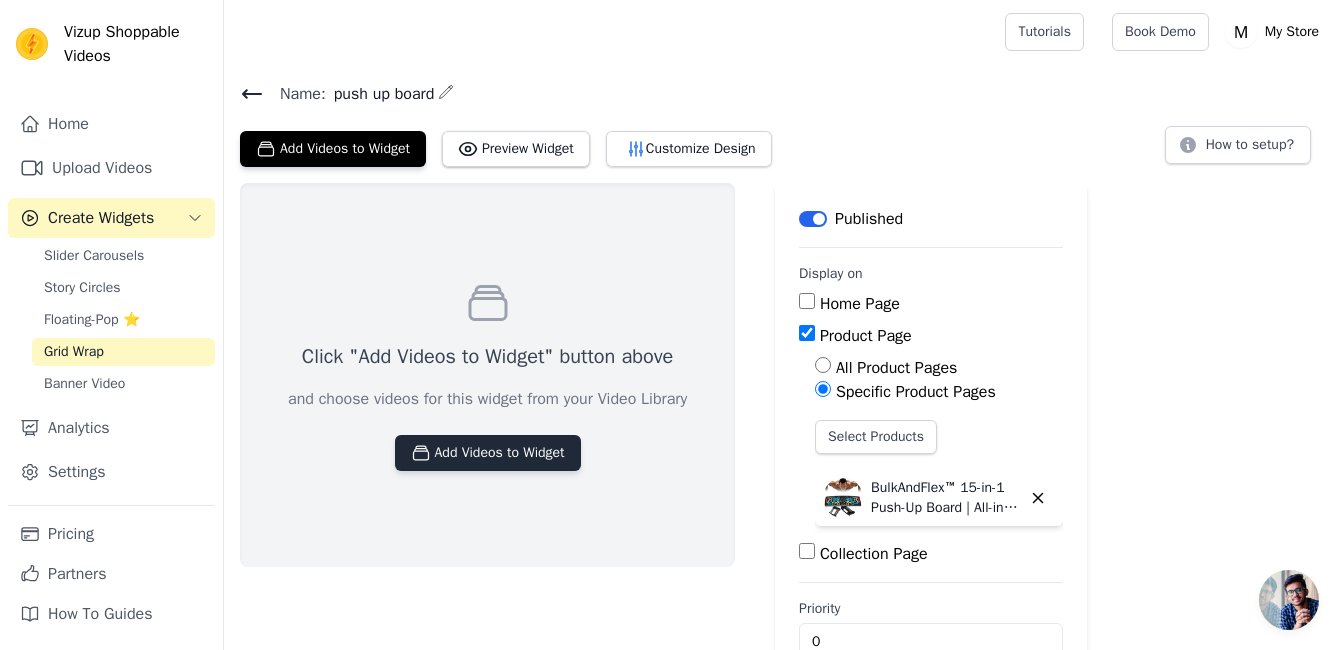 click on "Add Videos to Widget" at bounding box center (488, 453) 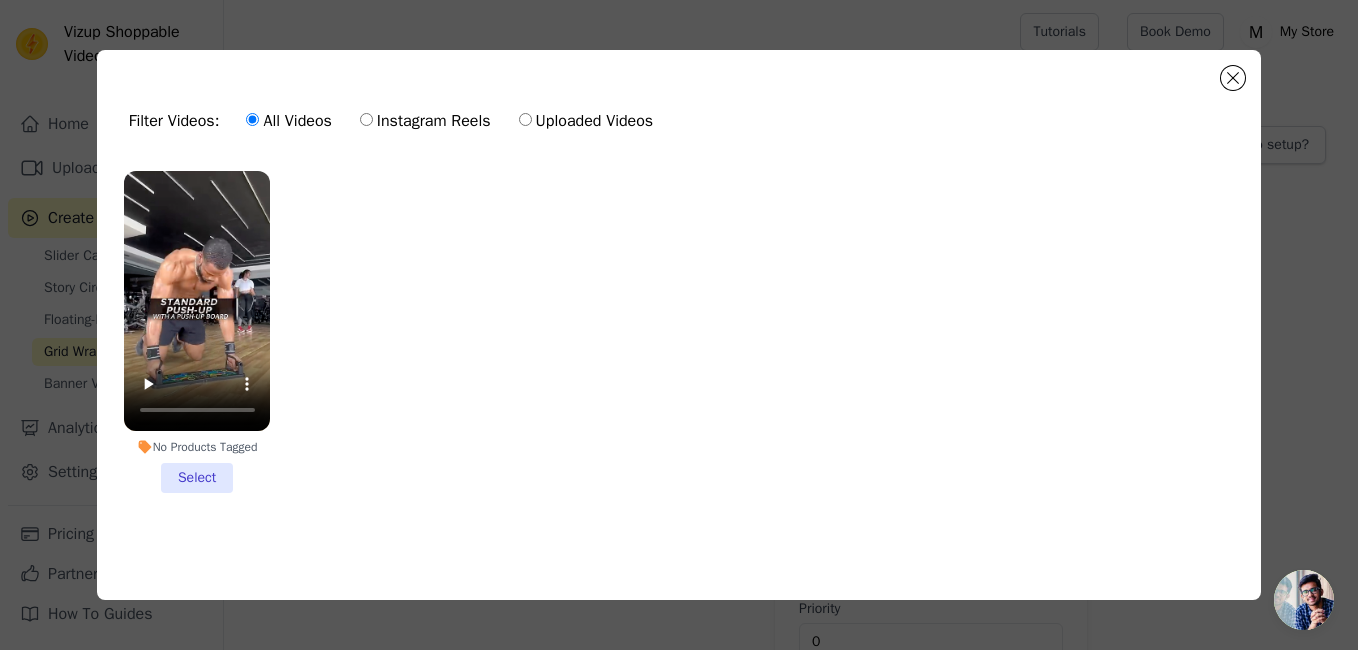 click on "No Products Tagged     Select" at bounding box center [197, 332] 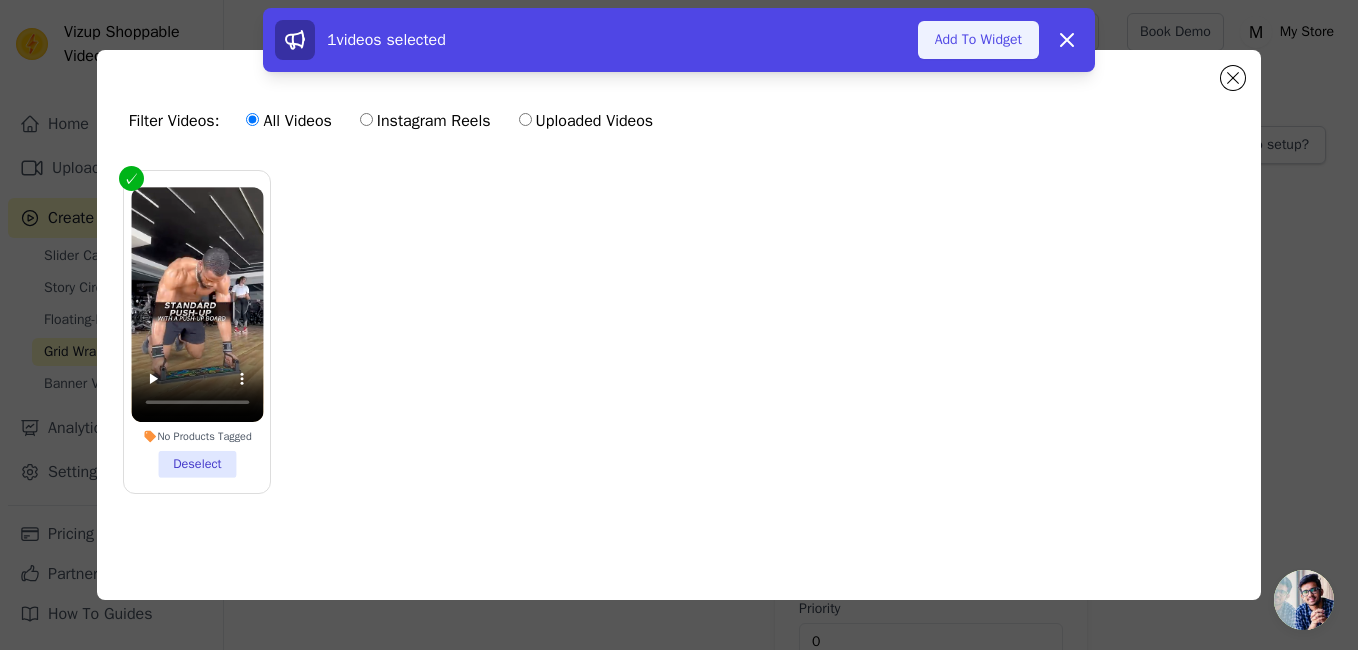 click on "Add To Widget" at bounding box center [978, 40] 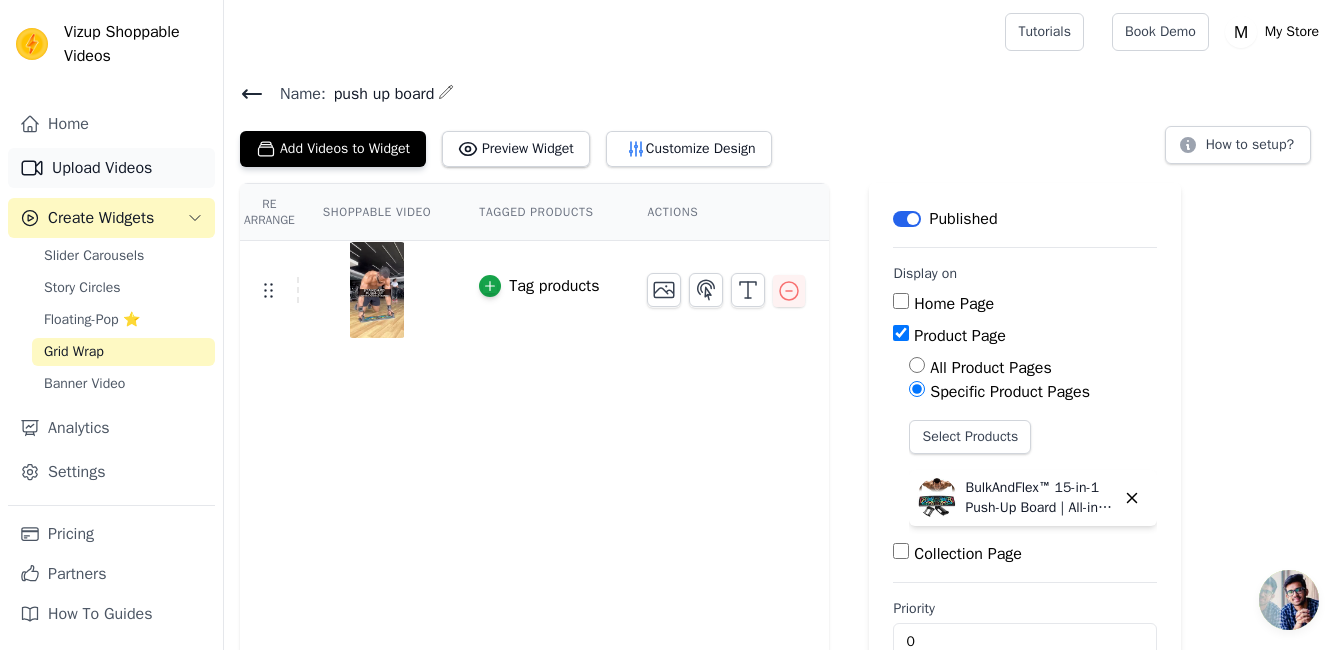 click on "Upload Videos" at bounding box center [111, 168] 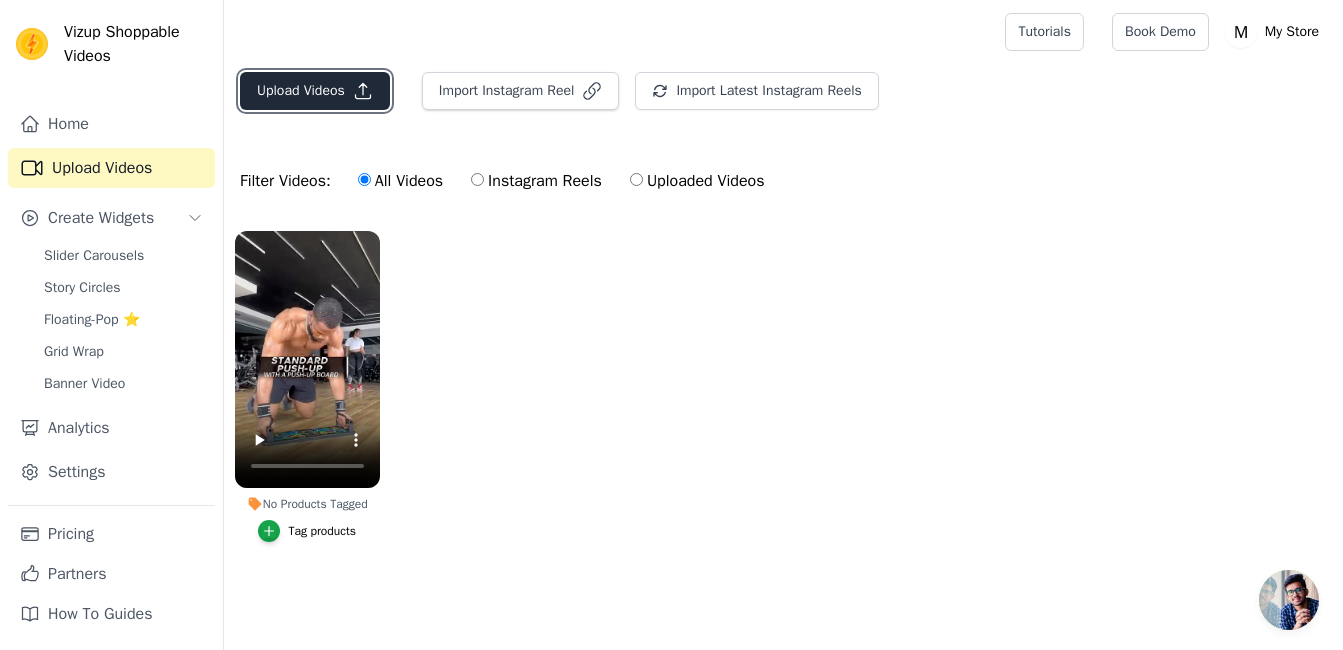 click on "Upload Videos" at bounding box center (315, 91) 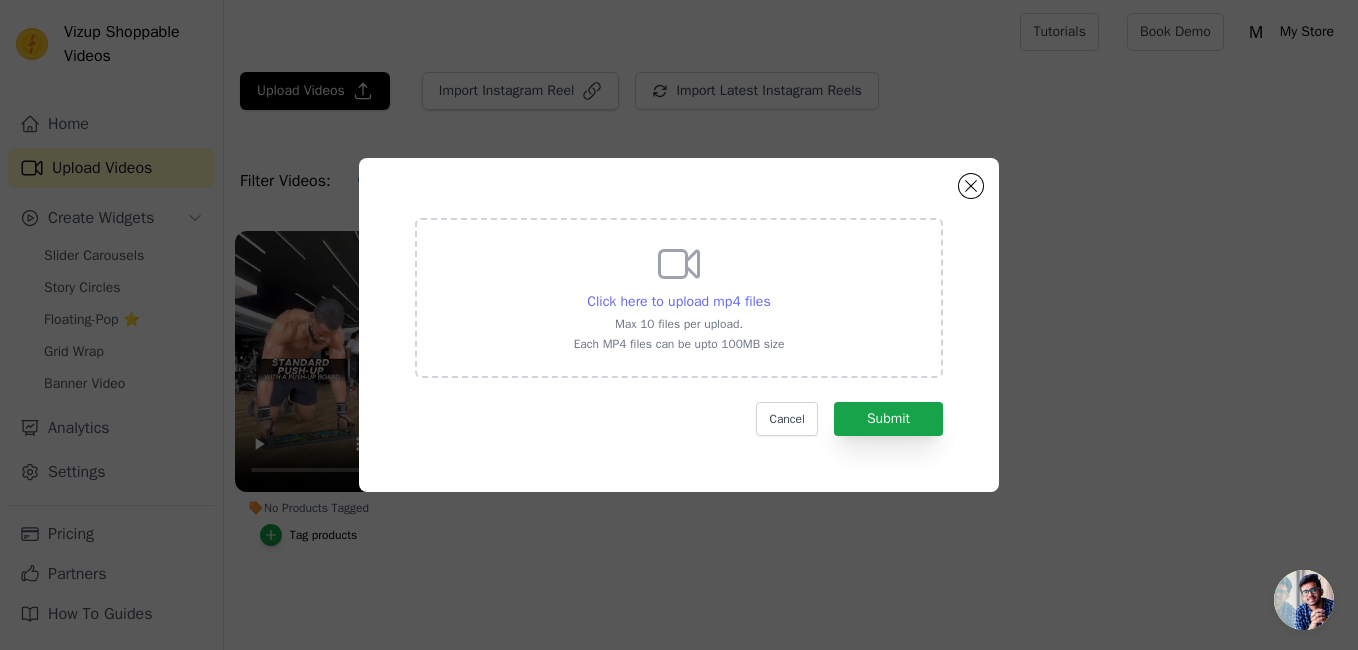 click on "Click here to upload mp4 files" at bounding box center (678, 301) 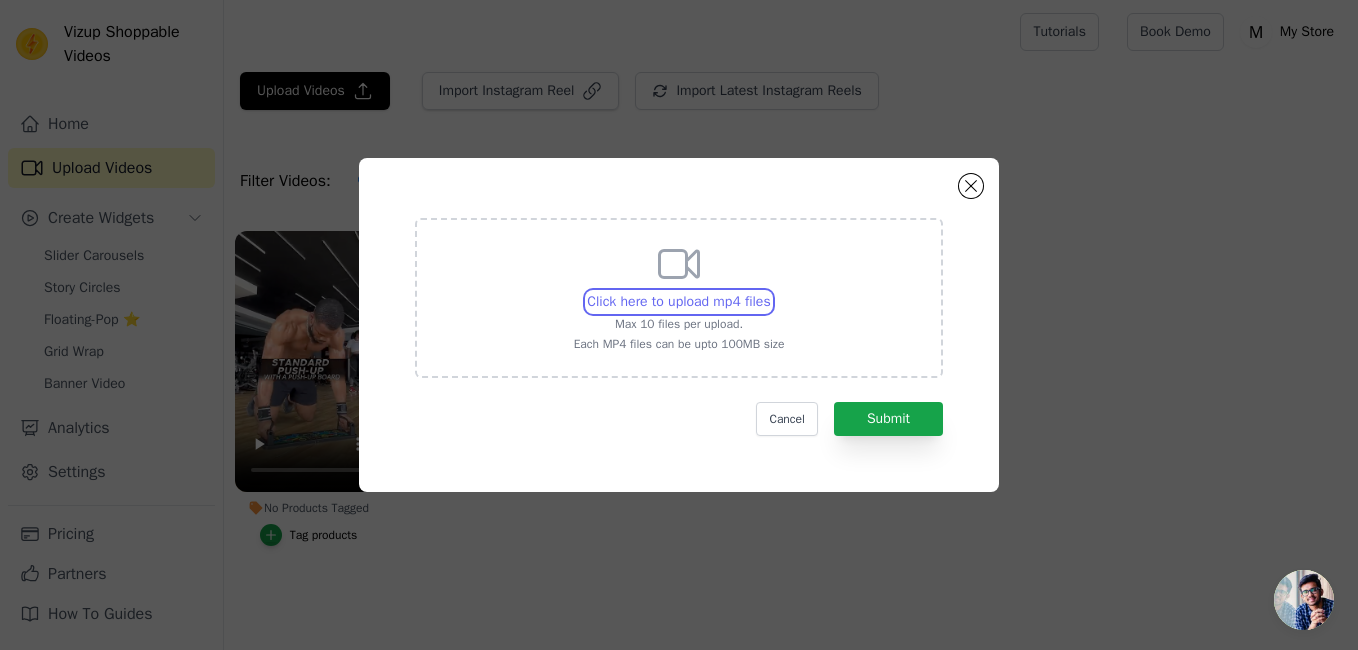 click on "Click here to upload mp4 files     Max 10 files per upload.   Each MP4 files can be upto 100MB size" at bounding box center (770, 291) 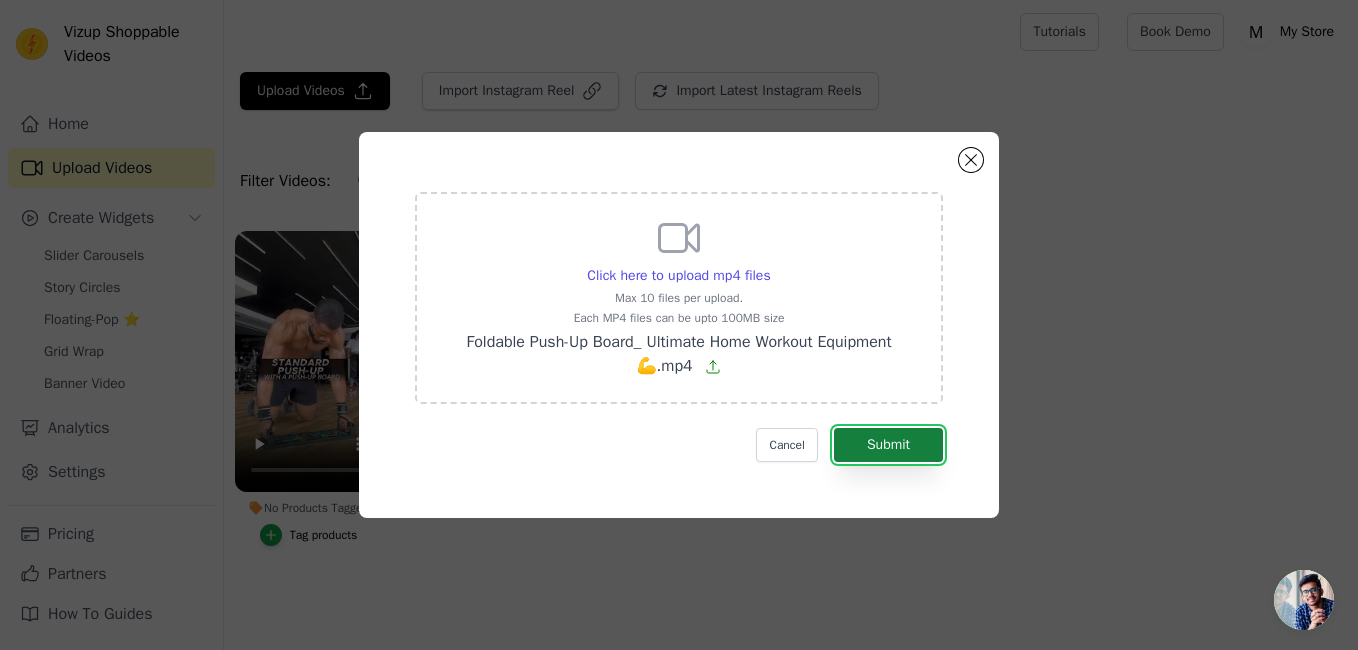 click on "Submit" at bounding box center (888, 445) 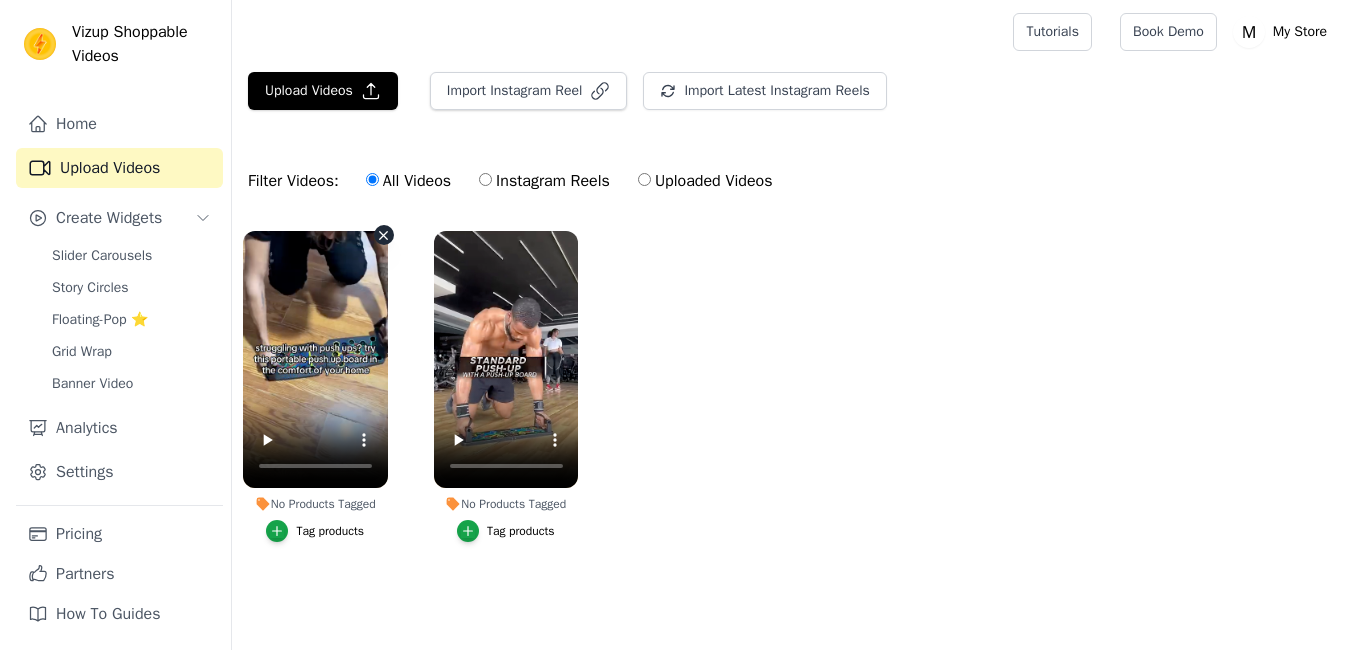scroll, scrollTop: 0, scrollLeft: 0, axis: both 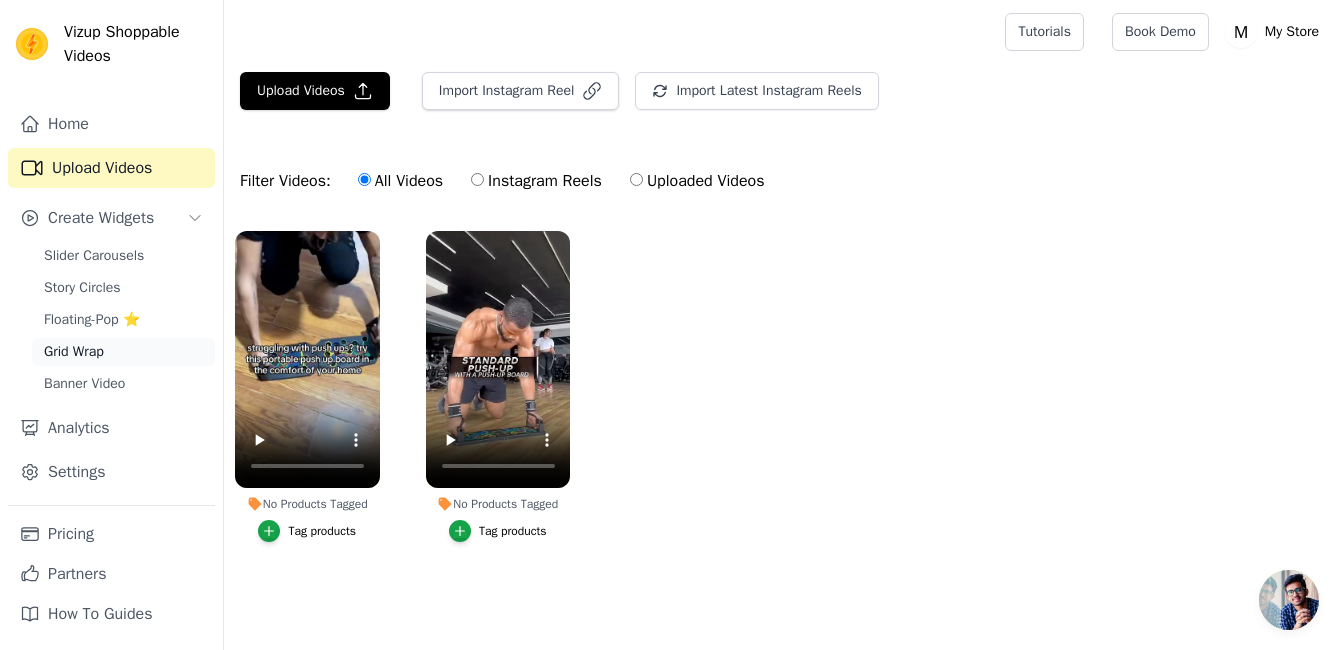 click on "Grid Wrap" at bounding box center [123, 352] 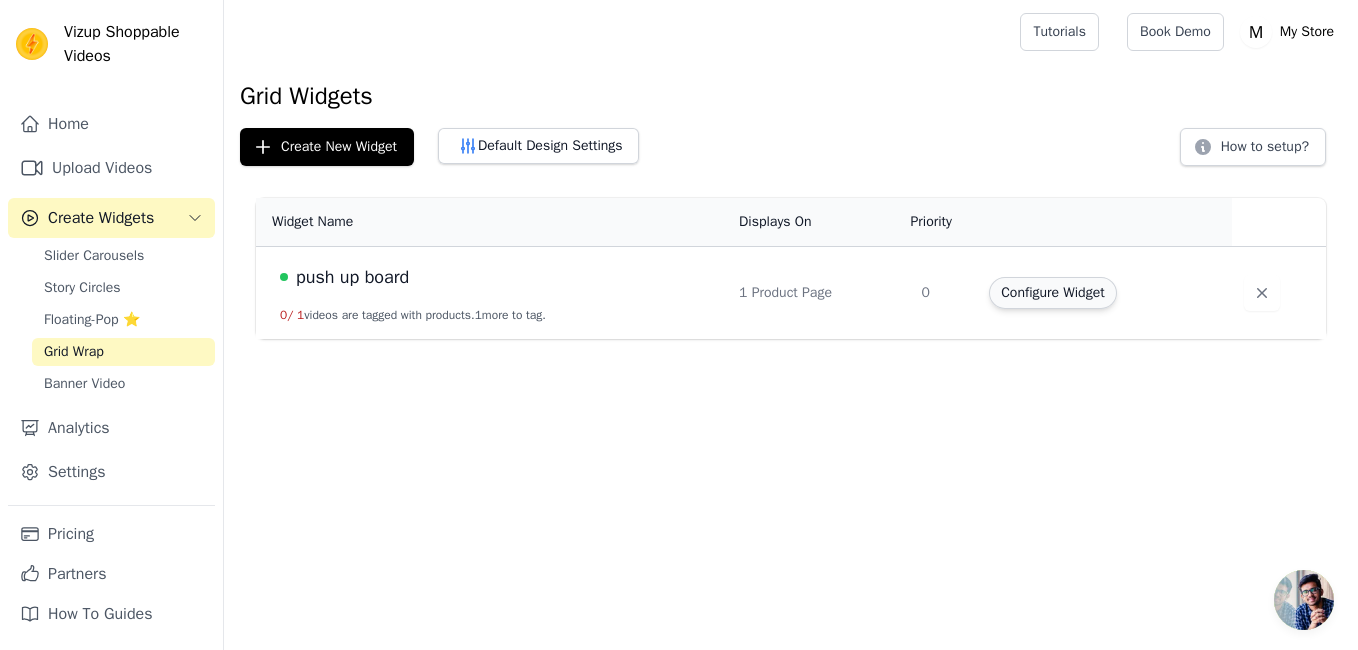 click on "Configure Widget" at bounding box center [1052, 293] 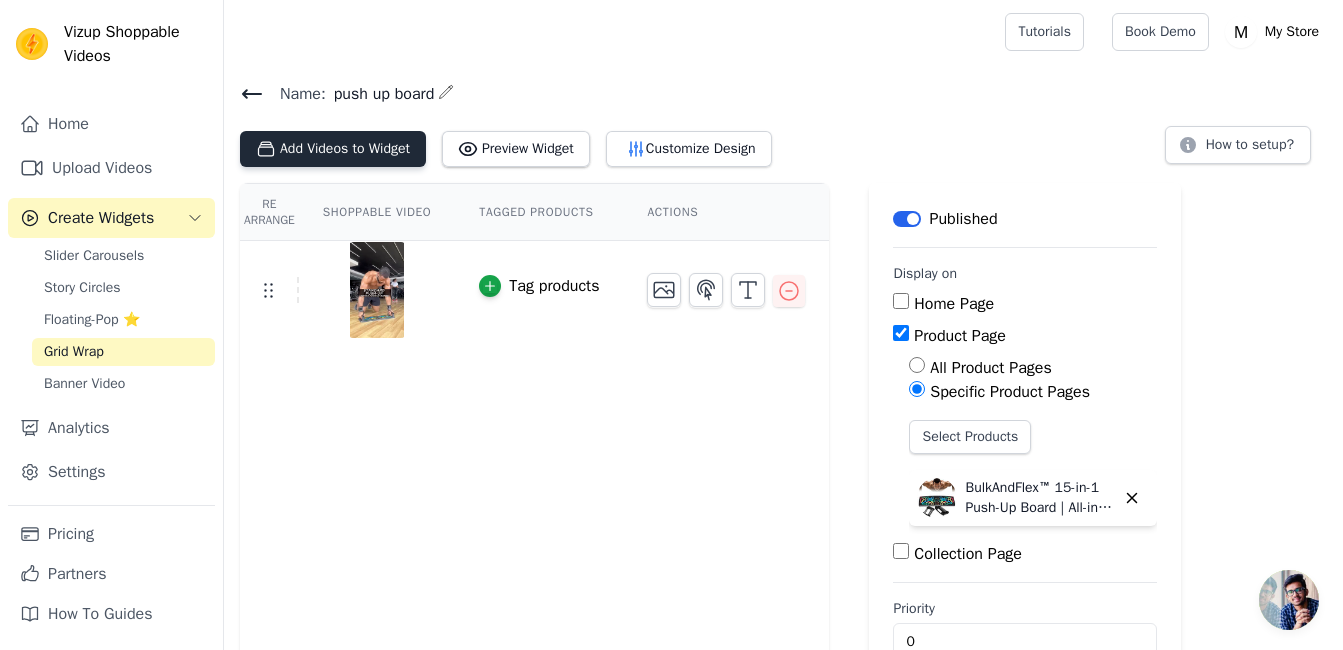 click on "Add Videos to Widget" at bounding box center [333, 149] 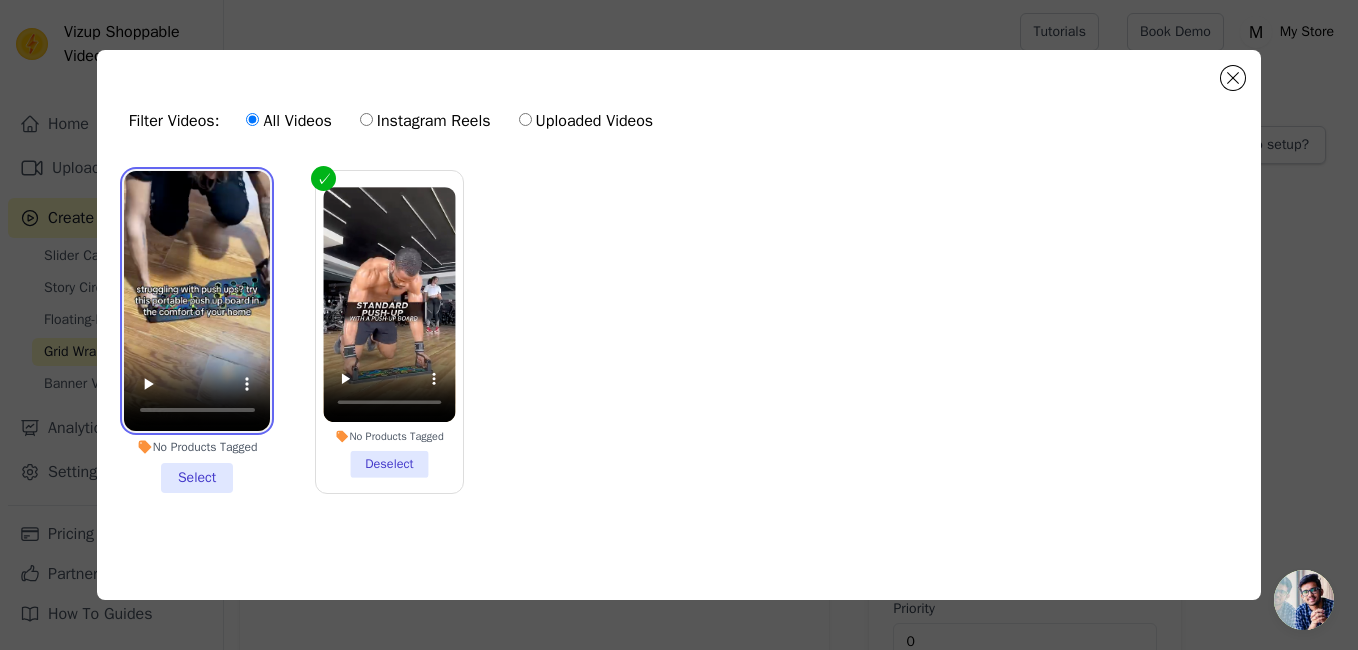 click at bounding box center (197, 301) 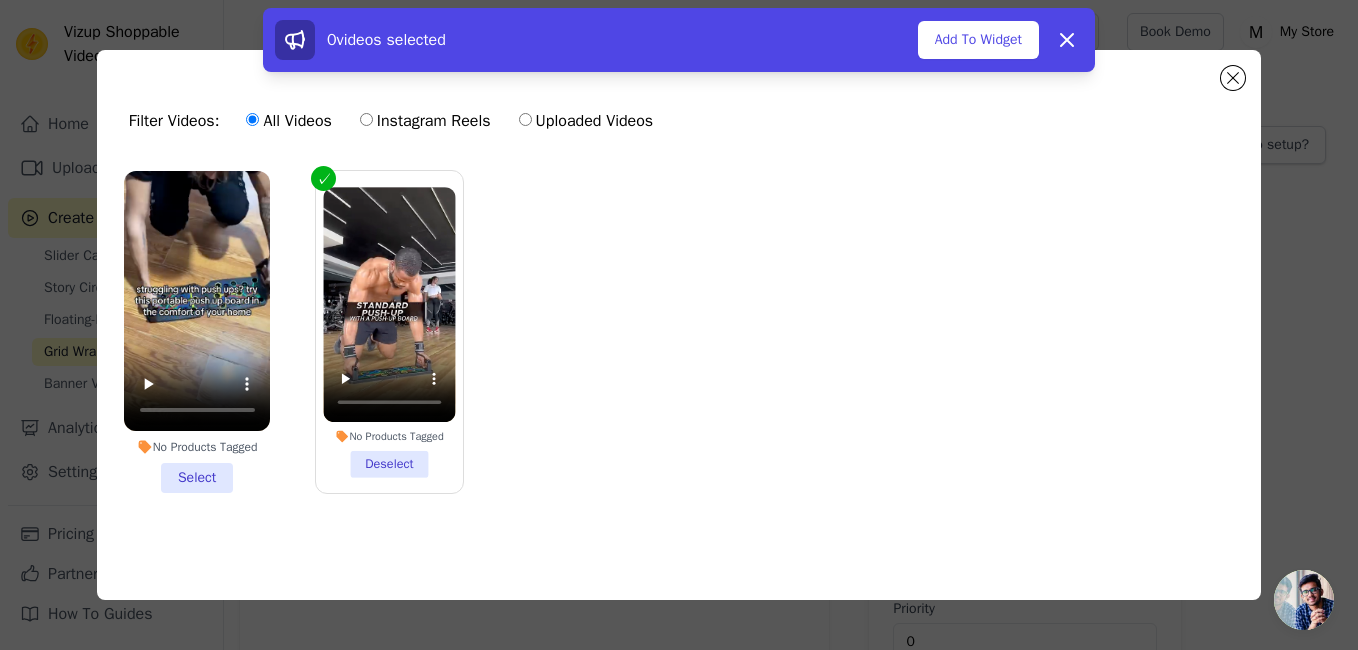 click on "No Products Tagged     Select" at bounding box center [197, 332] 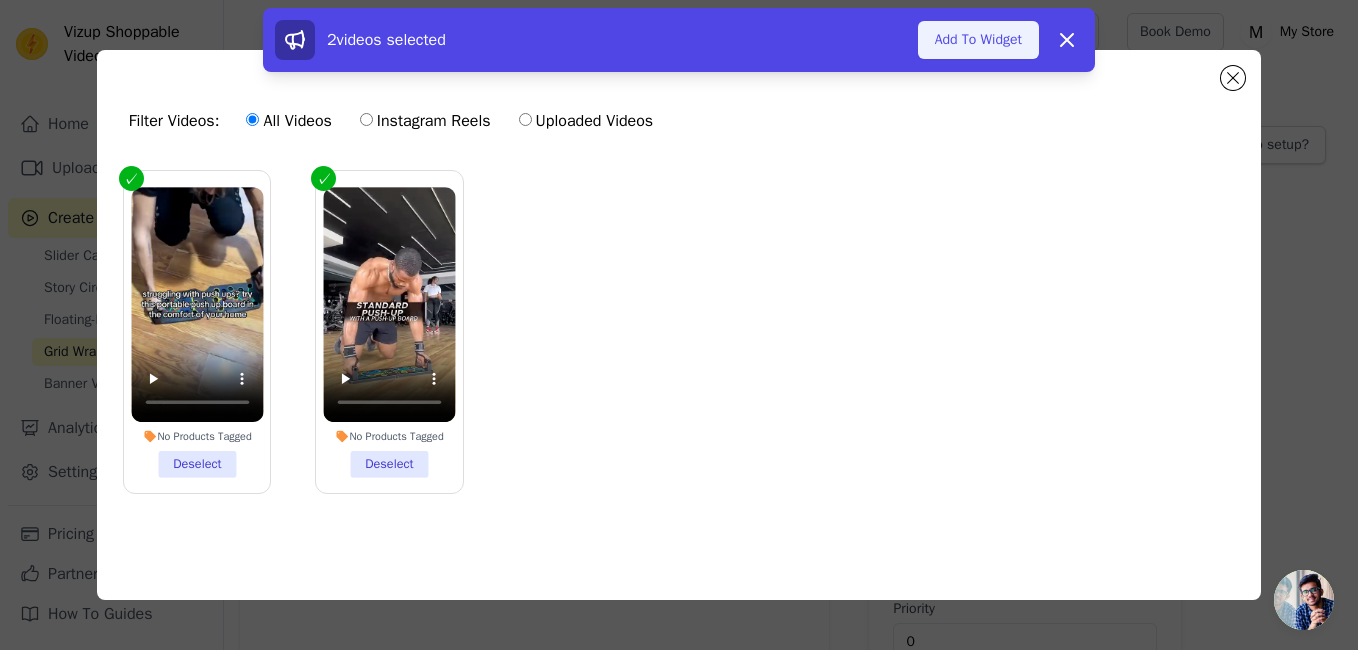 click on "Add To Widget" at bounding box center [978, 40] 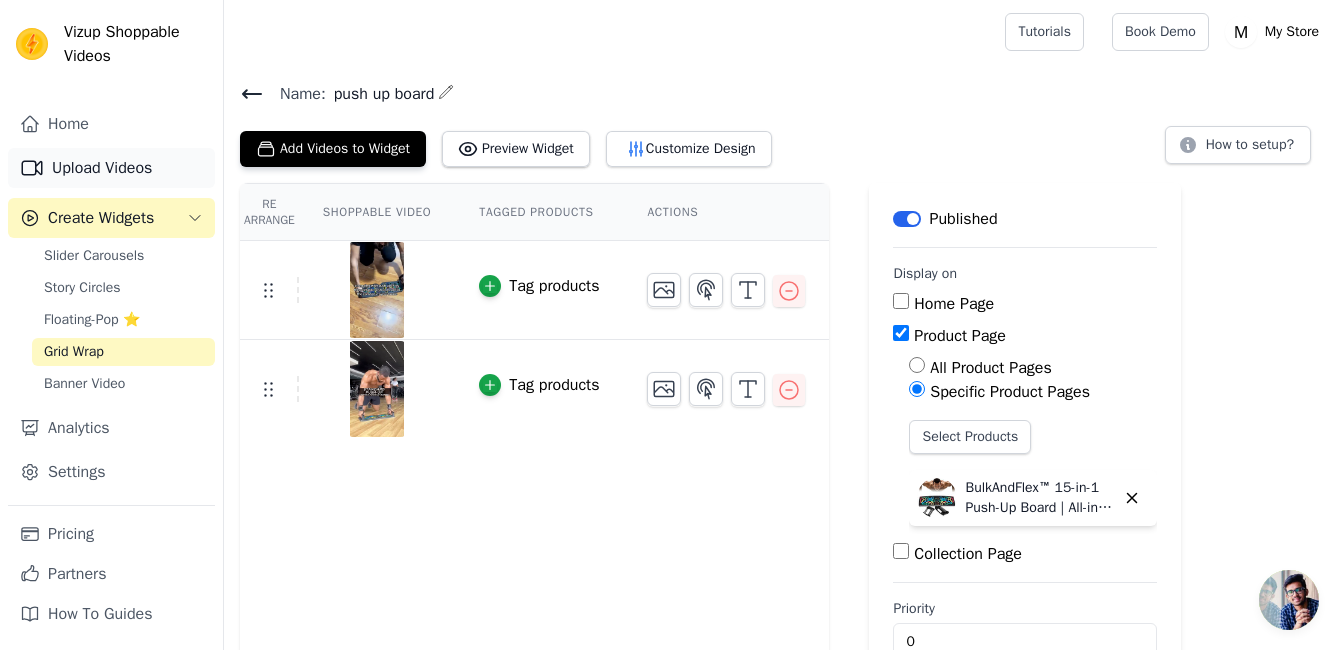 click on "Upload Videos" at bounding box center (111, 168) 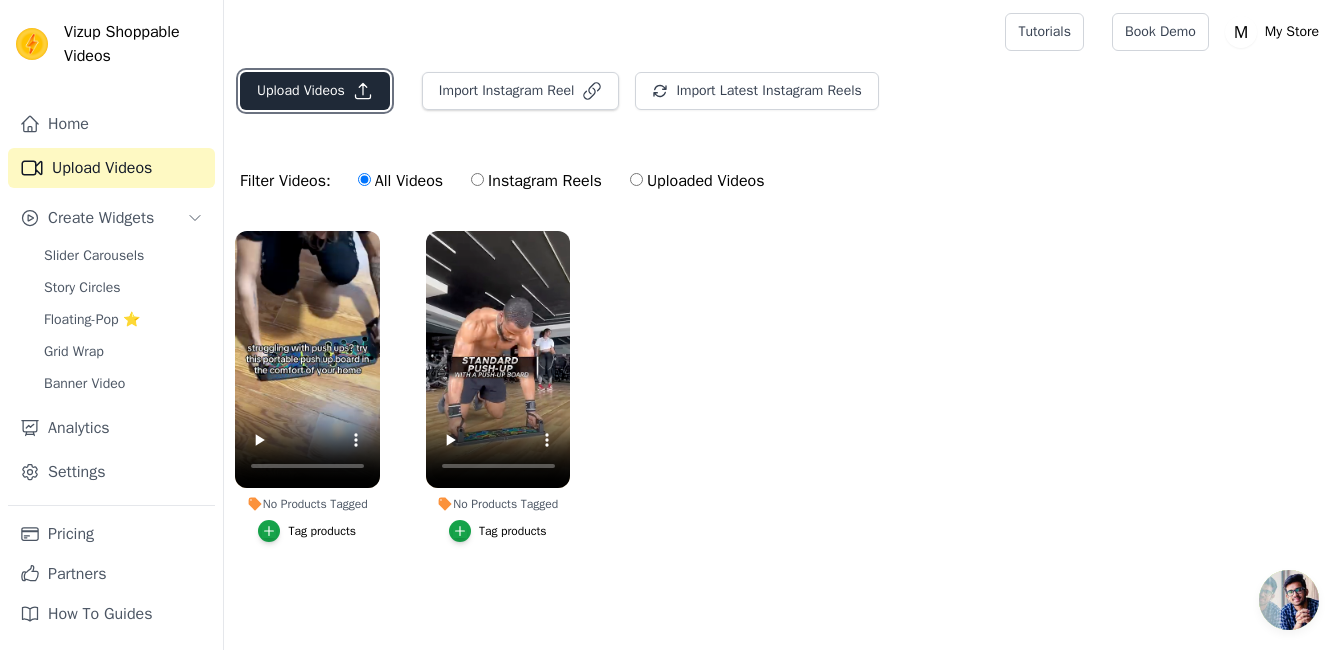 click on "Upload Videos" at bounding box center [315, 91] 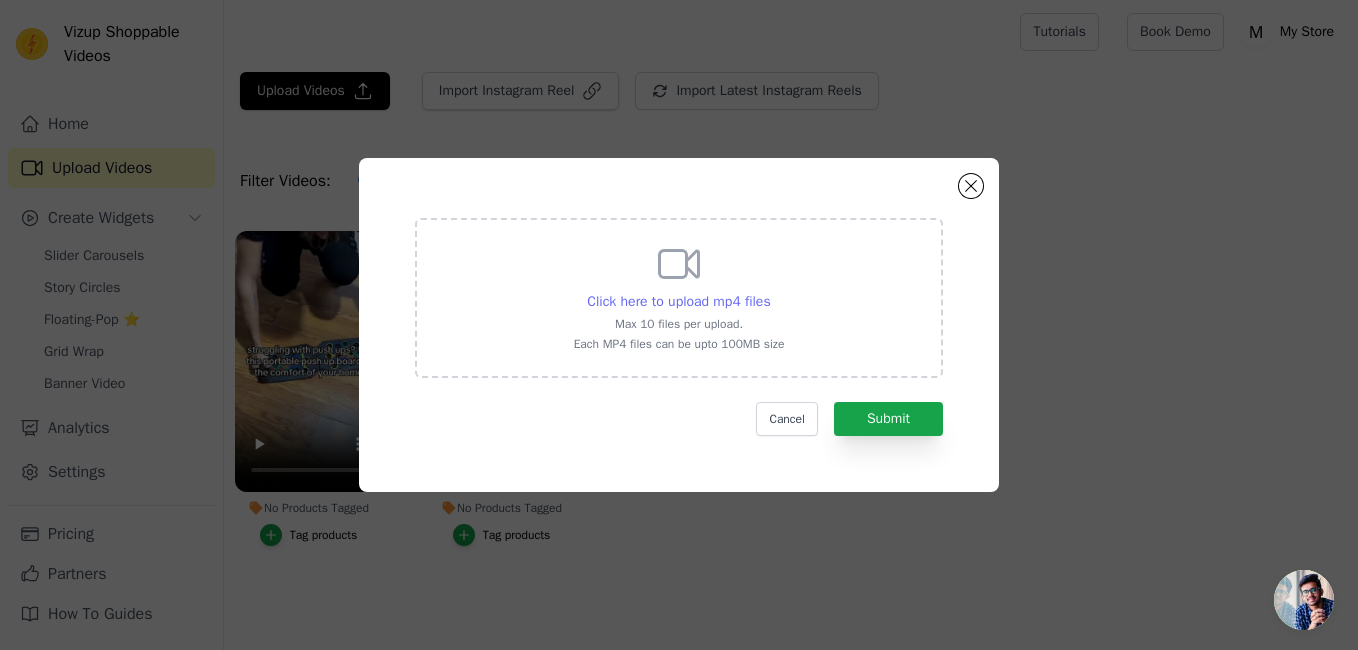 click on "Click here to upload mp4 files" at bounding box center (678, 301) 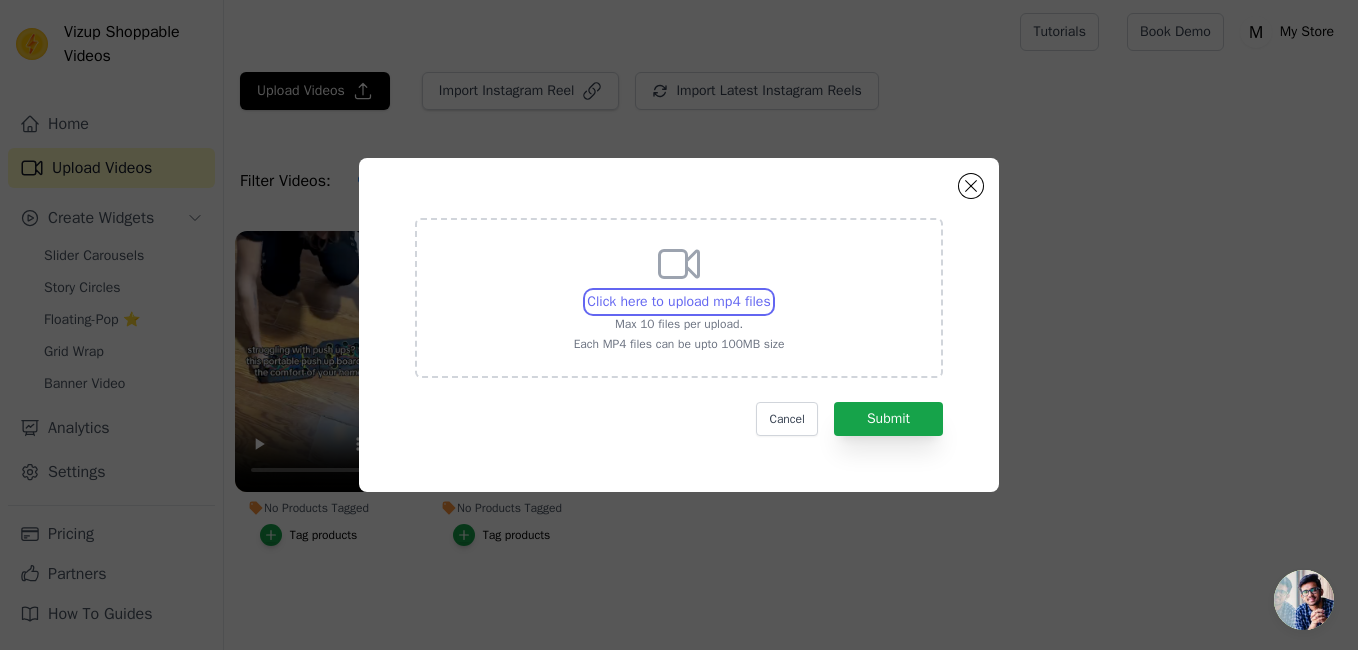 click on "Click here to upload mp4 files     Max 10 files per upload.   Each MP4 files can be upto 100MB size" at bounding box center (770, 291) 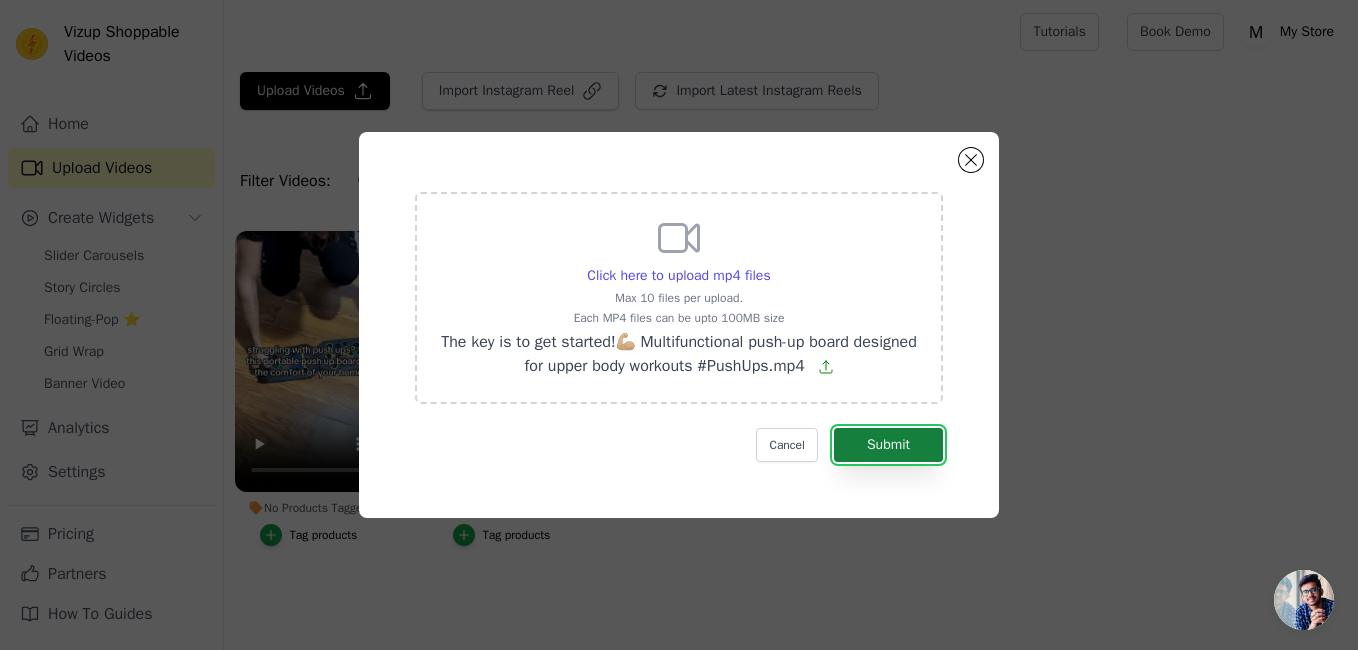 click on "Submit" at bounding box center (888, 445) 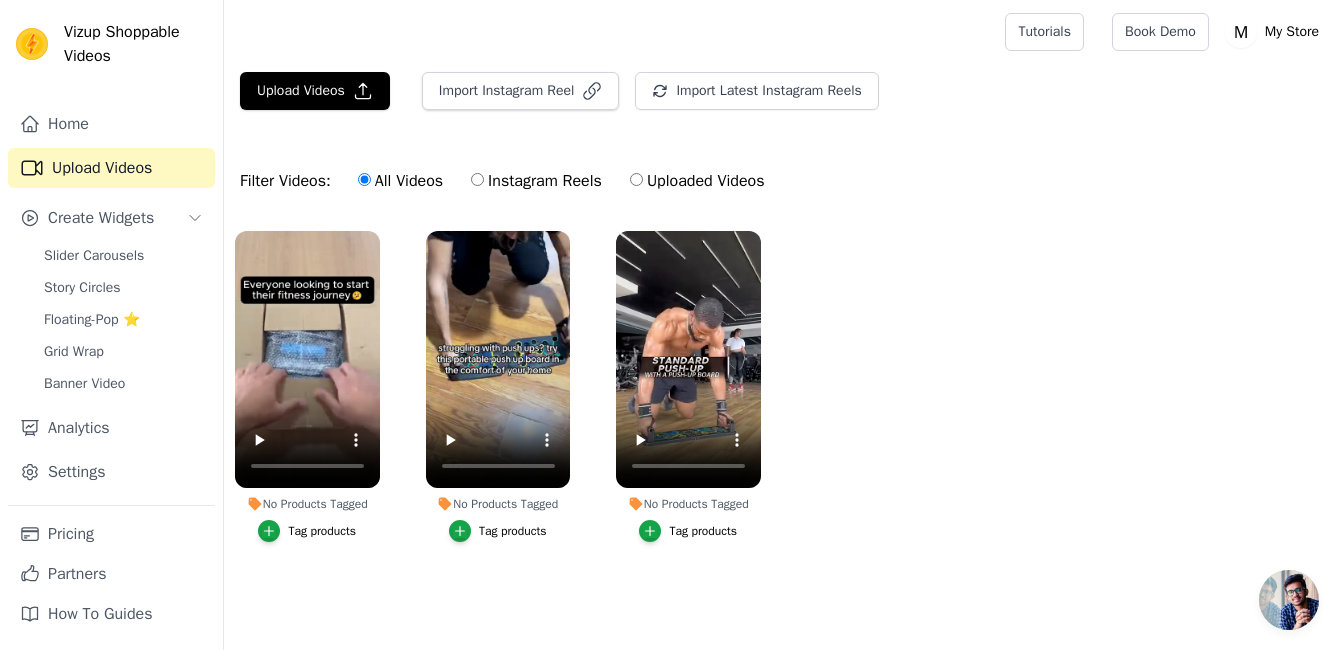 scroll, scrollTop: 0, scrollLeft: 0, axis: both 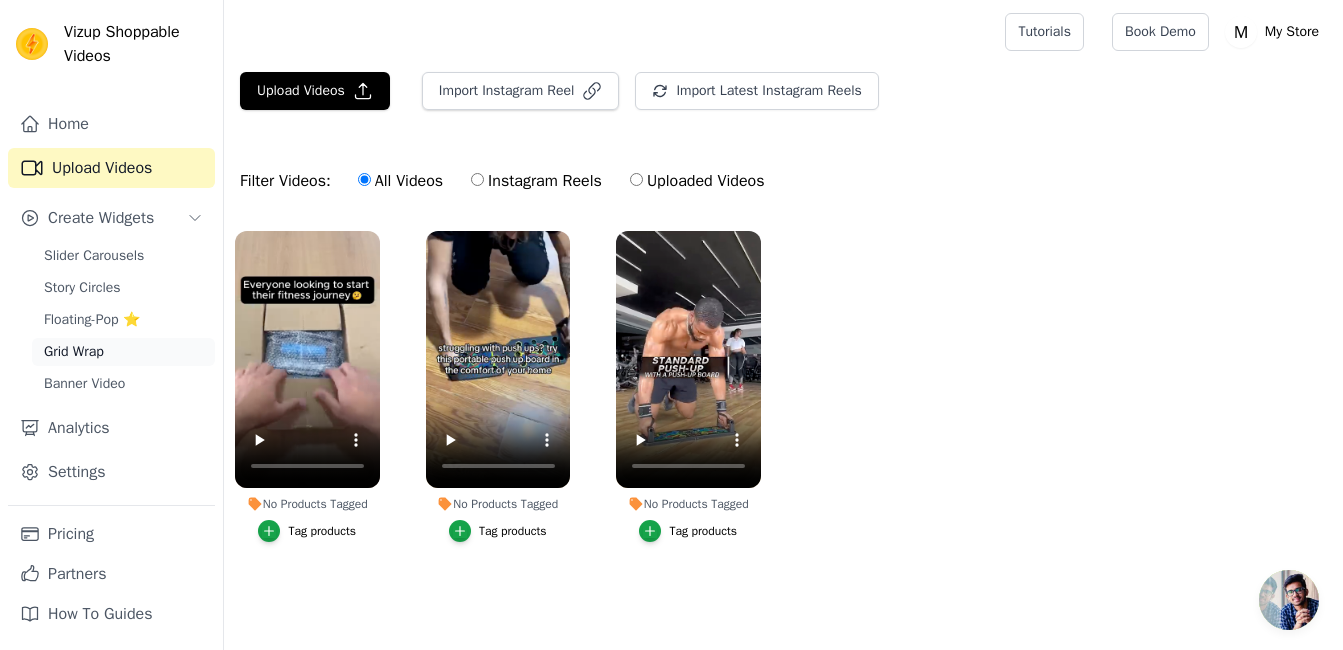 click on "Grid Wrap" at bounding box center (74, 352) 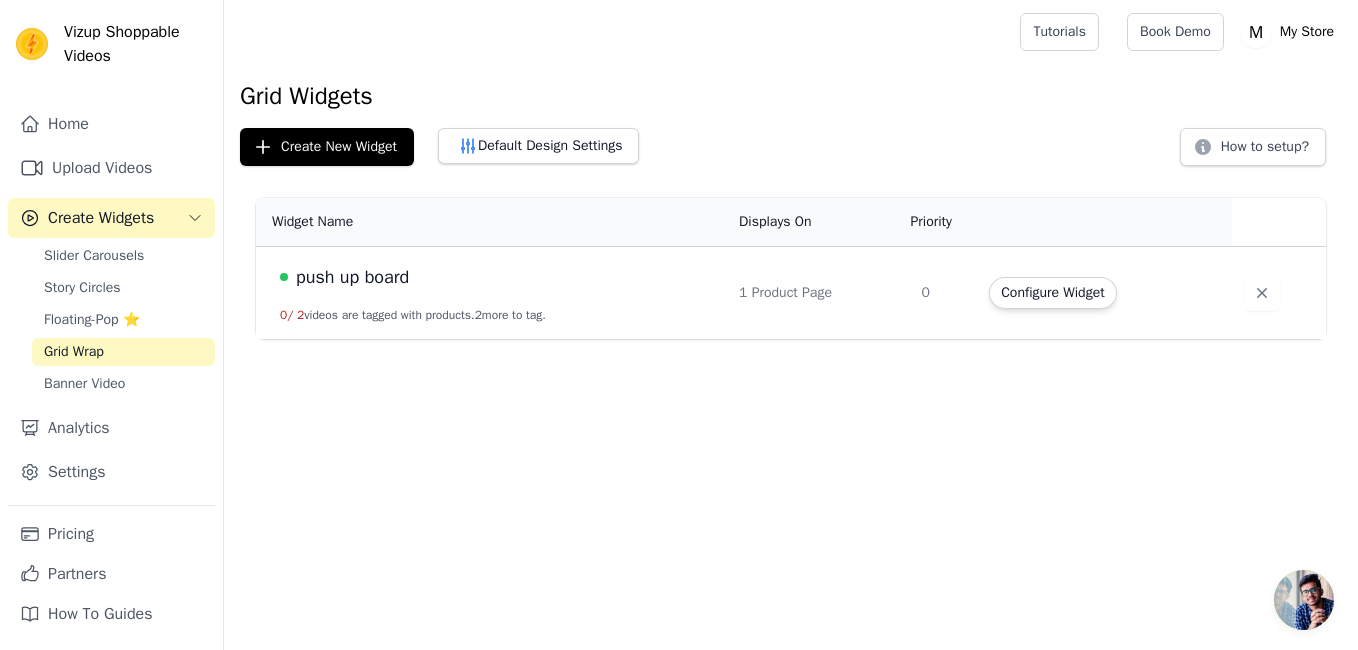 click on "push up board   0  /   2  videos are tagged with products.
2  more to tag." at bounding box center (491, 293) 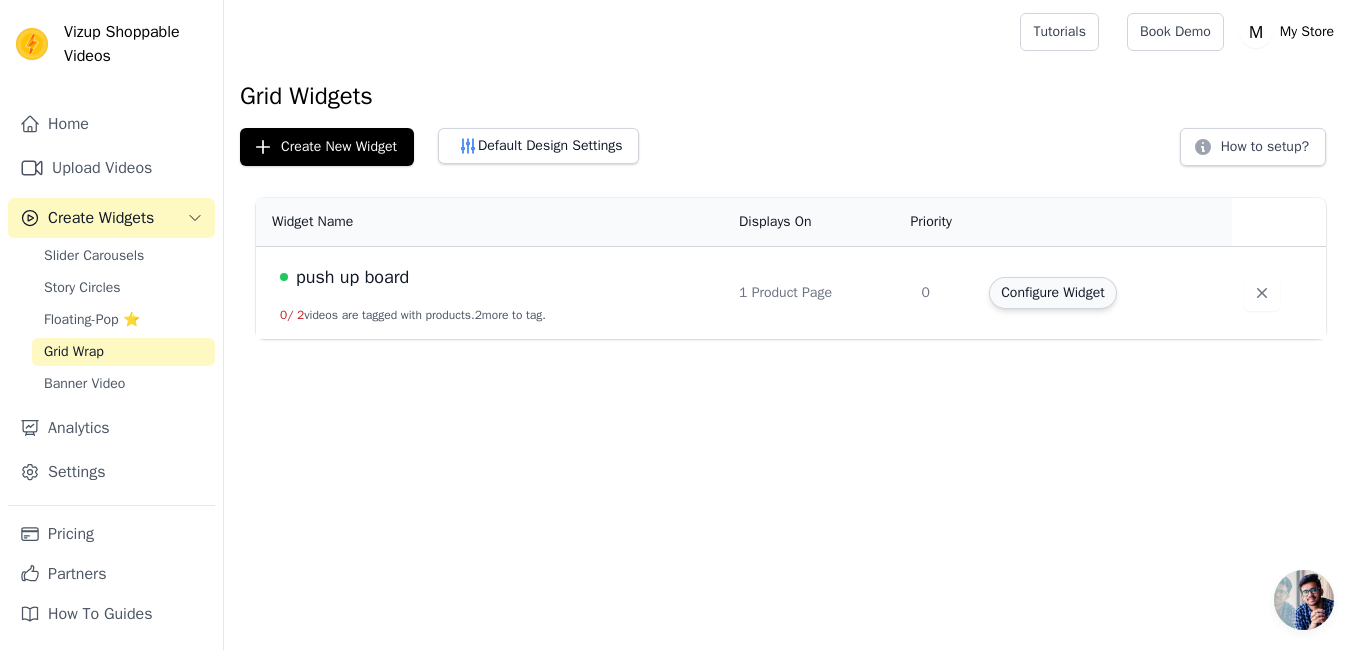 click on "Configure Widget" at bounding box center [1052, 293] 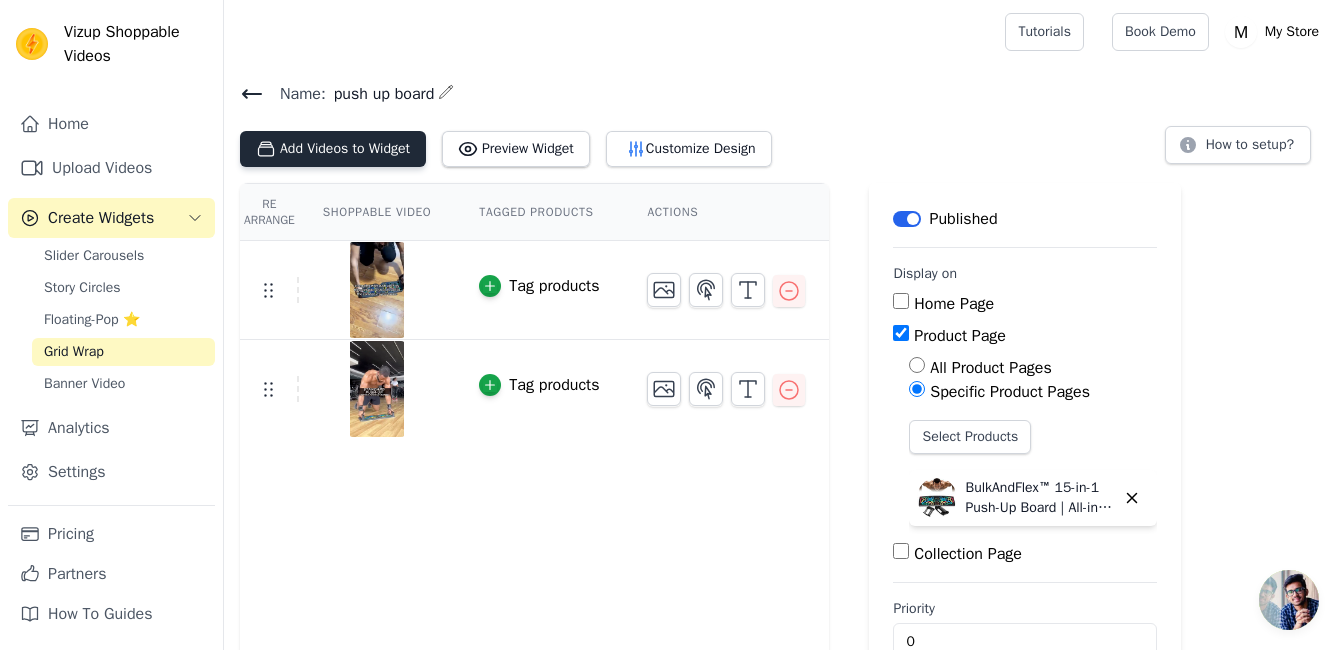 click on "Add Videos to Widget" at bounding box center [333, 149] 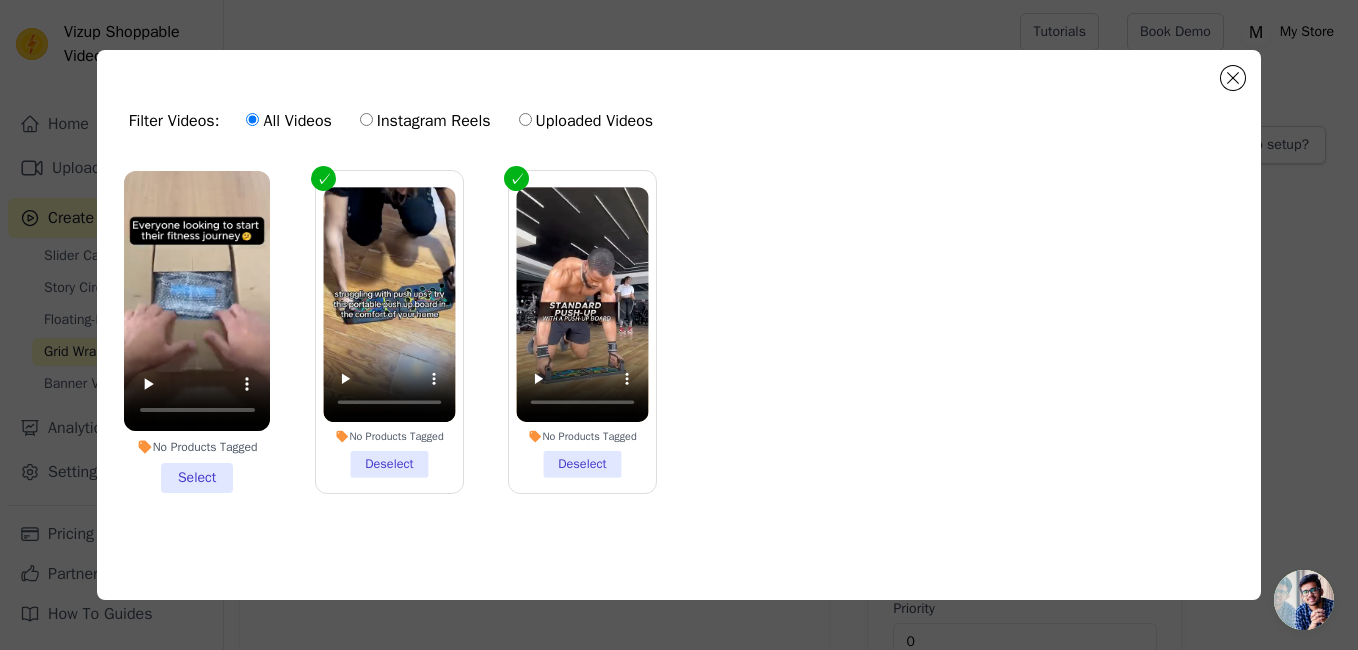 click on "No Products Tagged     Select" at bounding box center [197, 332] 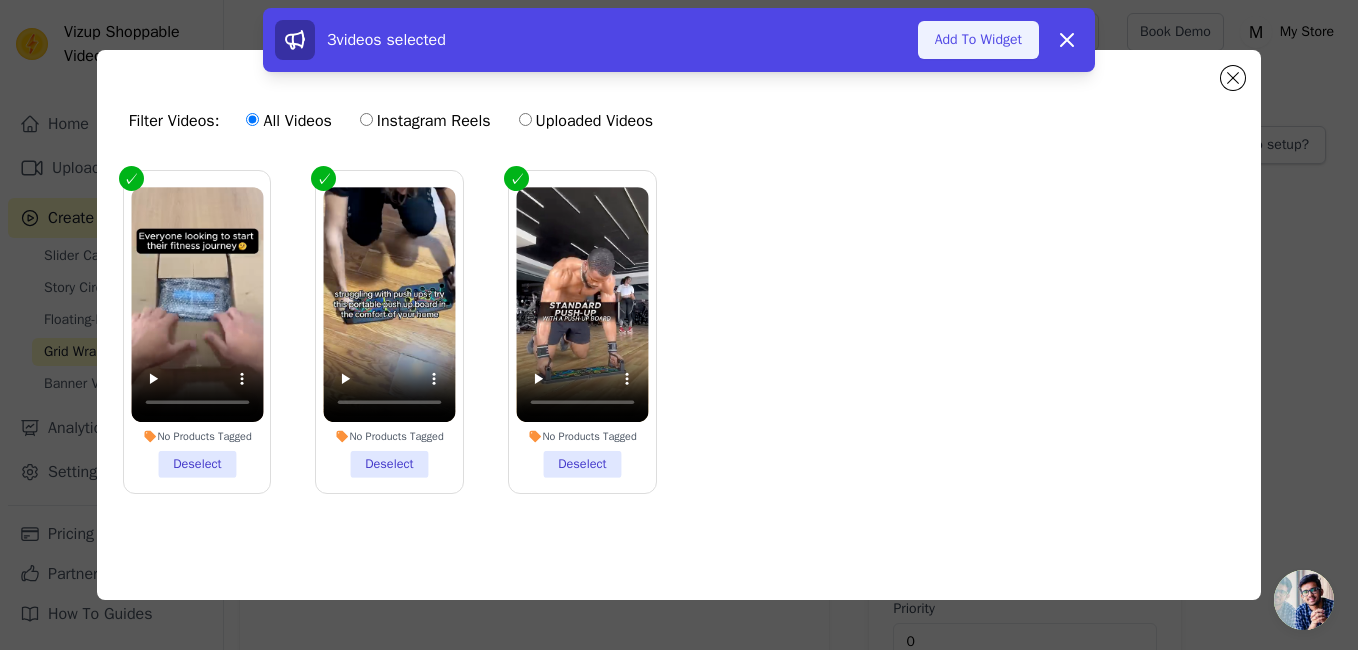click on "Add To Widget" at bounding box center [978, 40] 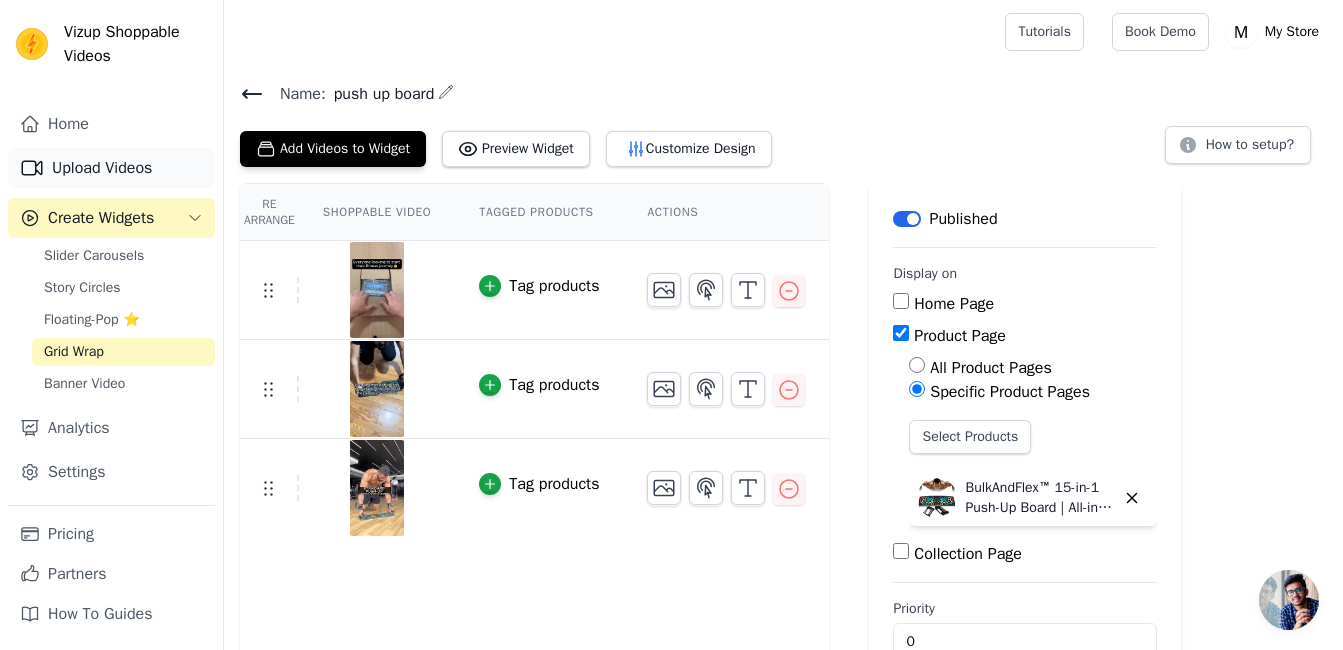 click on "Upload Videos" at bounding box center [111, 168] 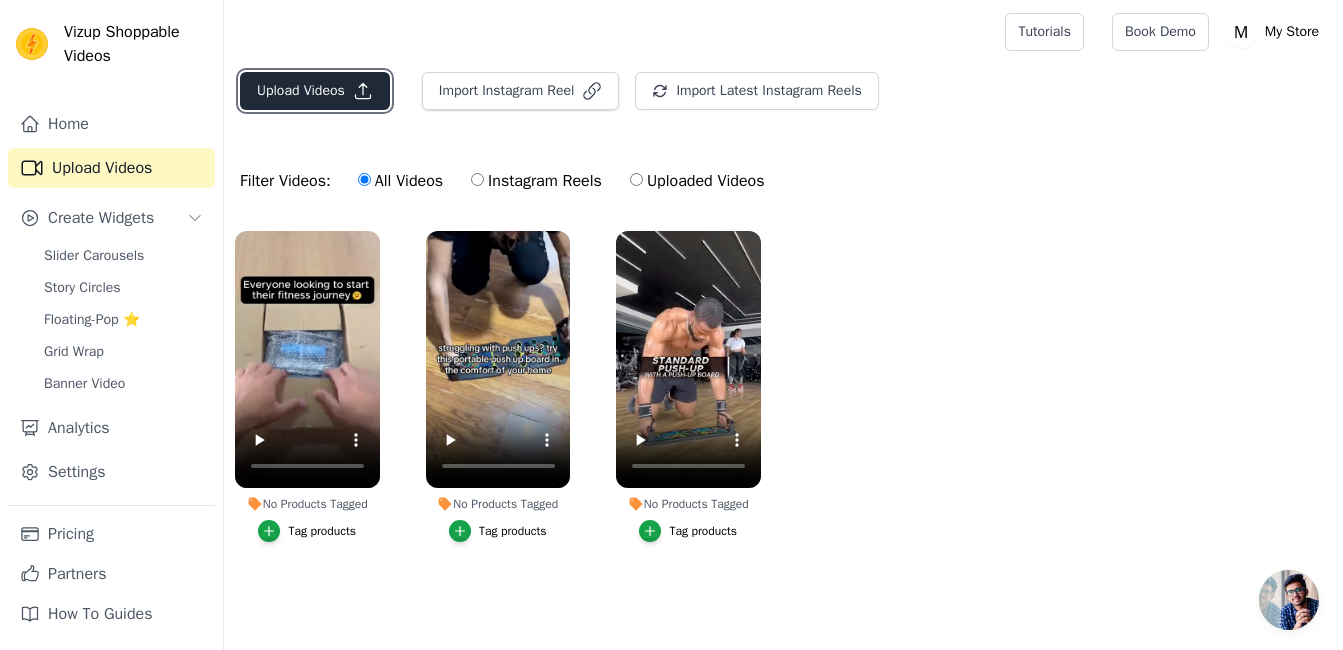 click on "Upload Videos" at bounding box center (315, 91) 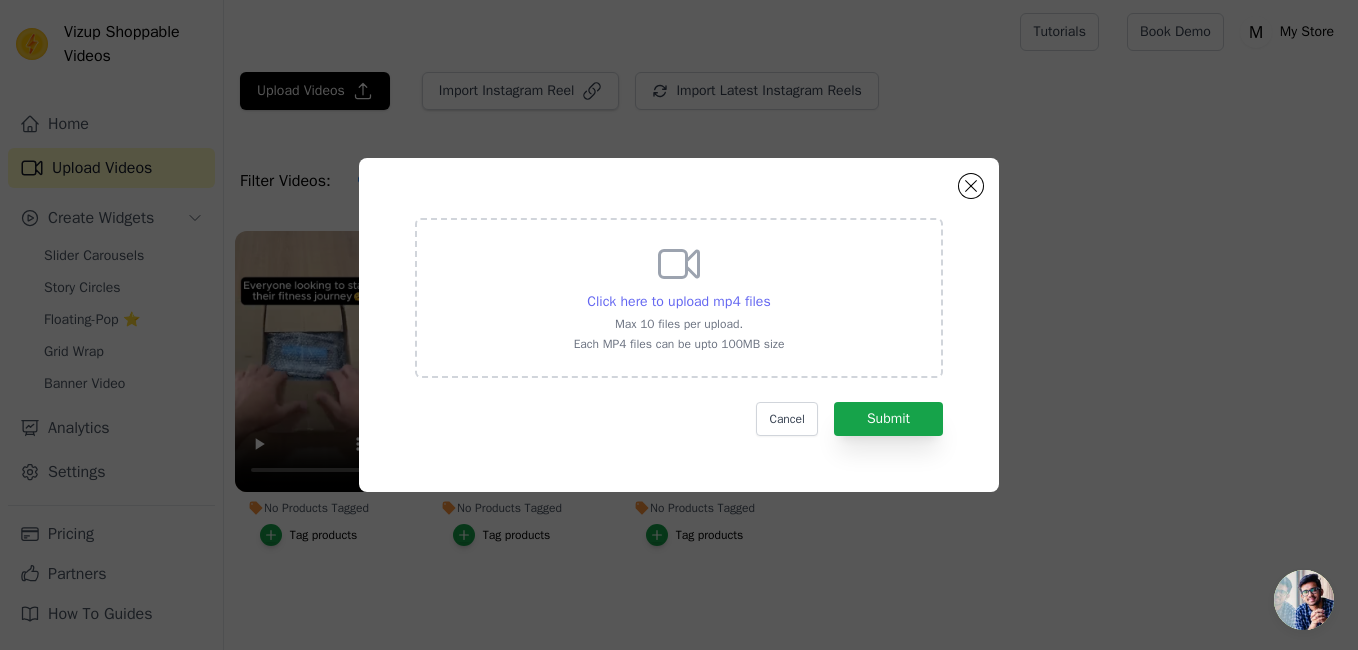 click on "Click here to upload mp4 files" at bounding box center (678, 301) 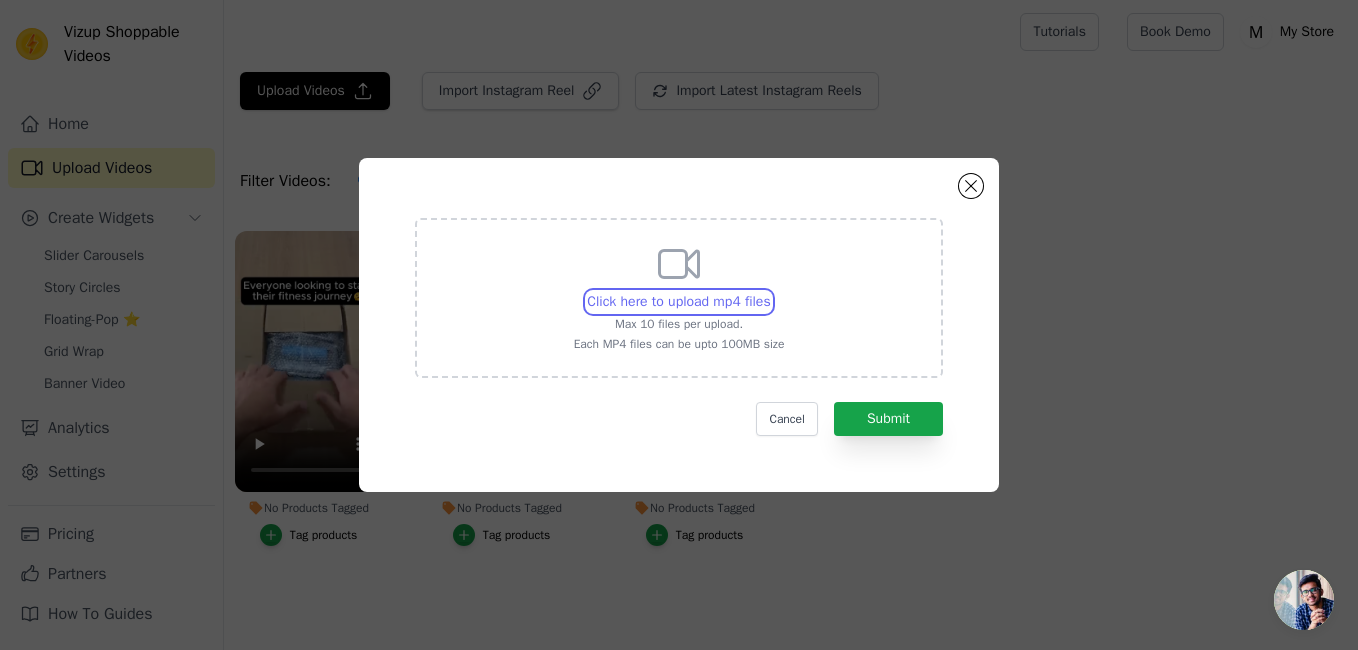 click on "Click here to upload mp4 files     Max 10 files per upload.   Each MP4 files can be upto 100MB size" at bounding box center [770, 291] 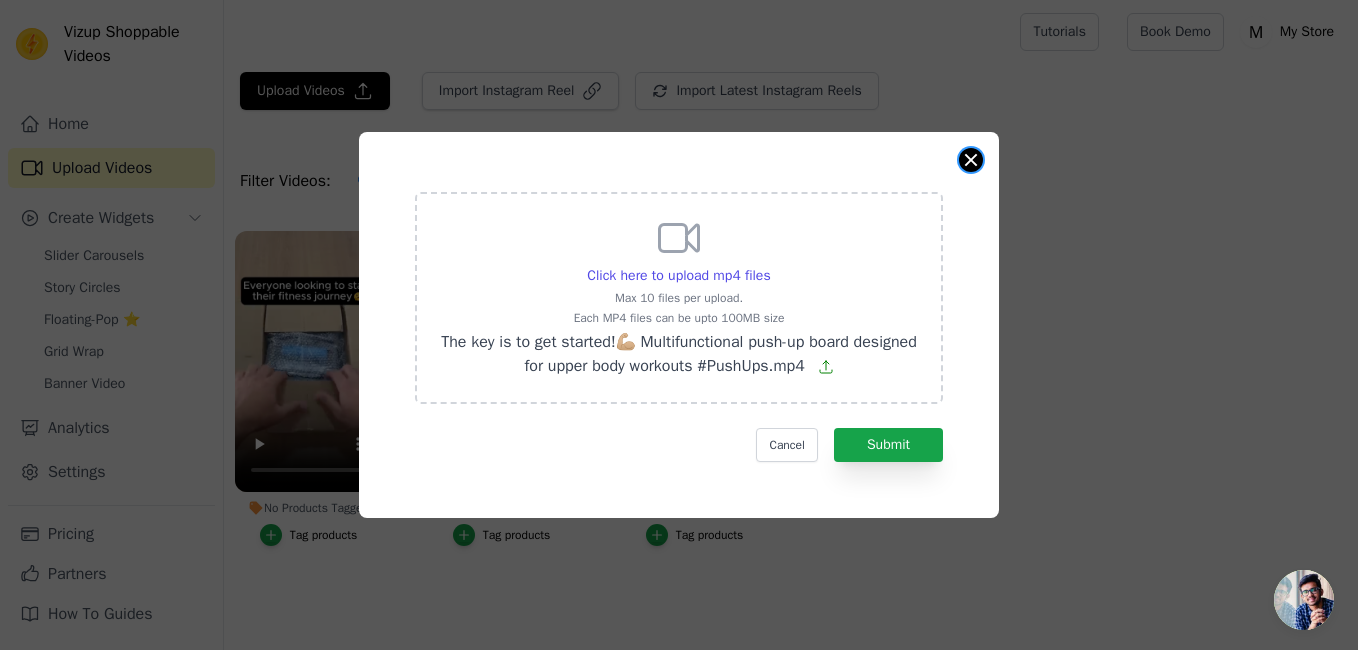 click at bounding box center [971, 160] 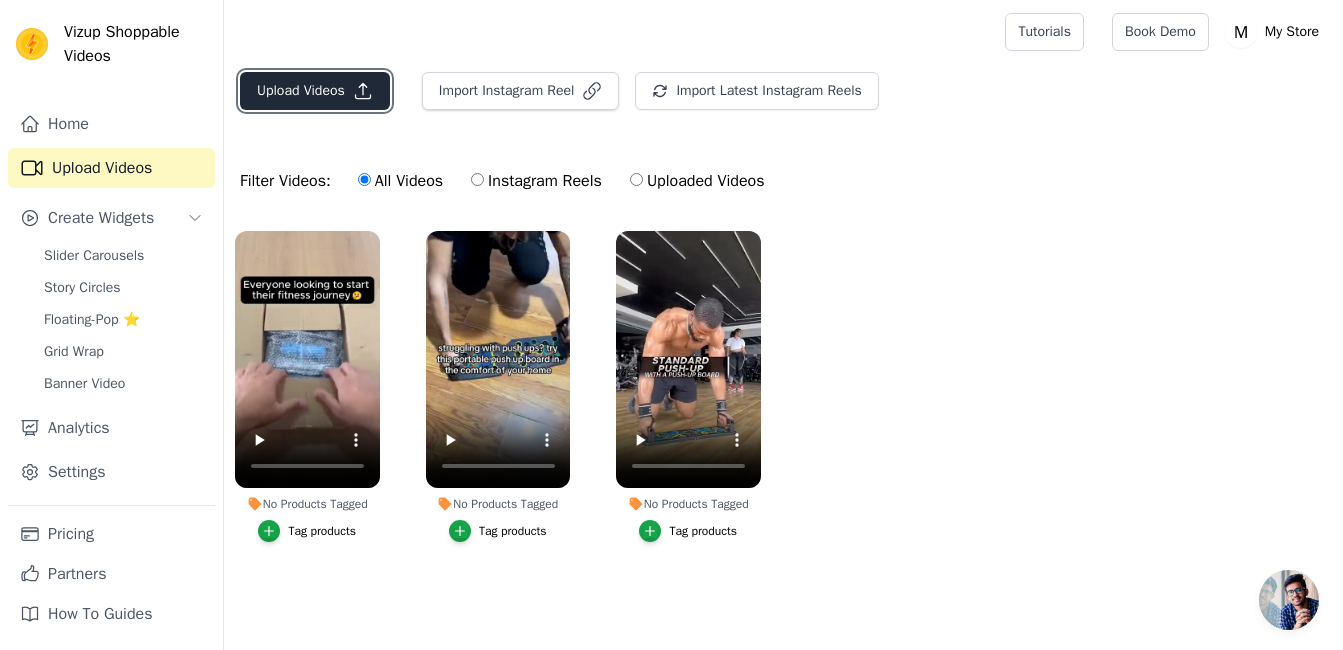 click on "Upload Videos" at bounding box center (315, 91) 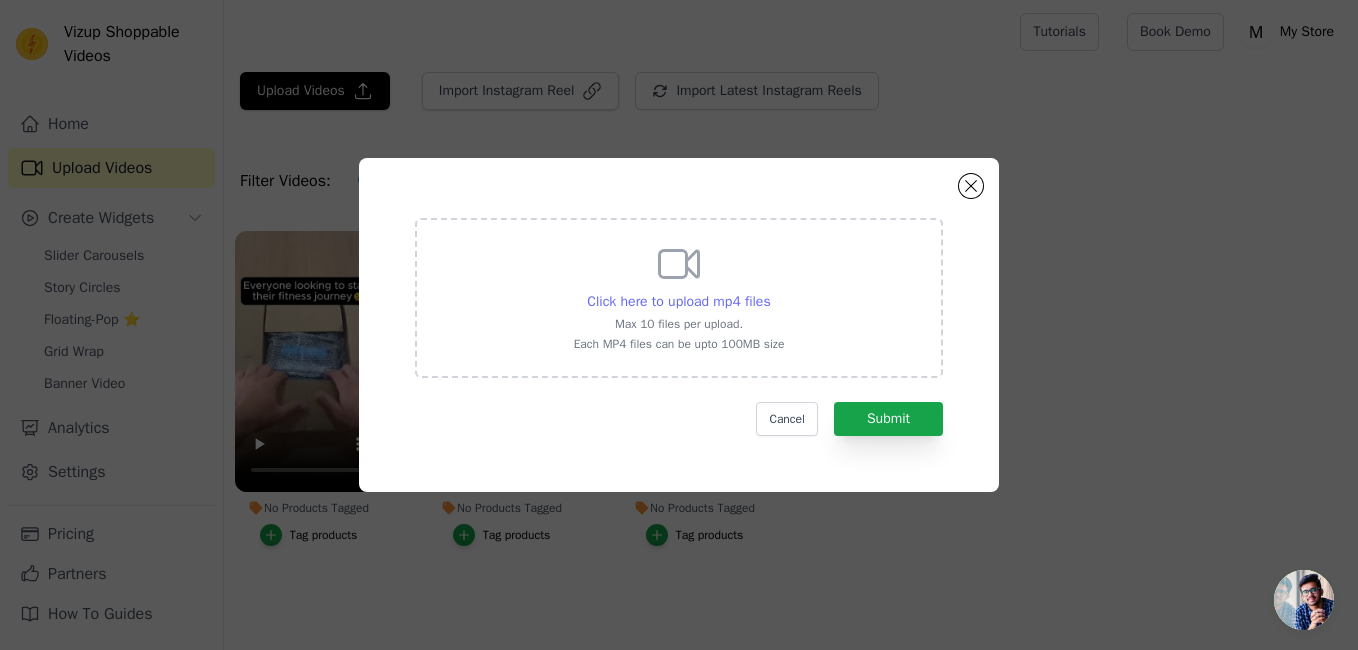 click on "Click here to upload mp4 files" at bounding box center [678, 301] 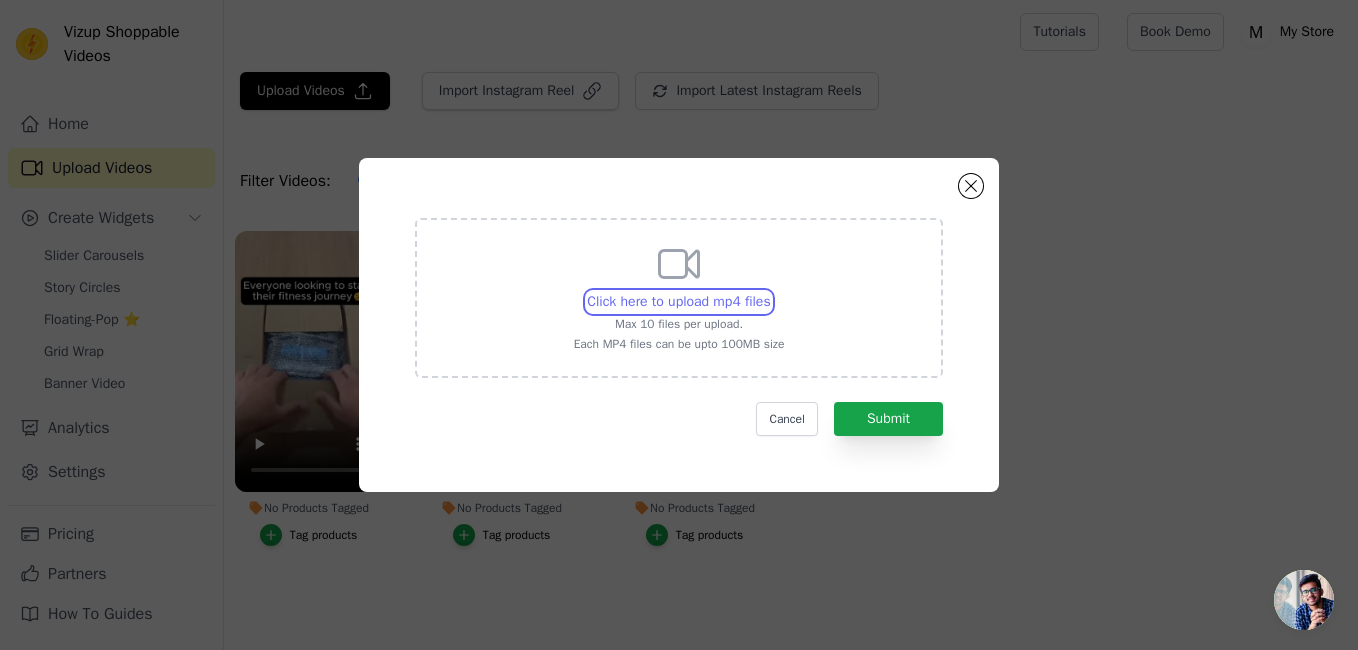 click on "Click here to upload mp4 files     Max 10 files per upload.   Each MP4 files can be upto 100MB size" at bounding box center [770, 291] 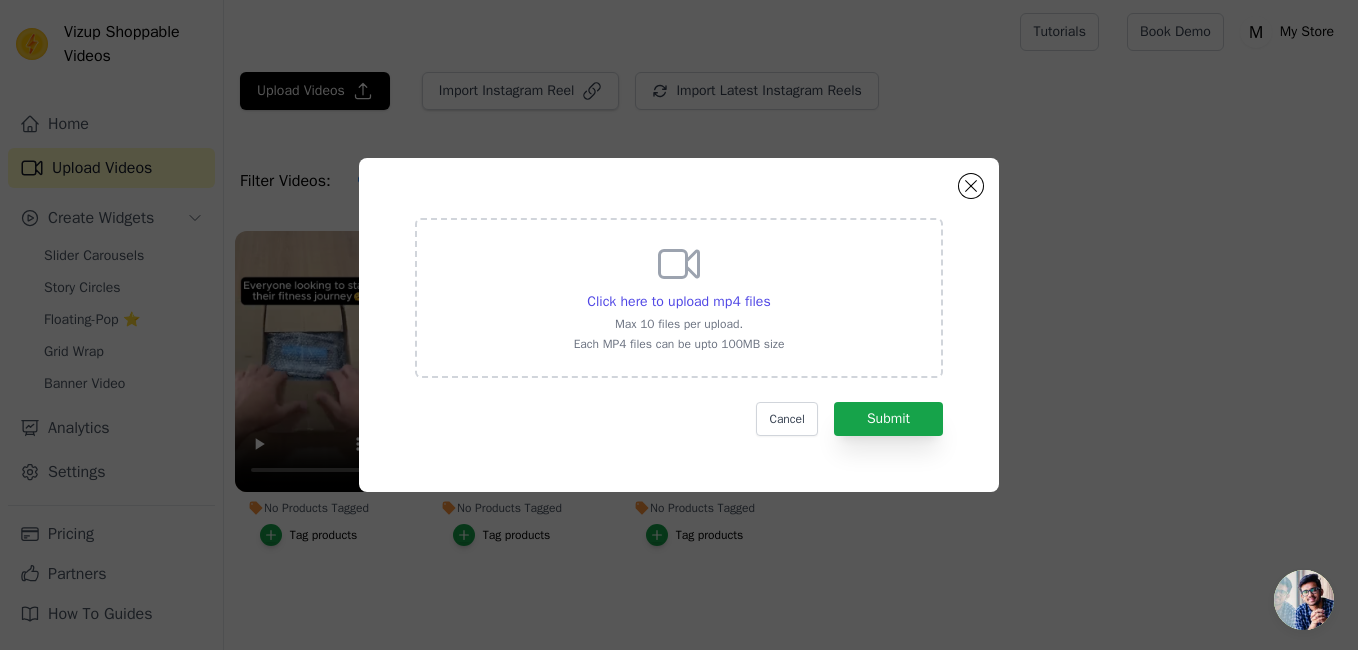 click on "Click here to upload mp4 files     Max 10 files per upload.   Each MP4 files can be upto 100MB size" at bounding box center (679, 296) 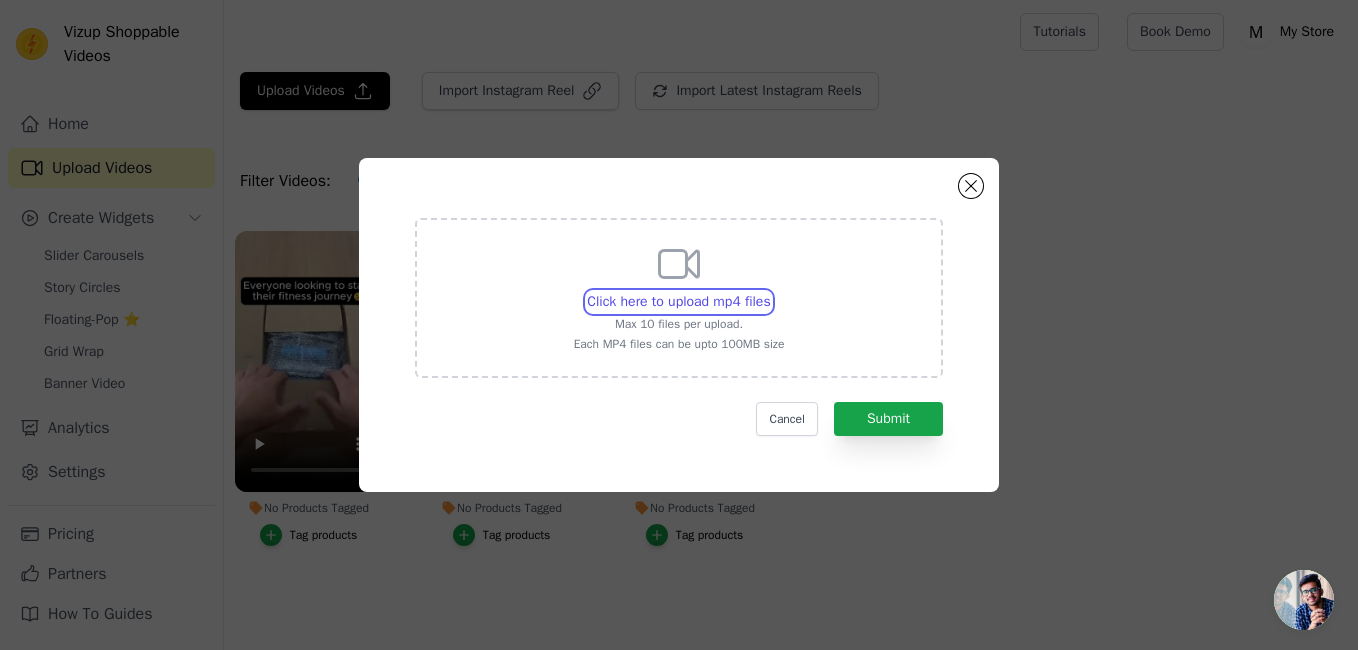 click on "Click here to upload mp4 files     Max 10 files per upload.   Each MP4 files can be upto 100MB size" at bounding box center [770, 291] 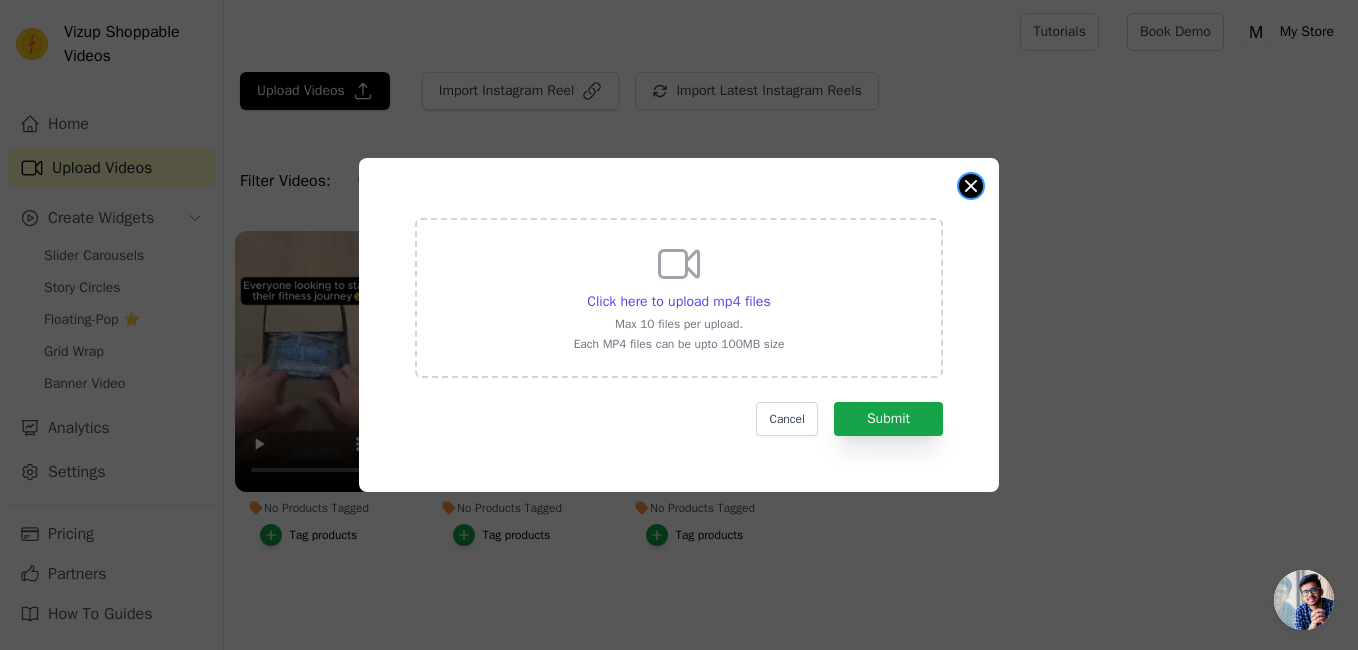 click at bounding box center (971, 186) 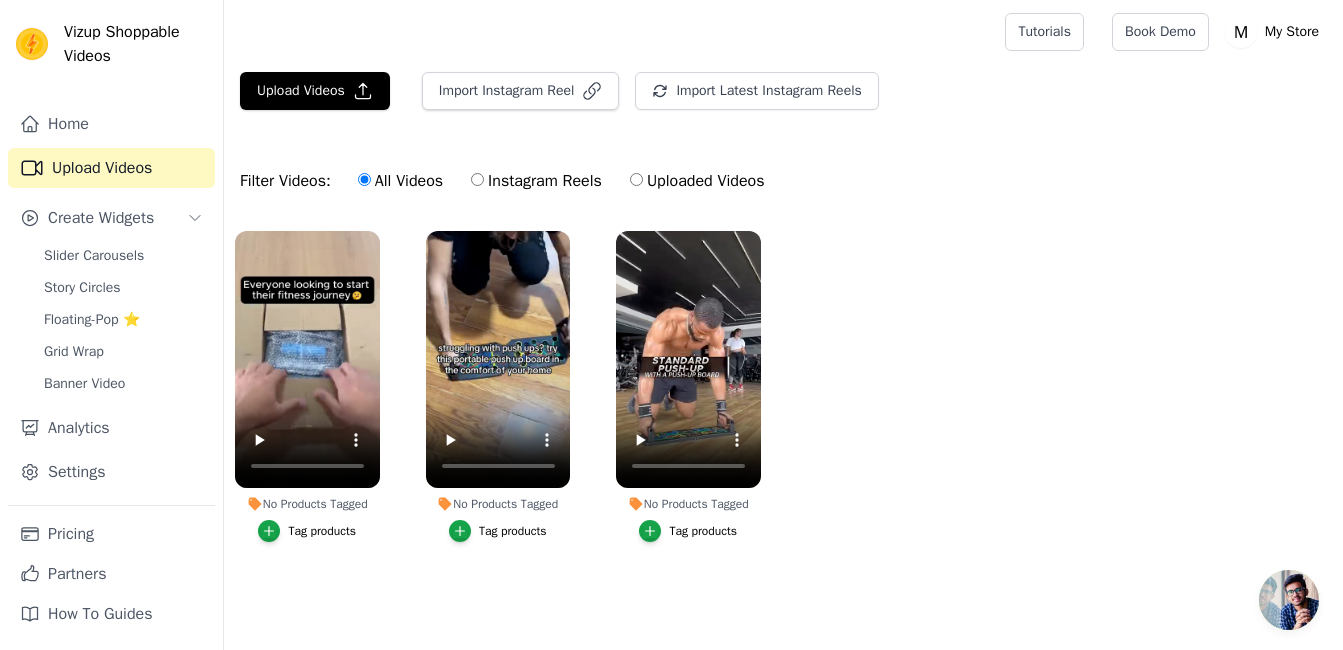 scroll, scrollTop: 1, scrollLeft: 0, axis: vertical 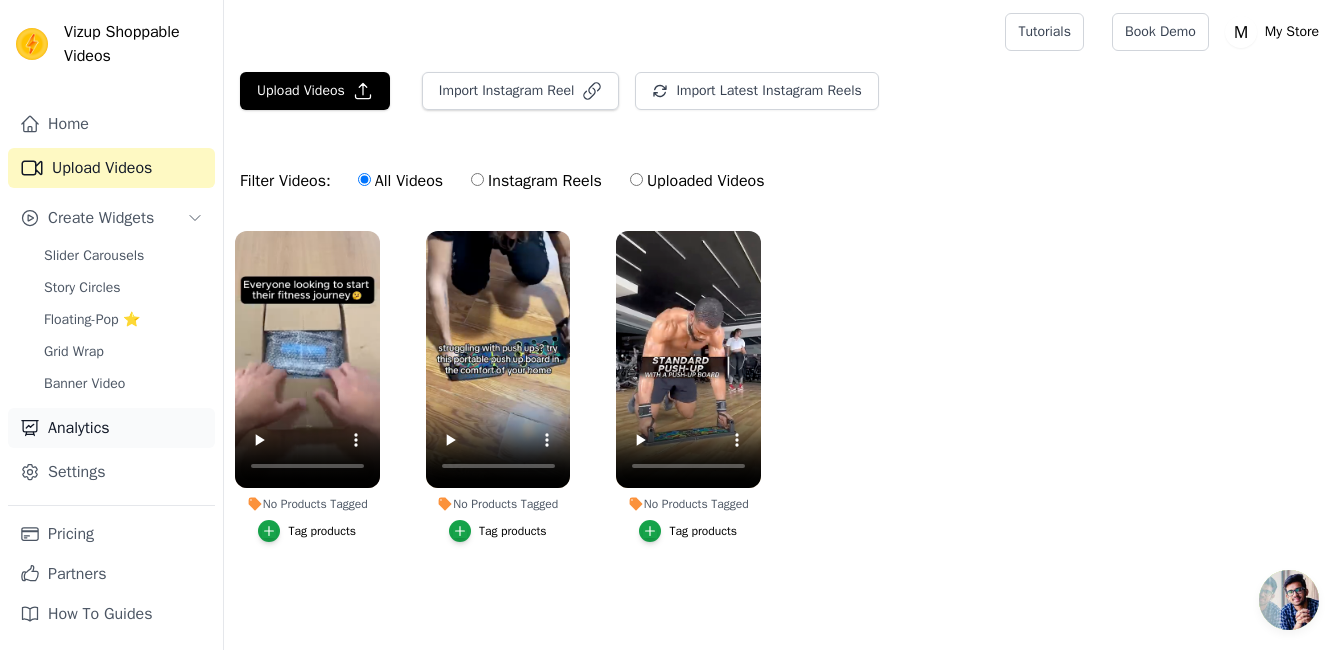 click on "Analytics" at bounding box center [111, 428] 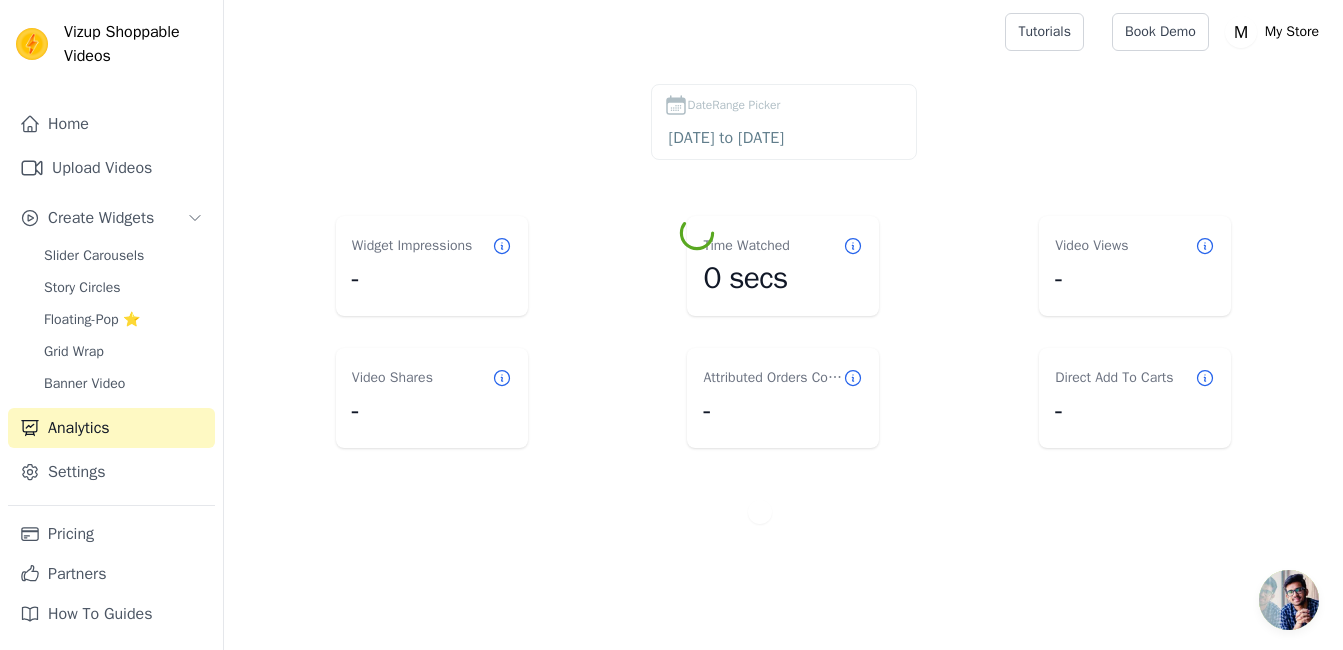 scroll, scrollTop: 0, scrollLeft: 0, axis: both 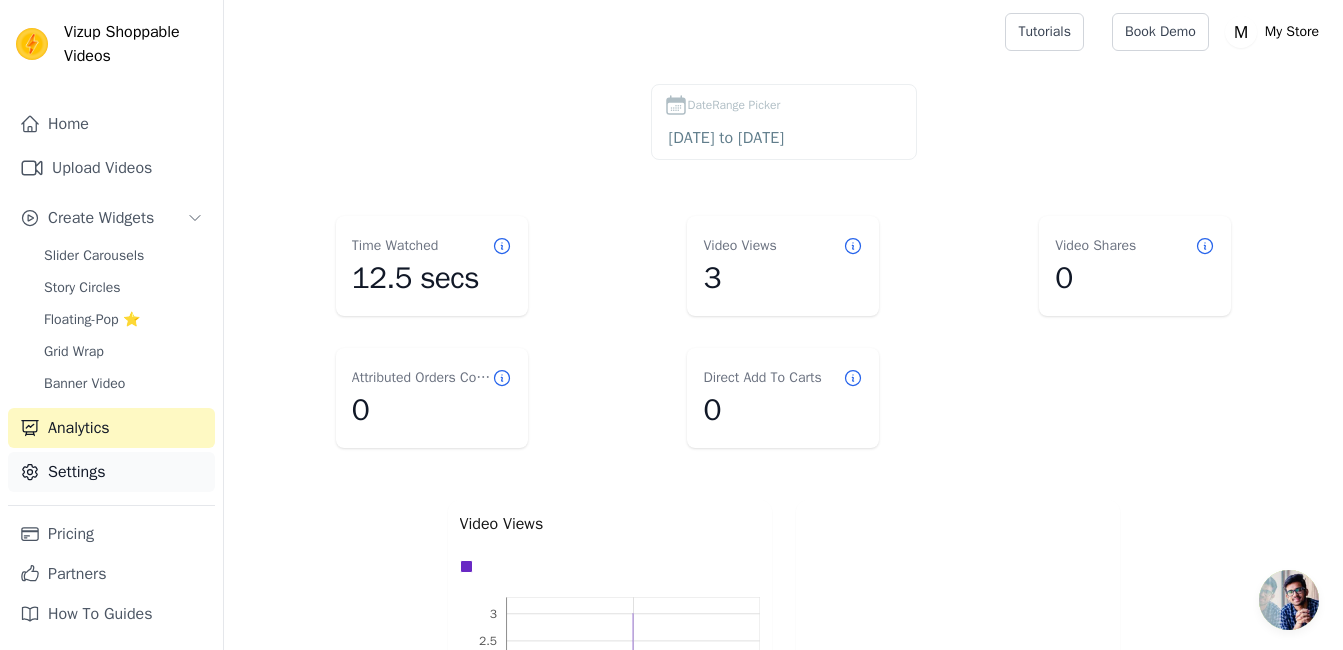 click on "Settings" at bounding box center (111, 472) 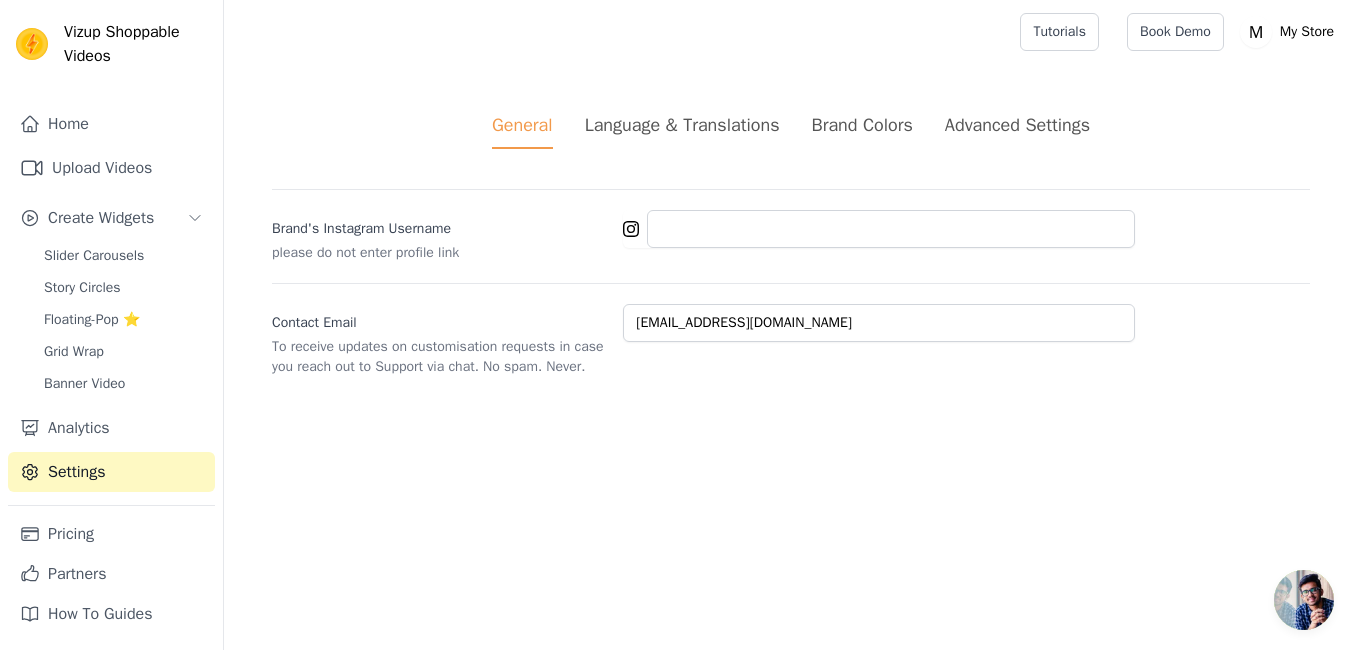 click on "Brand Colors" at bounding box center (862, 125) 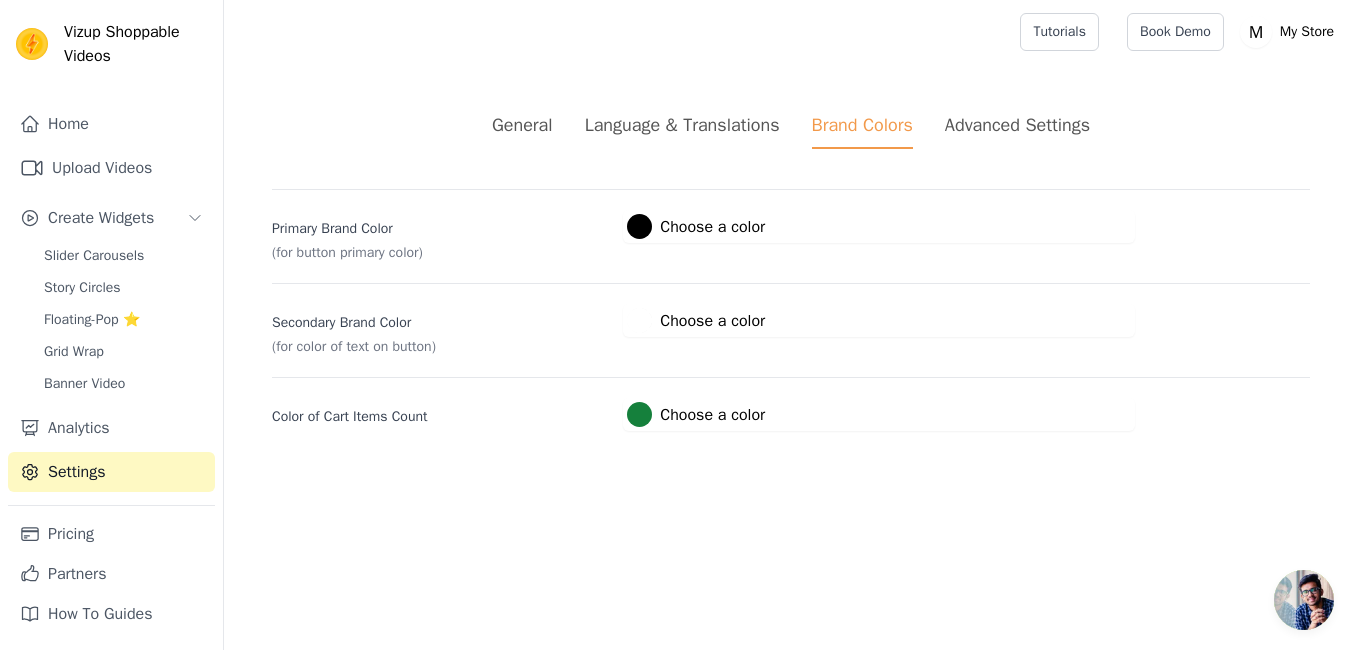 click on "Advanced Settings" at bounding box center [1017, 125] 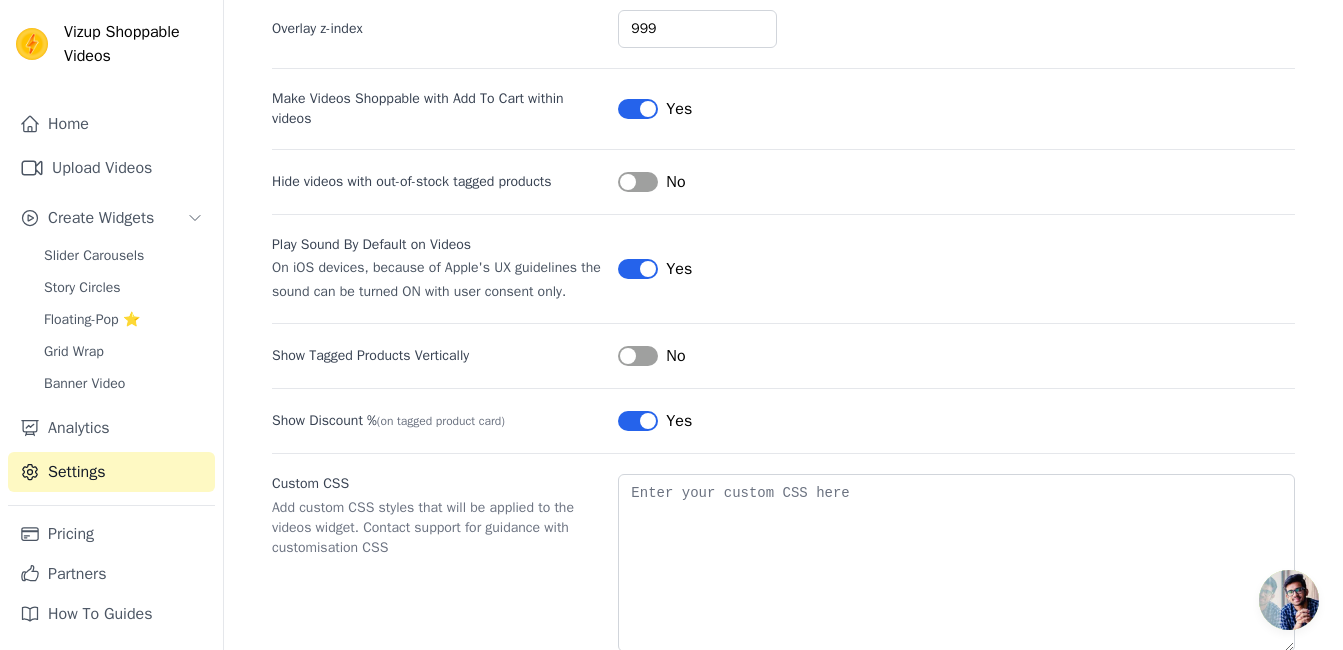 scroll, scrollTop: 250, scrollLeft: 0, axis: vertical 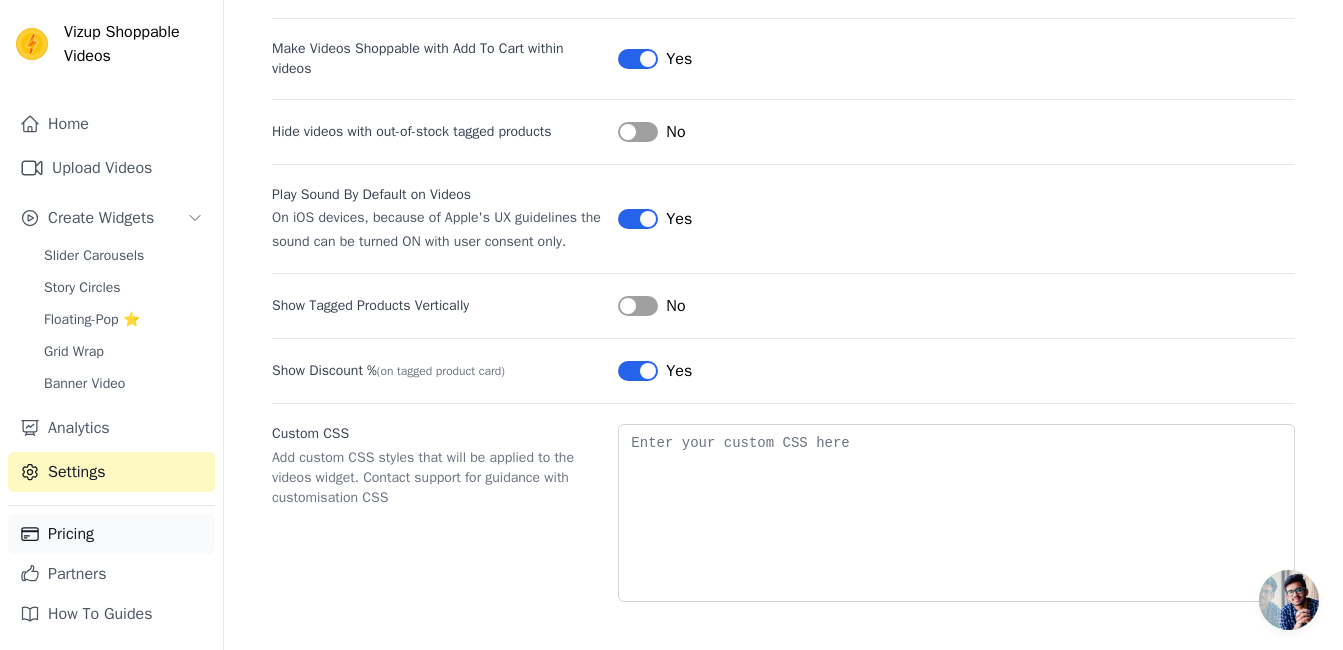click on "Pricing" at bounding box center (111, 534) 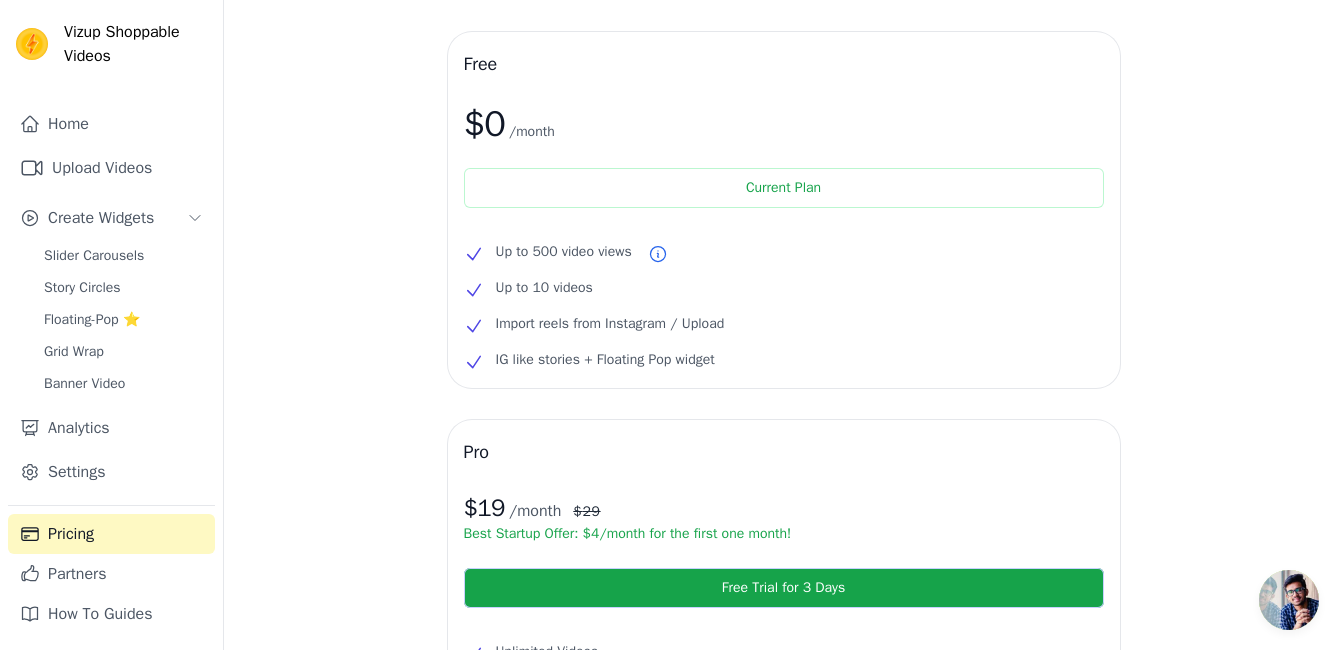 scroll, scrollTop: 0, scrollLeft: 0, axis: both 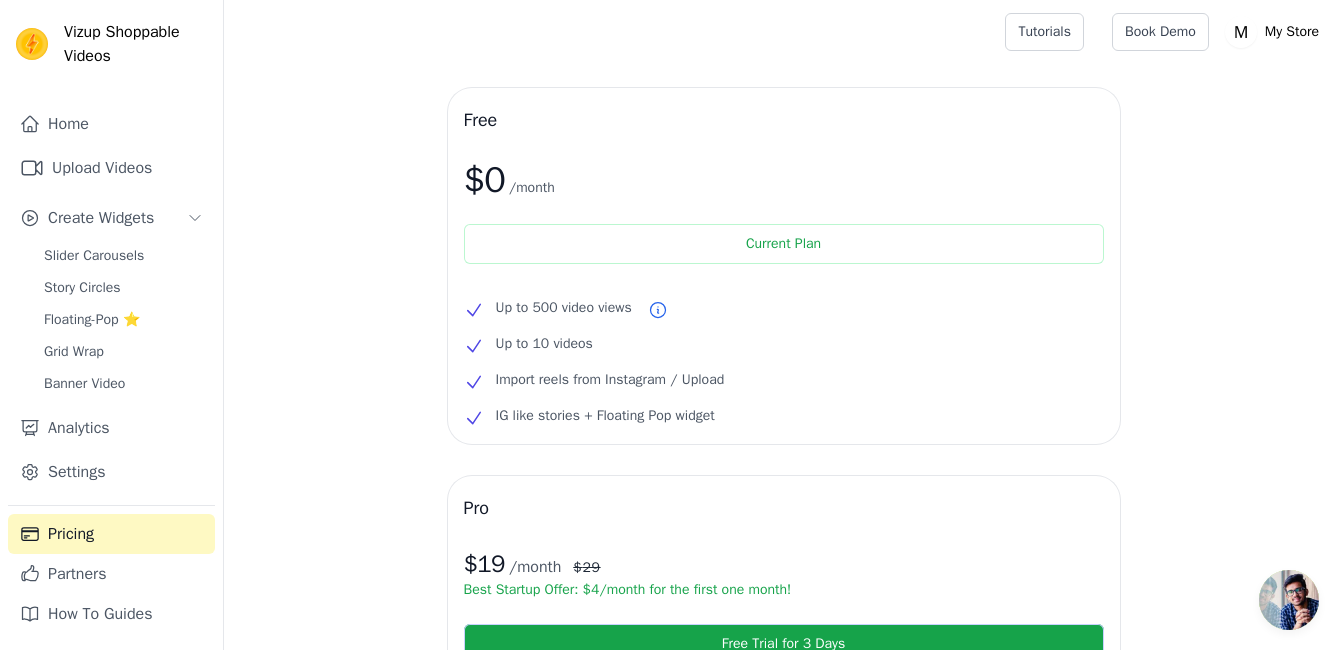 click 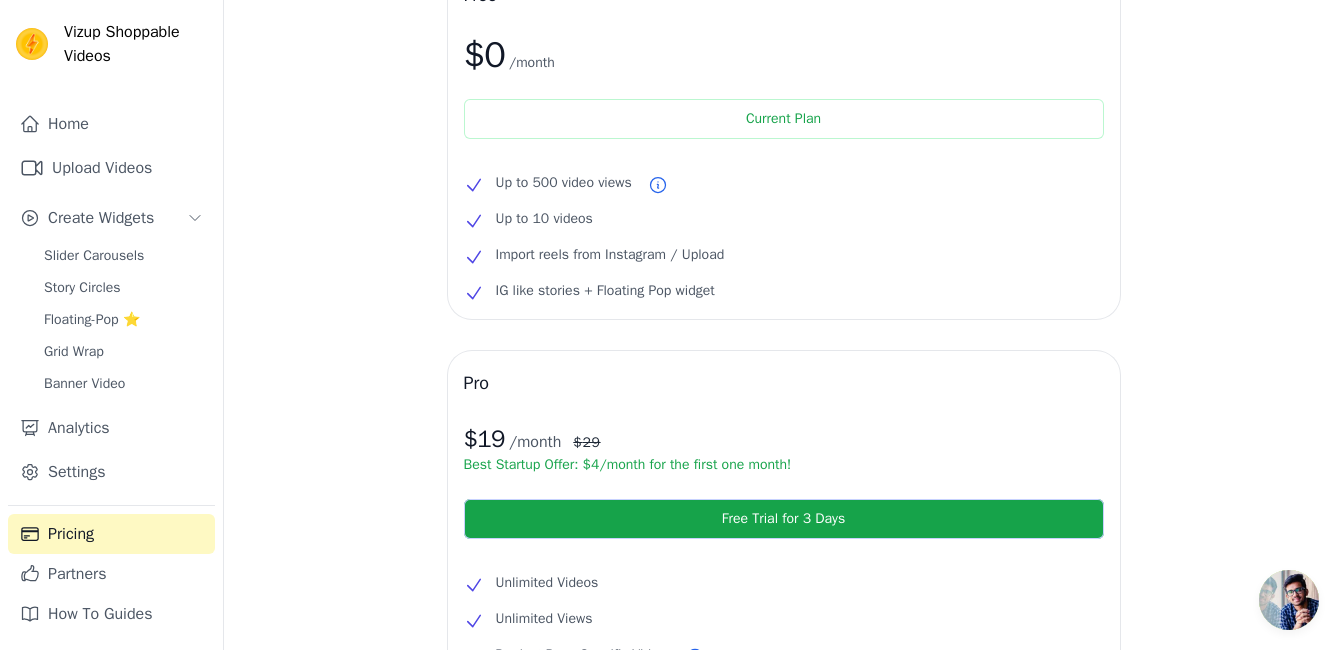scroll, scrollTop: 0, scrollLeft: 0, axis: both 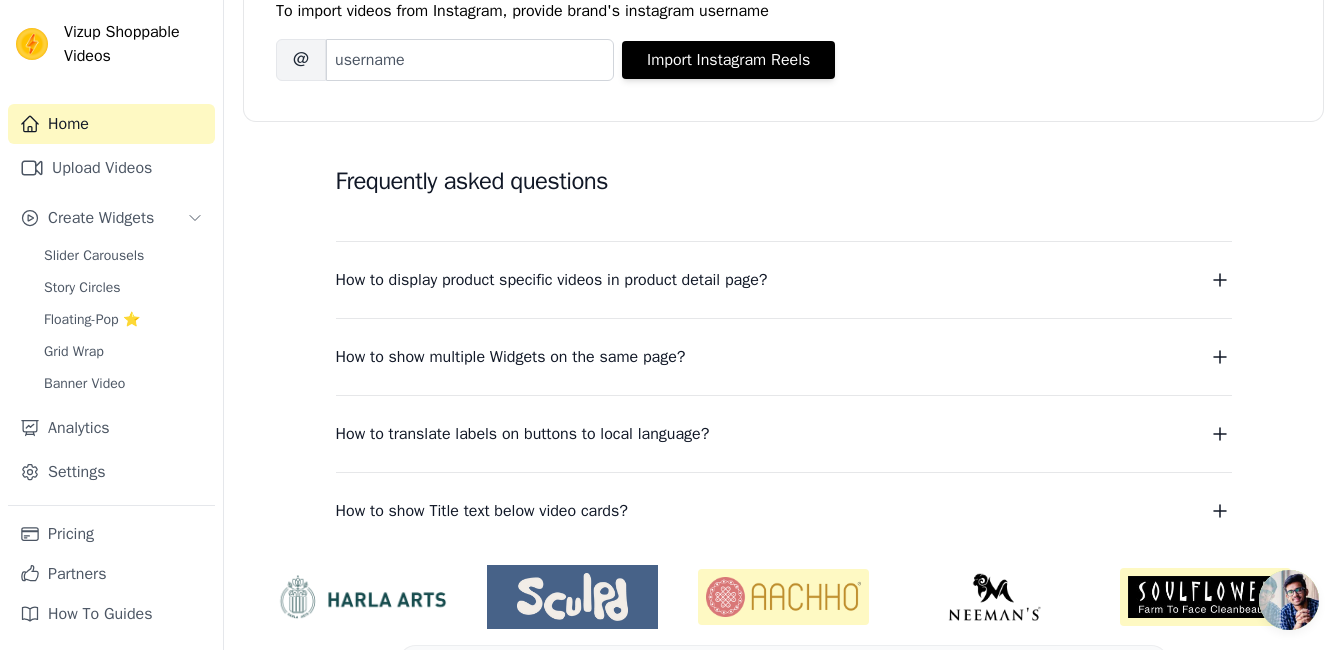 click on "How to show Title text below video cards?" at bounding box center [482, 511] 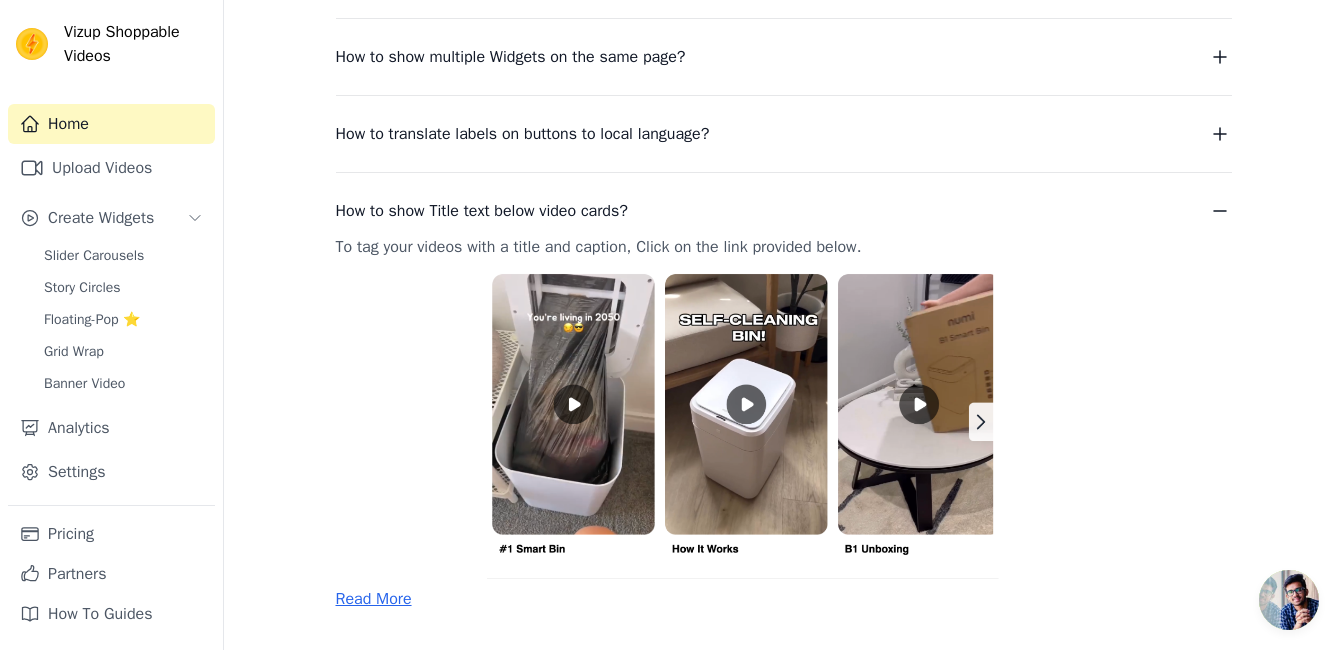 scroll, scrollTop: 693, scrollLeft: 0, axis: vertical 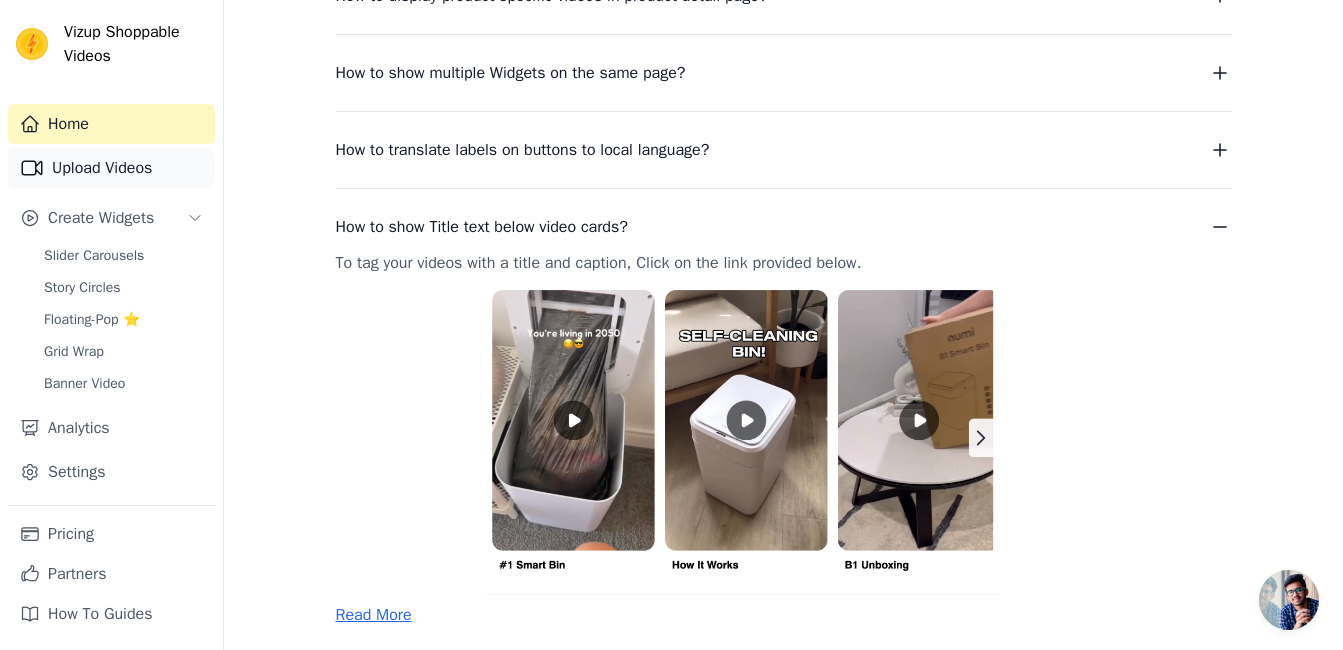 click on "Upload Videos" at bounding box center (111, 168) 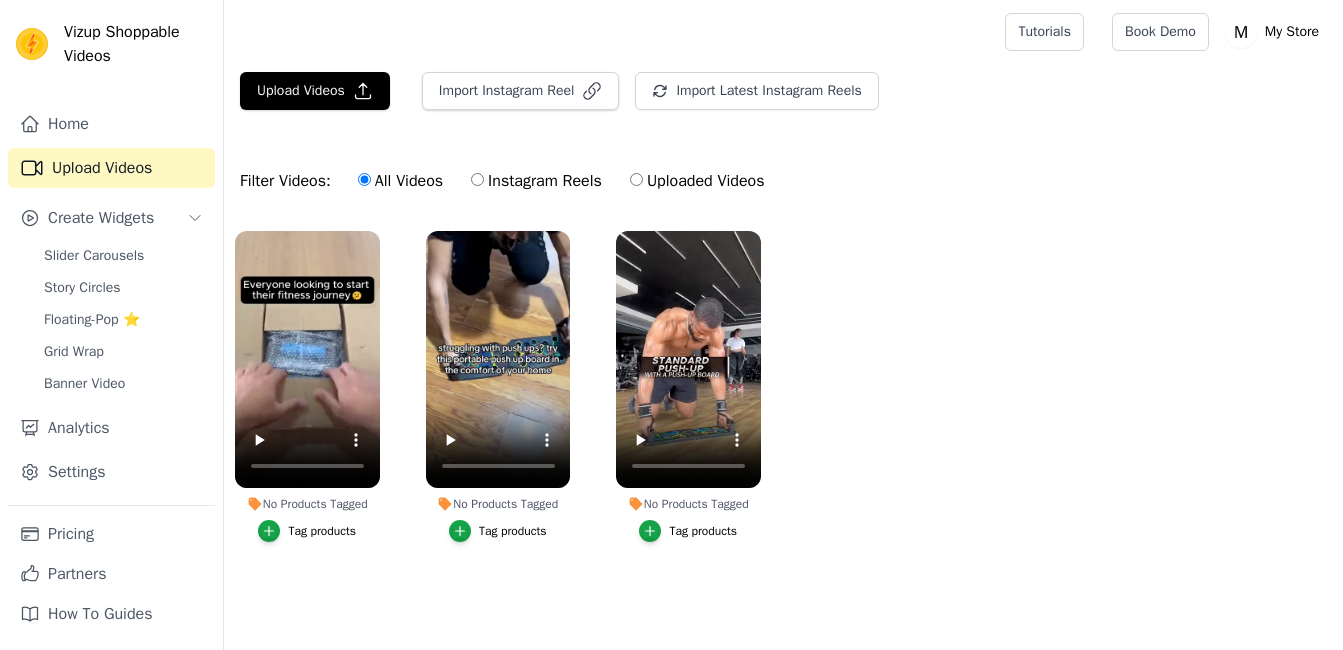 scroll, scrollTop: 0, scrollLeft: 0, axis: both 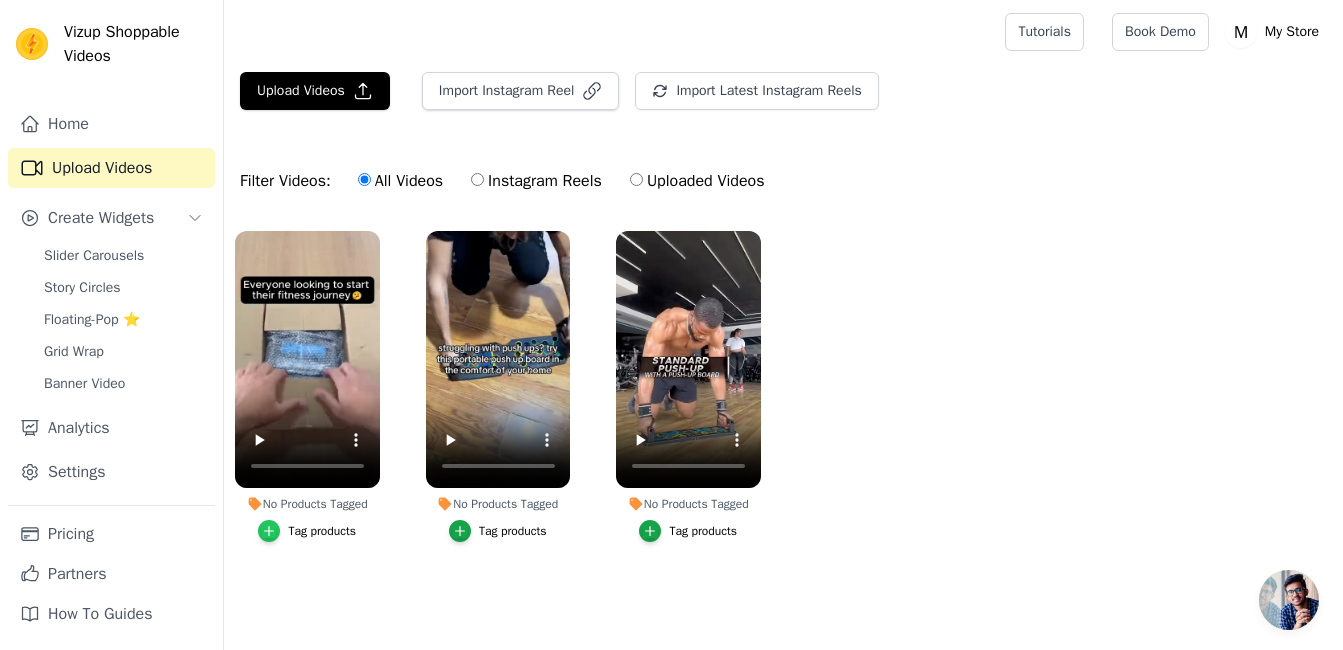 click at bounding box center (269, 531) 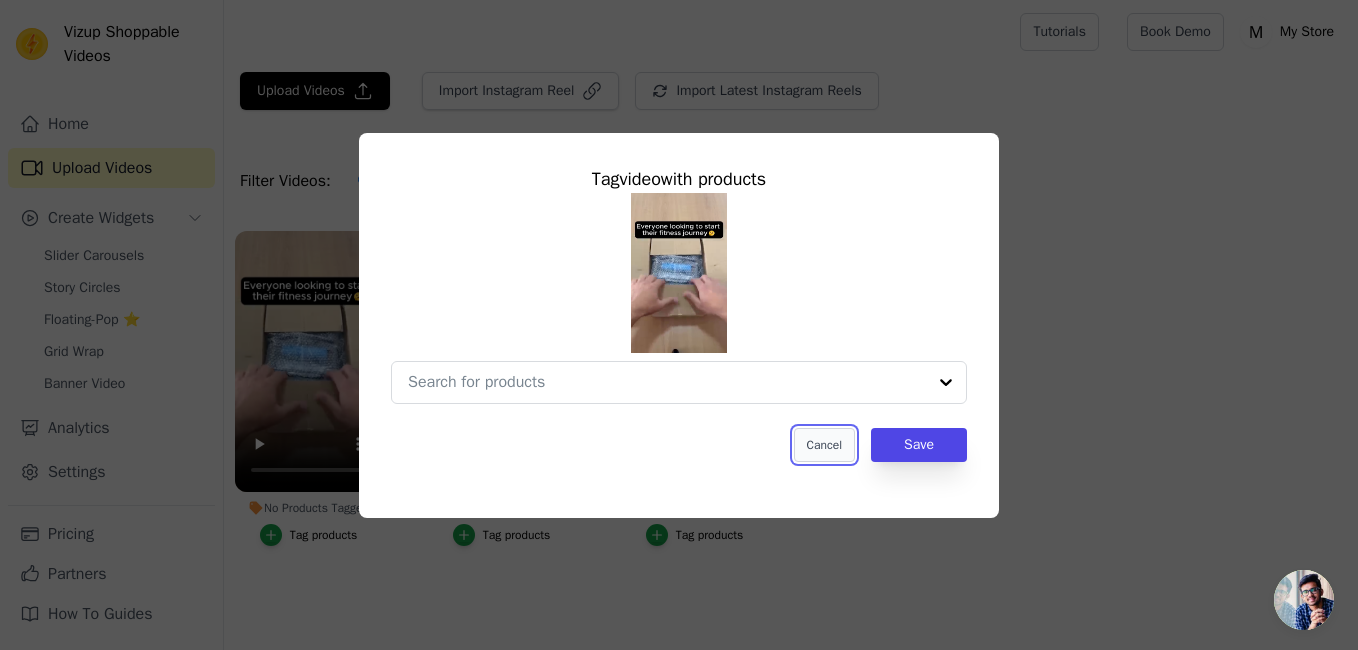 click on "Cancel" at bounding box center [824, 445] 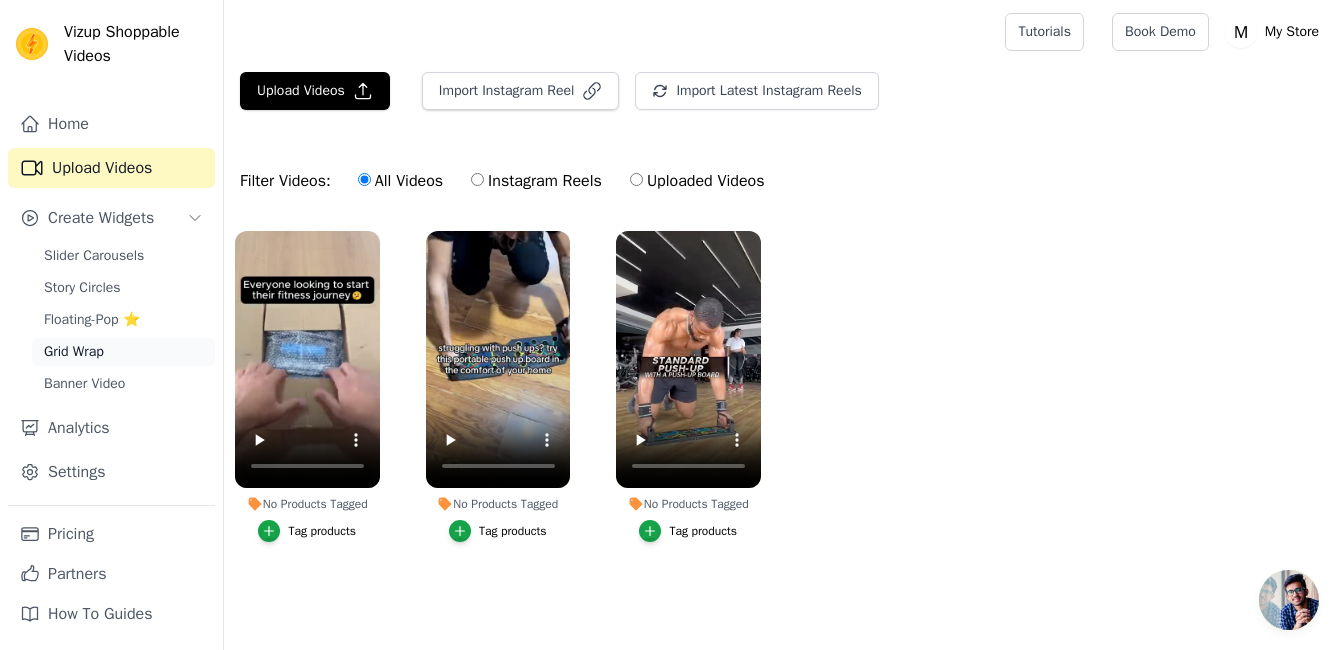 click on "Grid Wrap" at bounding box center [74, 352] 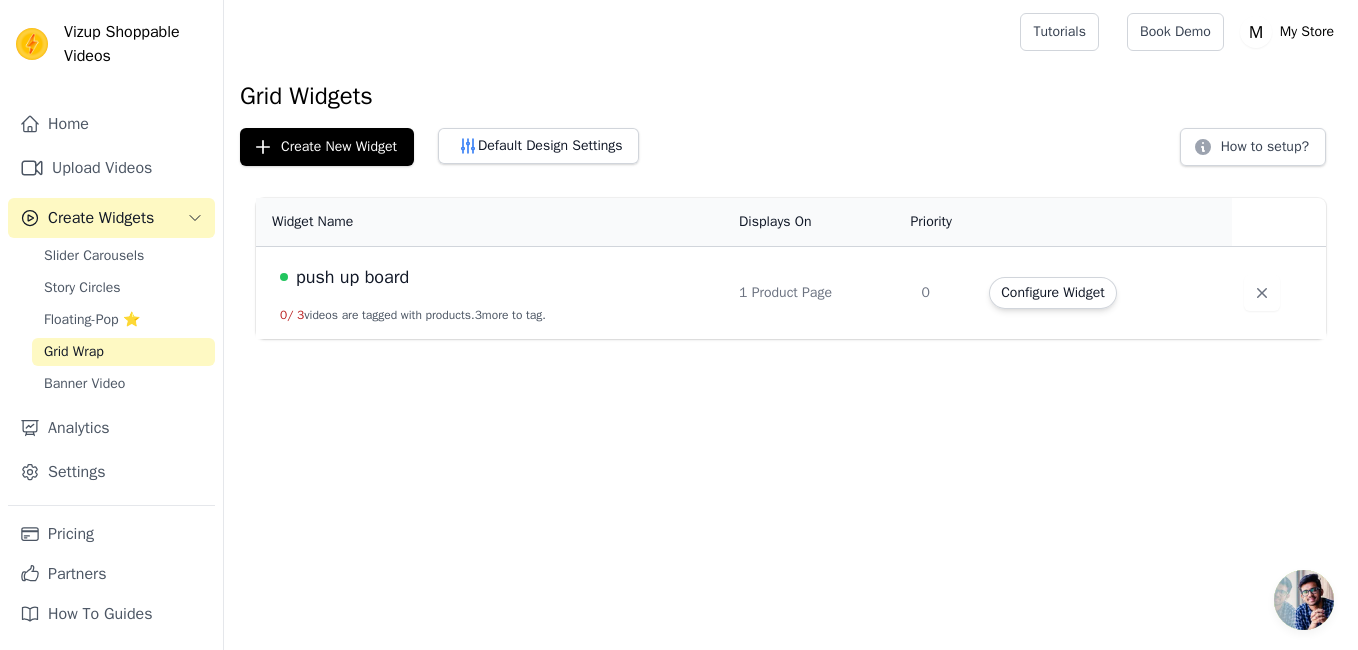 click on "1 Product Page" at bounding box center [818, 293] 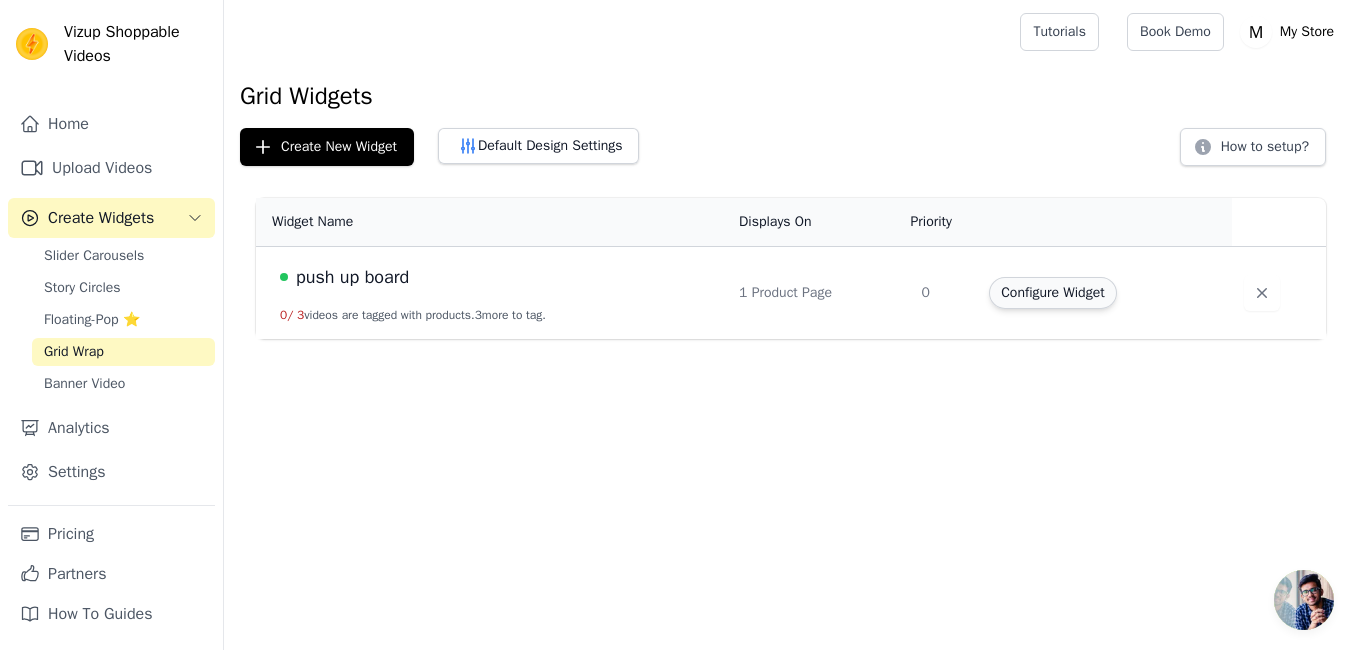 click on "Configure Widget" at bounding box center [1052, 293] 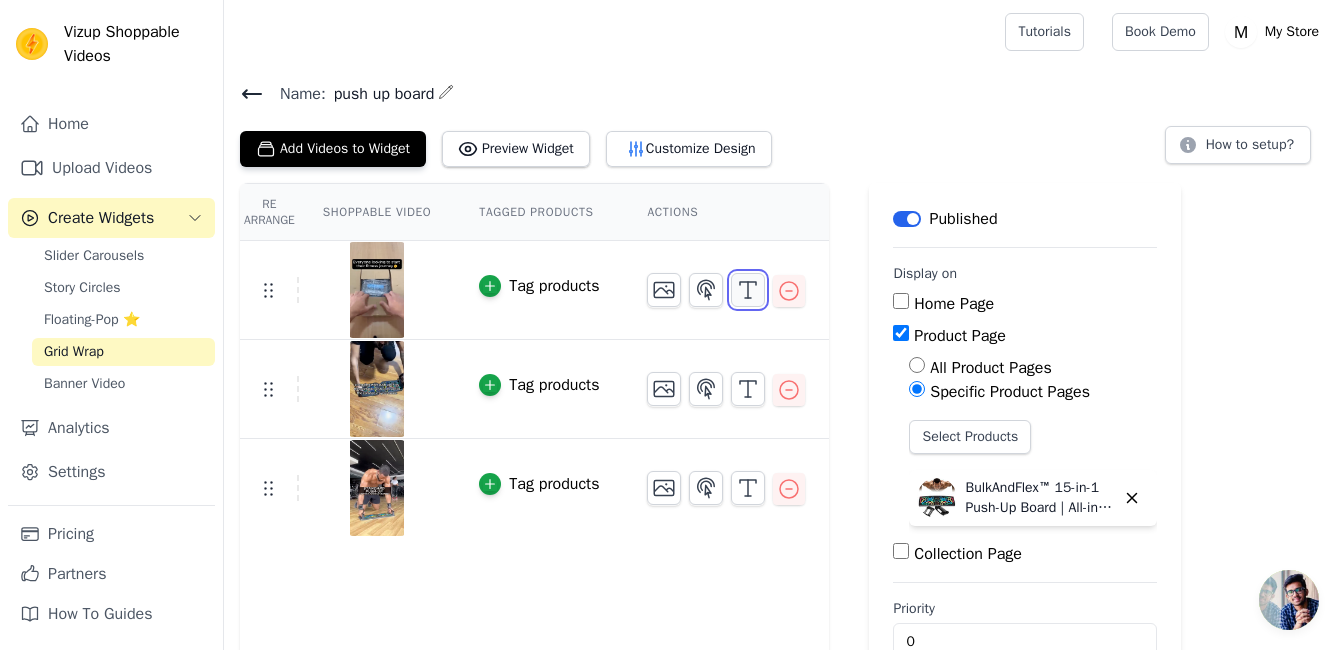 click 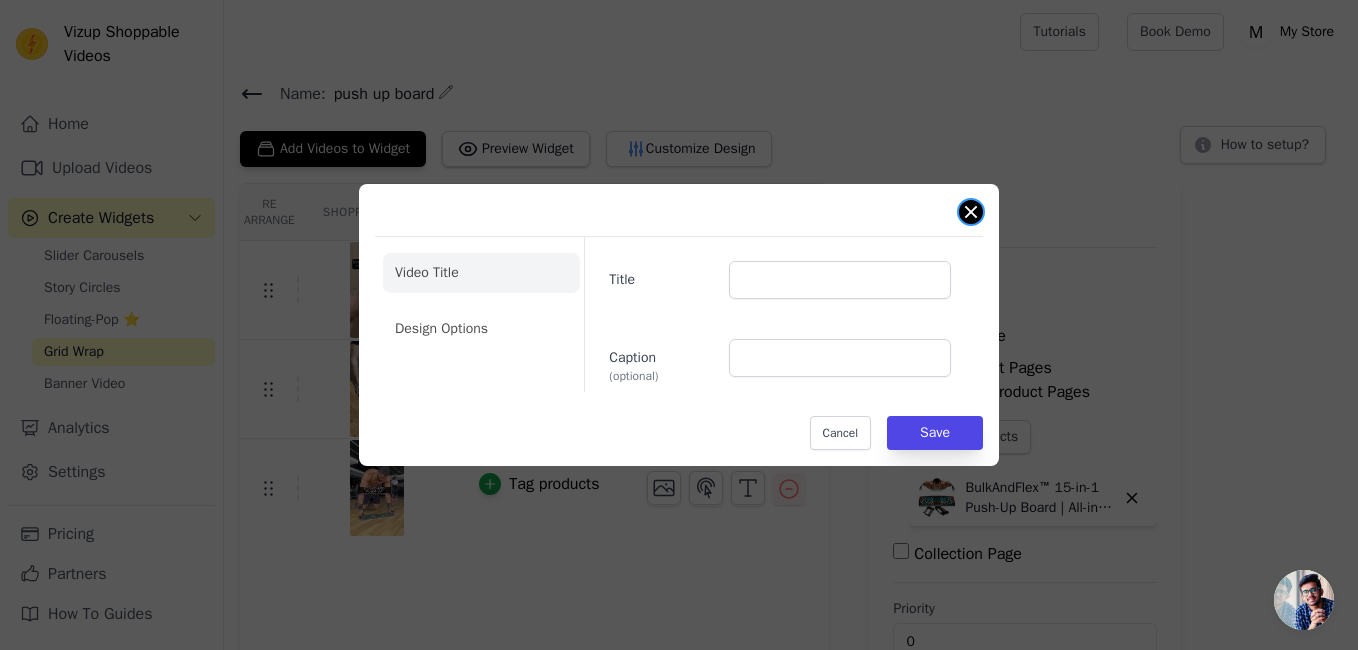 click at bounding box center (971, 212) 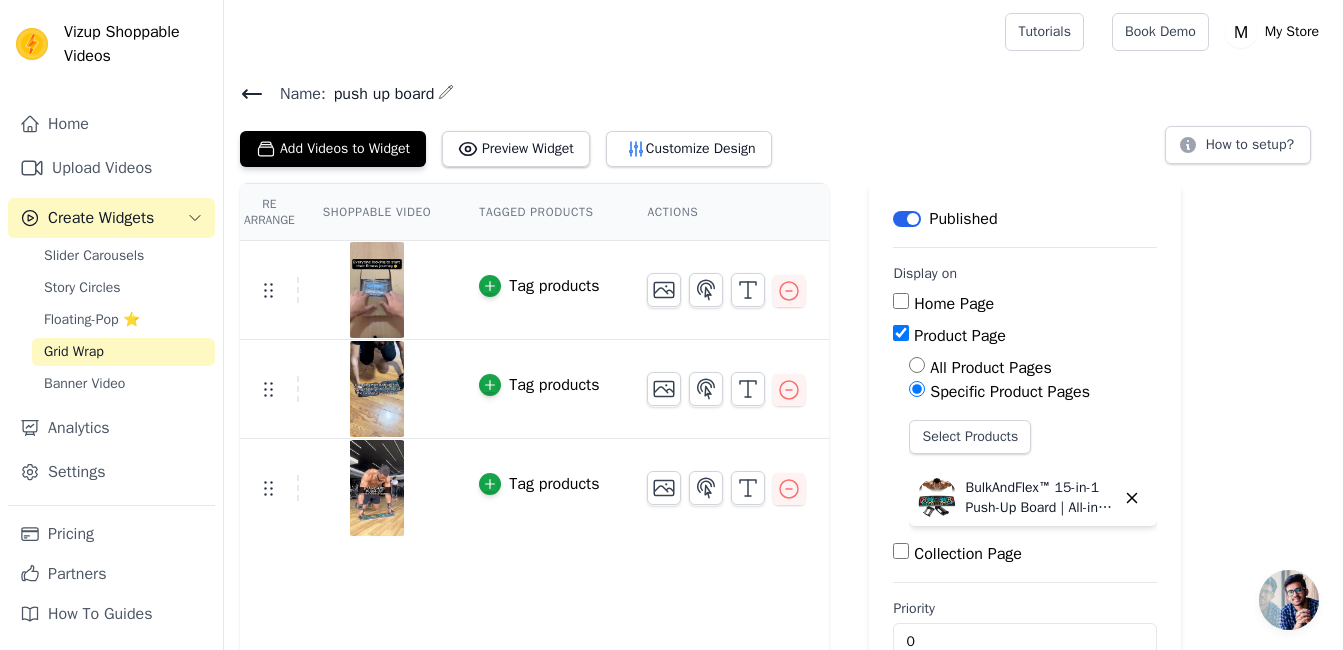 scroll, scrollTop: 50, scrollLeft: 0, axis: vertical 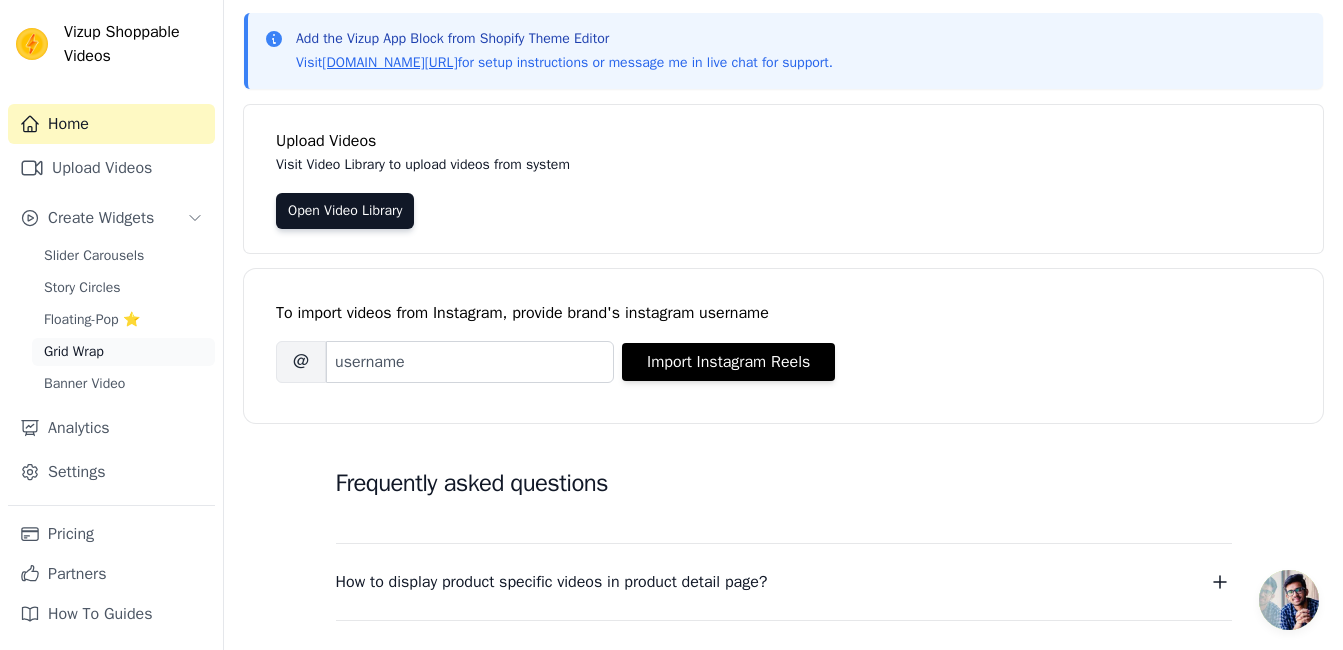 click on "Grid Wrap" at bounding box center [123, 352] 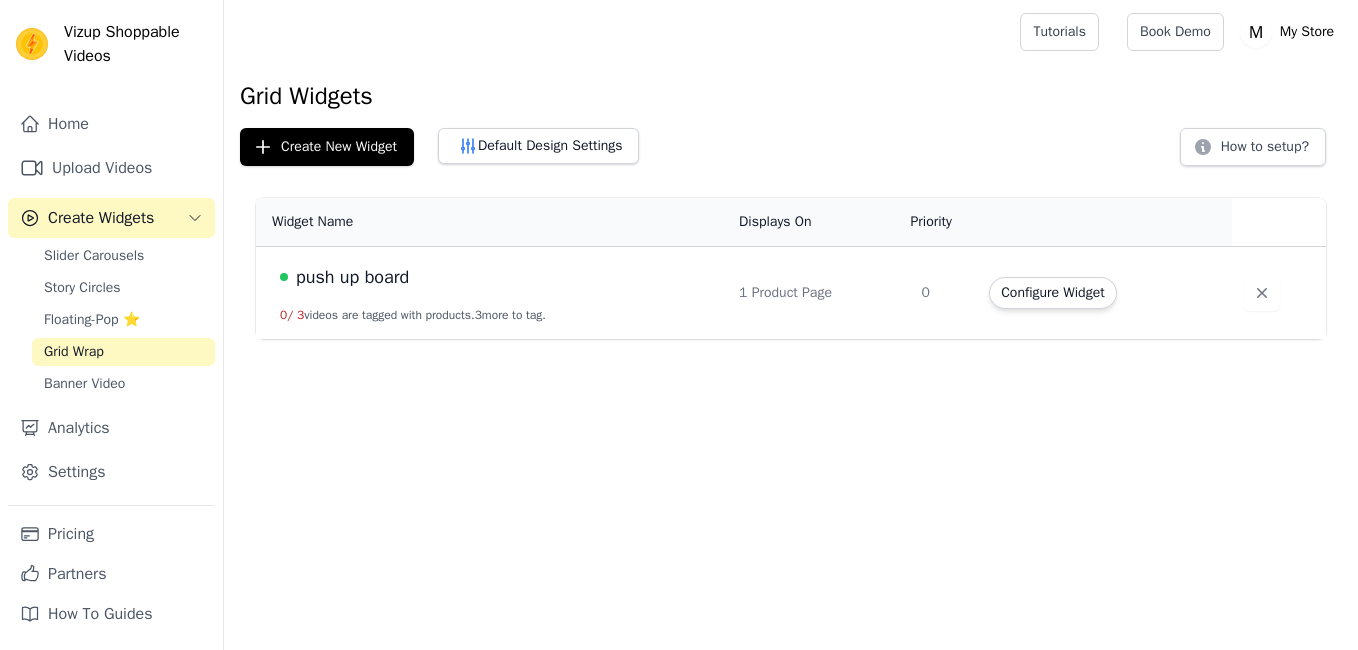 scroll, scrollTop: 0, scrollLeft: 0, axis: both 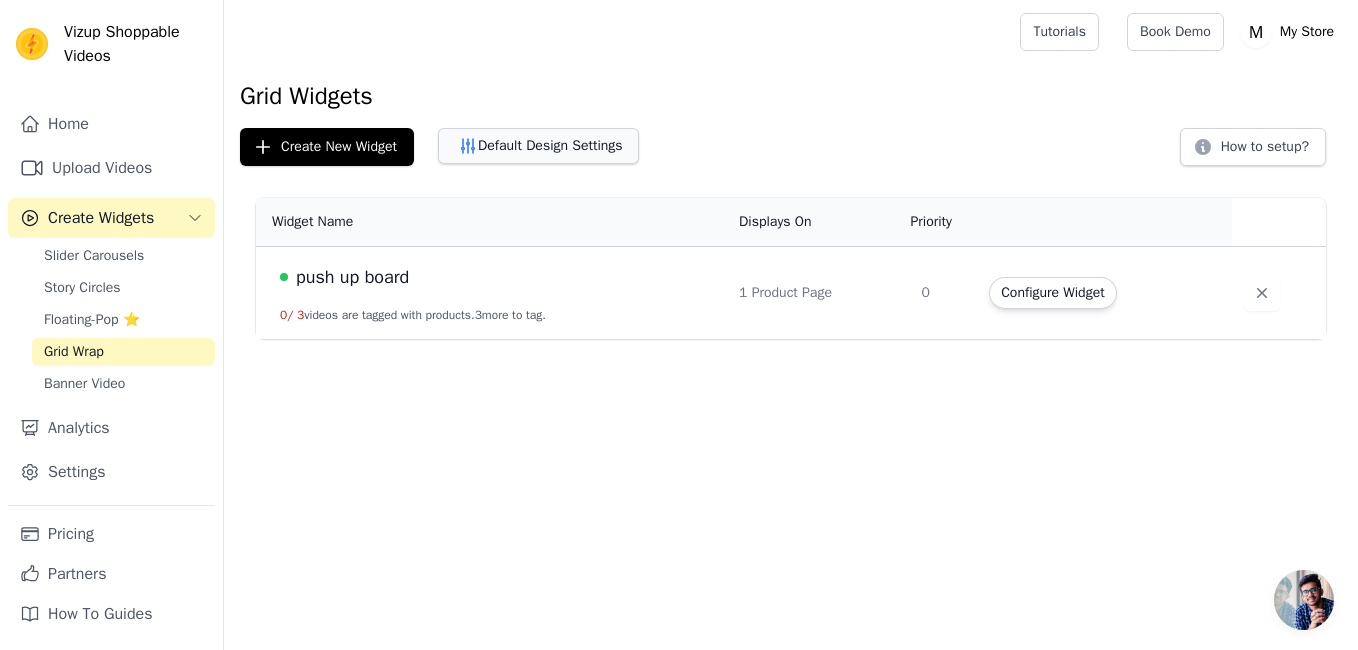 click on "Default Design Settings" at bounding box center (538, 146) 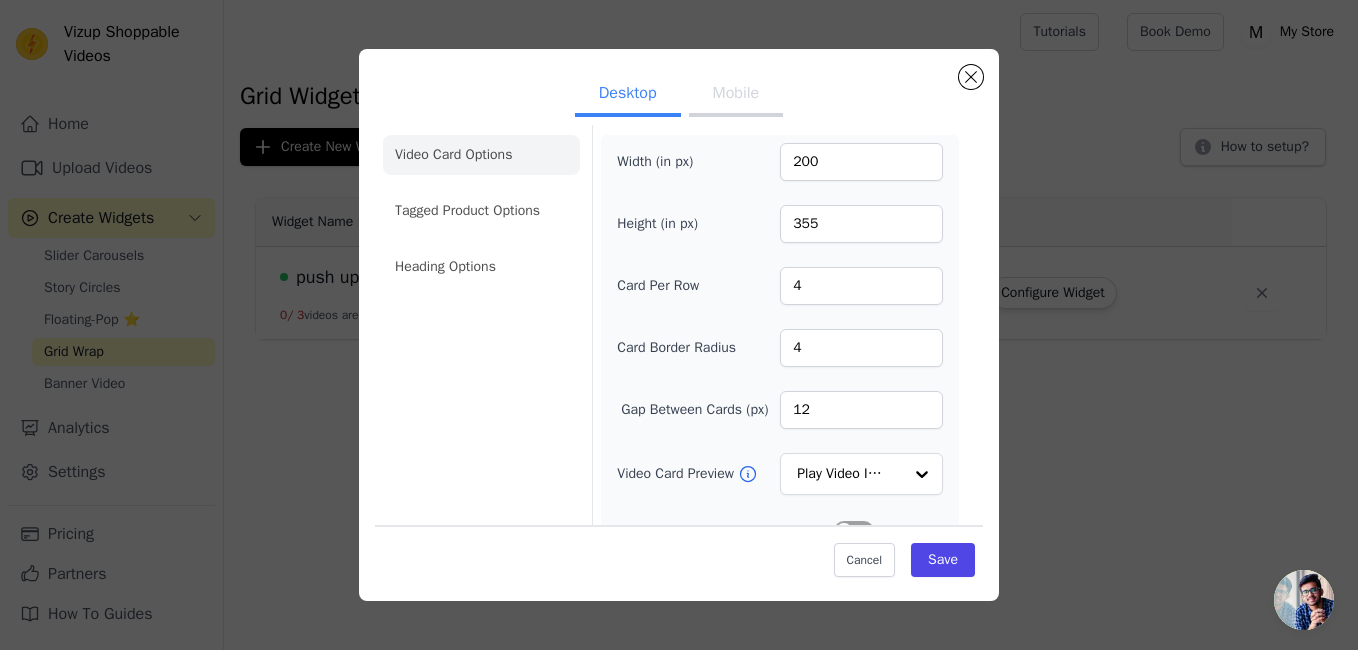 scroll, scrollTop: 229, scrollLeft: 0, axis: vertical 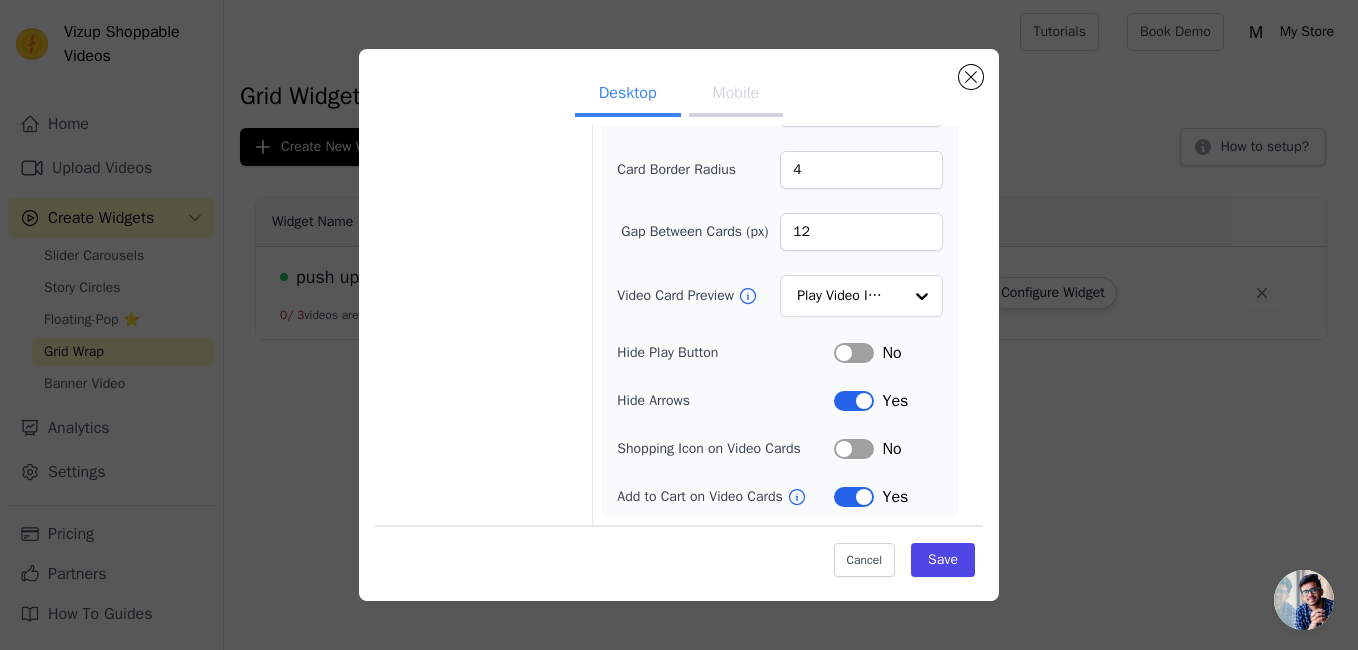 click on "Mobile" at bounding box center [736, 95] 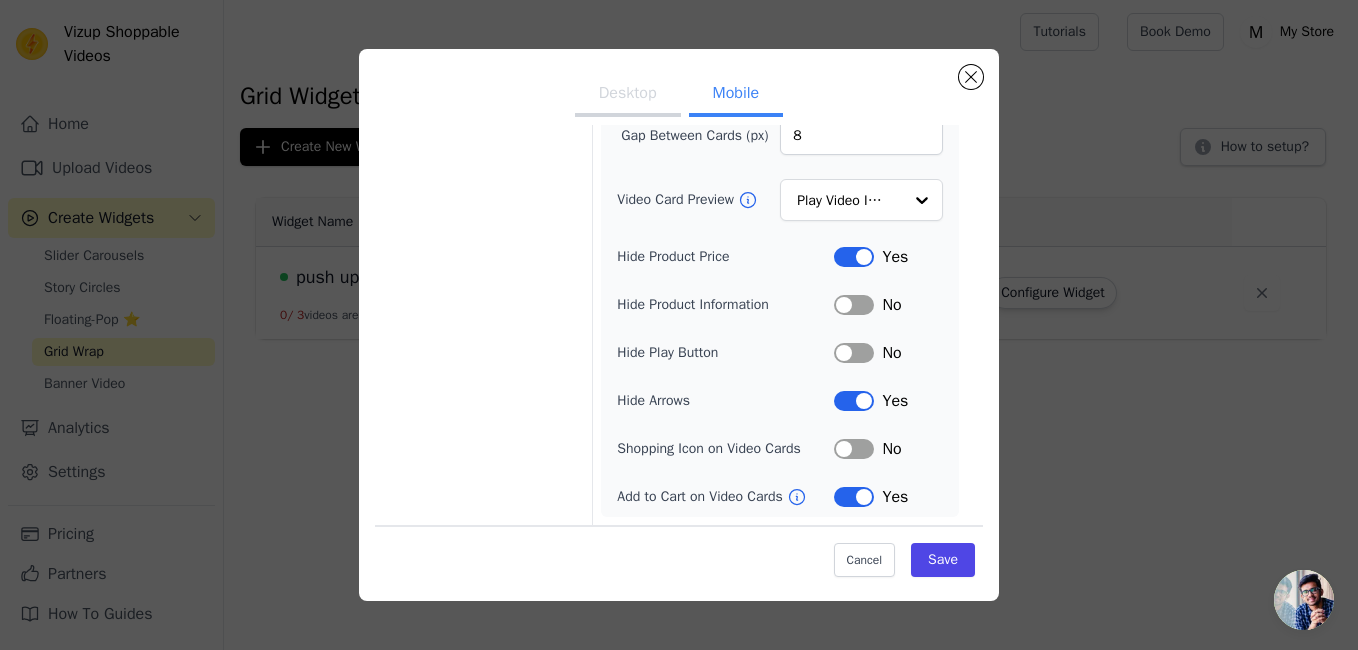 scroll, scrollTop: 324, scrollLeft: 0, axis: vertical 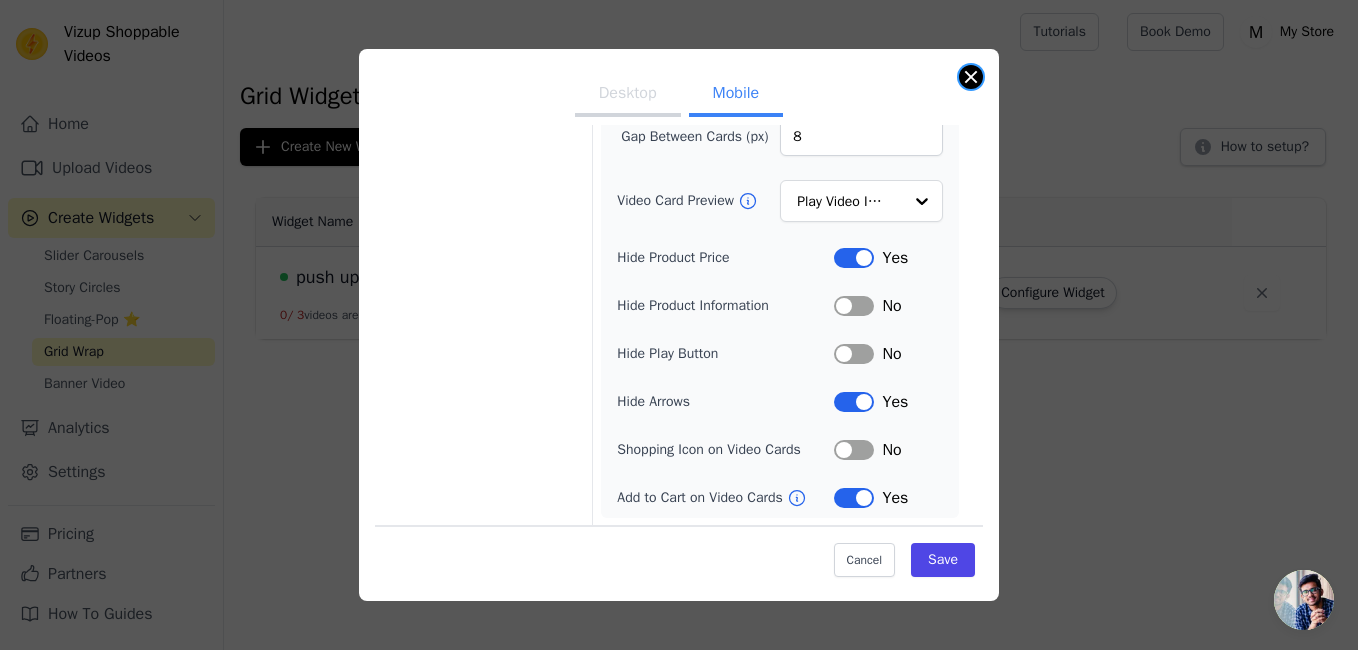 click at bounding box center [971, 77] 